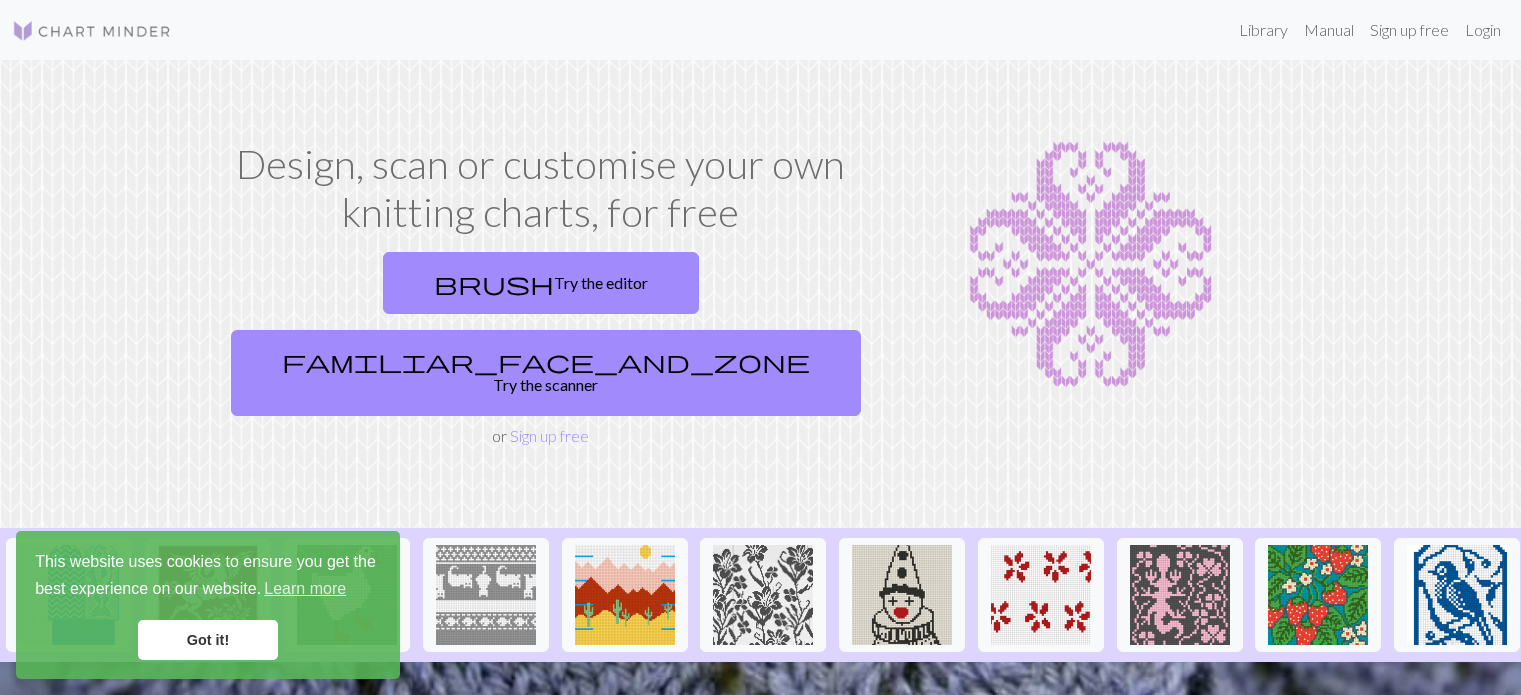 scroll, scrollTop: 0, scrollLeft: 0, axis: both 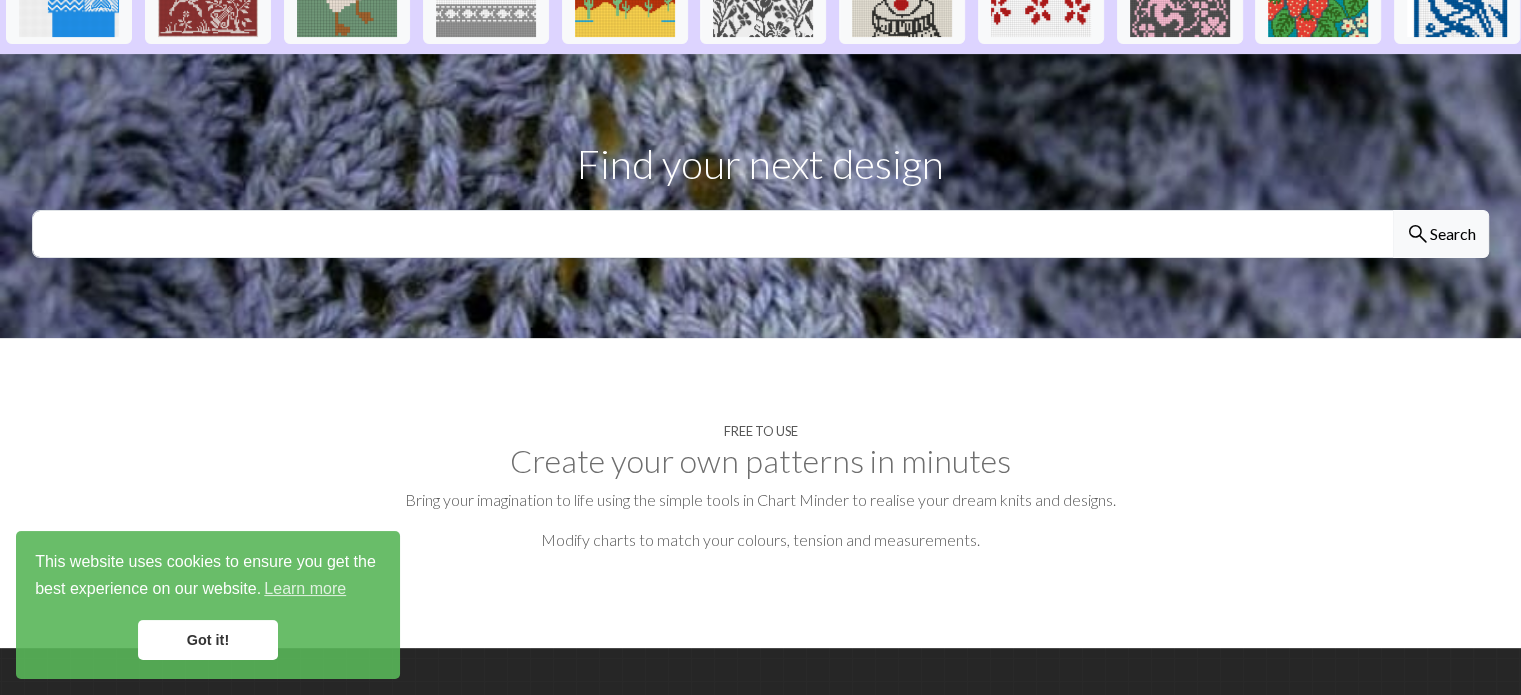 click on "Got it!" at bounding box center [208, 640] 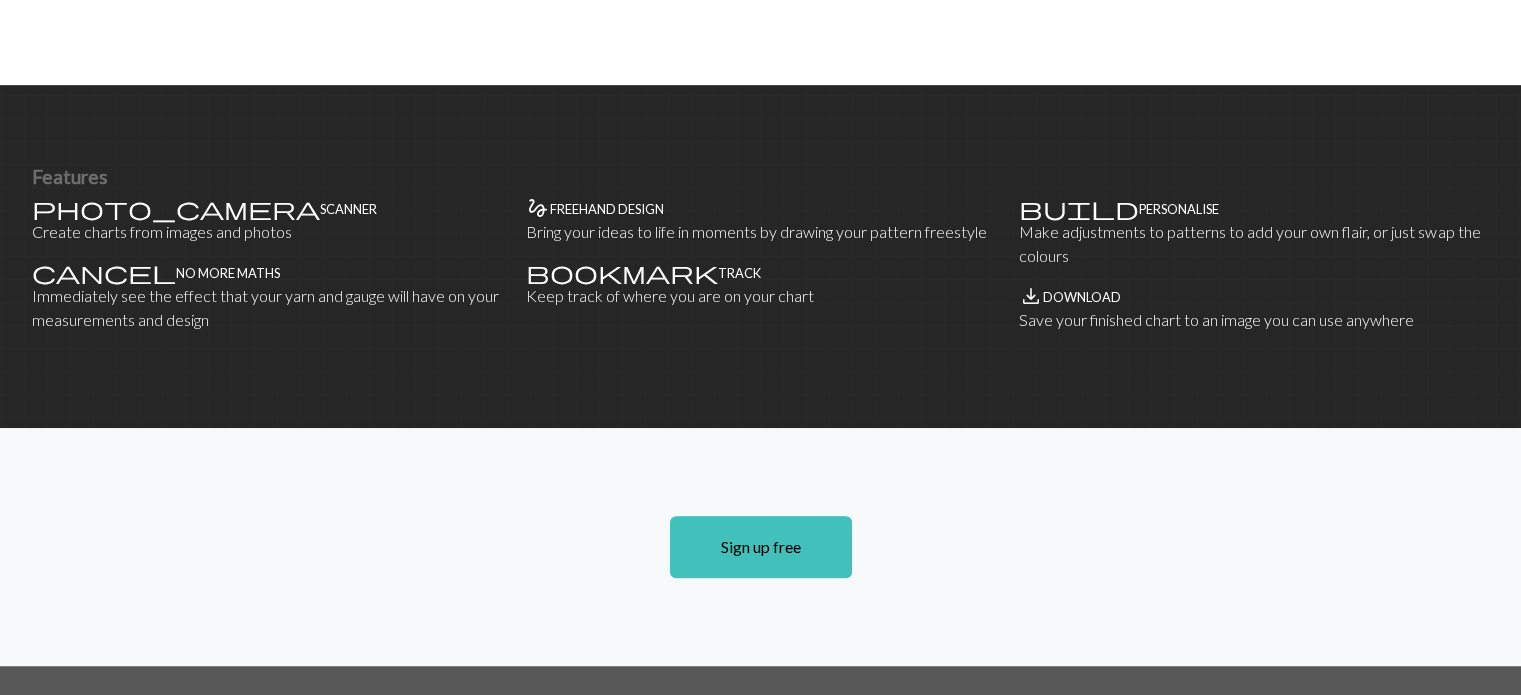 scroll, scrollTop: 1246, scrollLeft: 0, axis: vertical 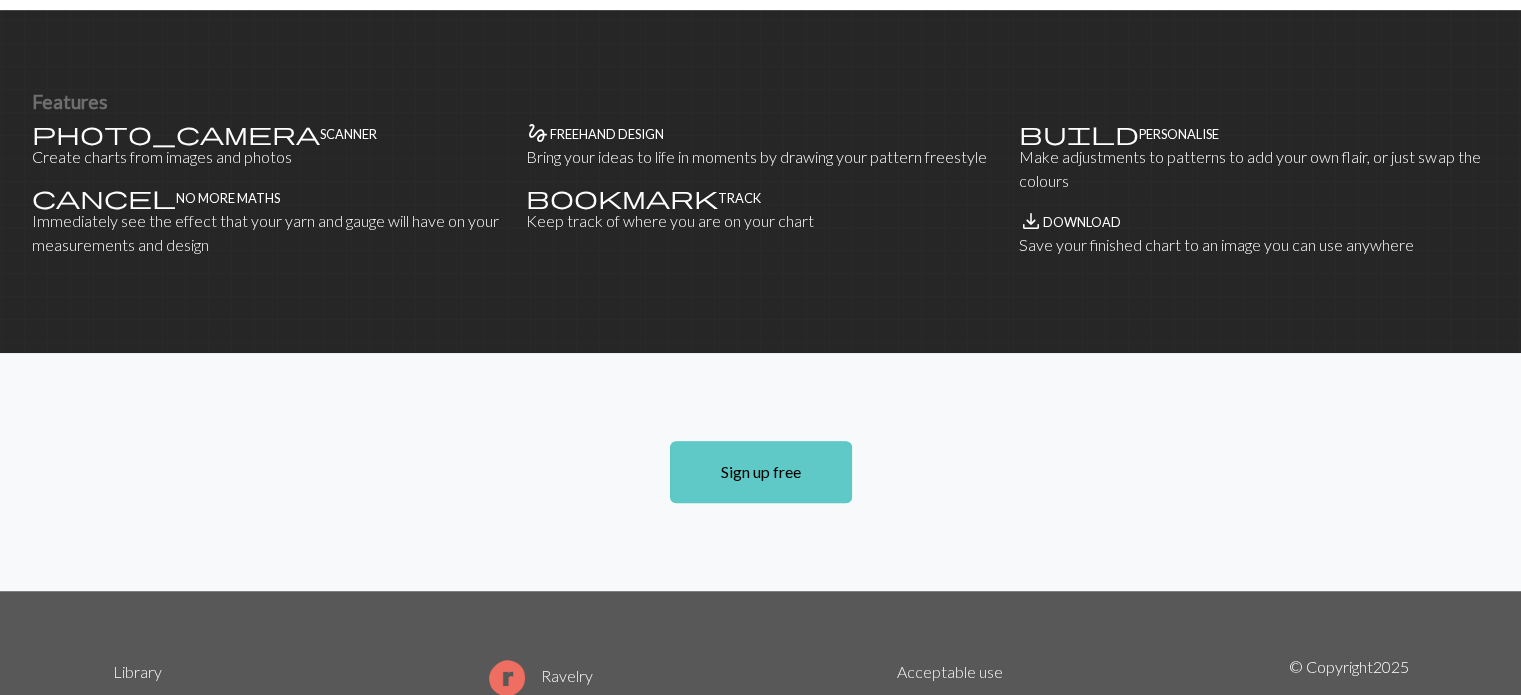 click on "Sign up free" at bounding box center [761, 472] 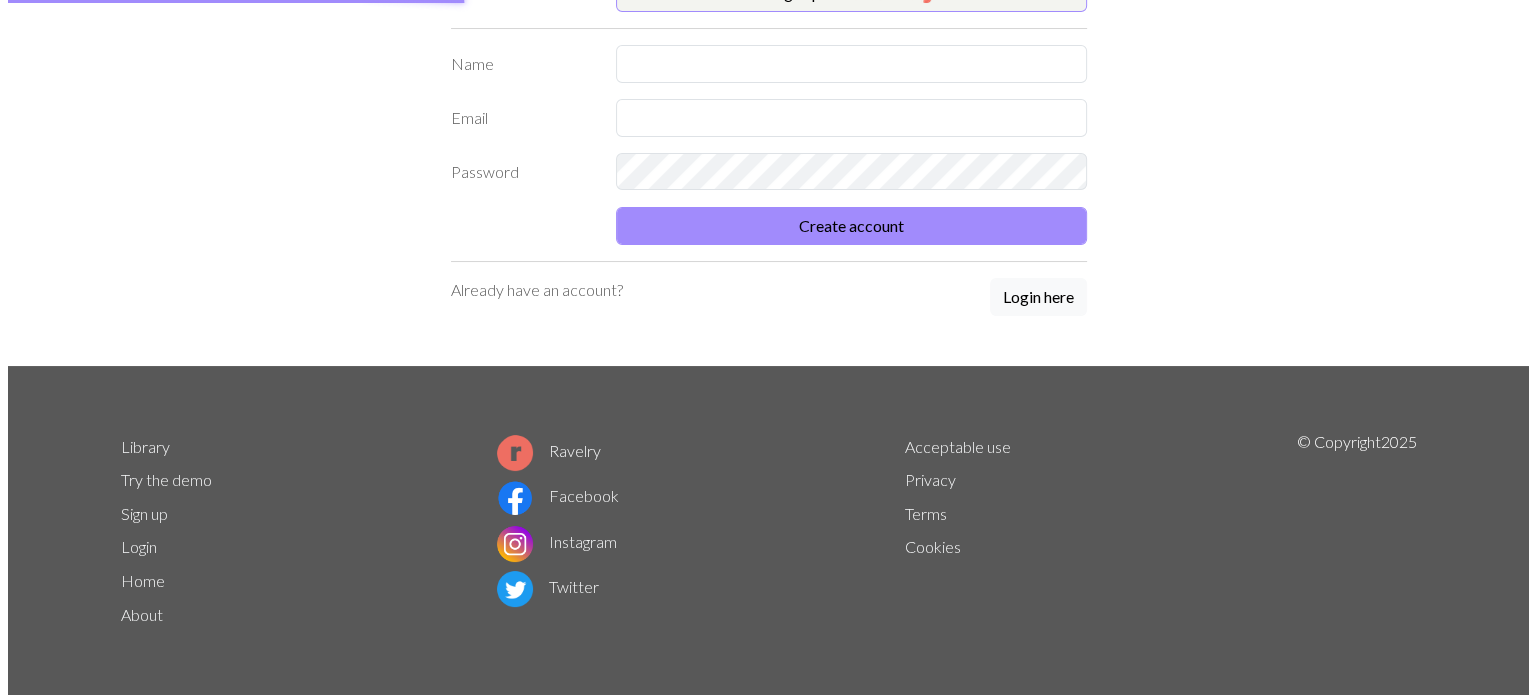 scroll, scrollTop: 0, scrollLeft: 0, axis: both 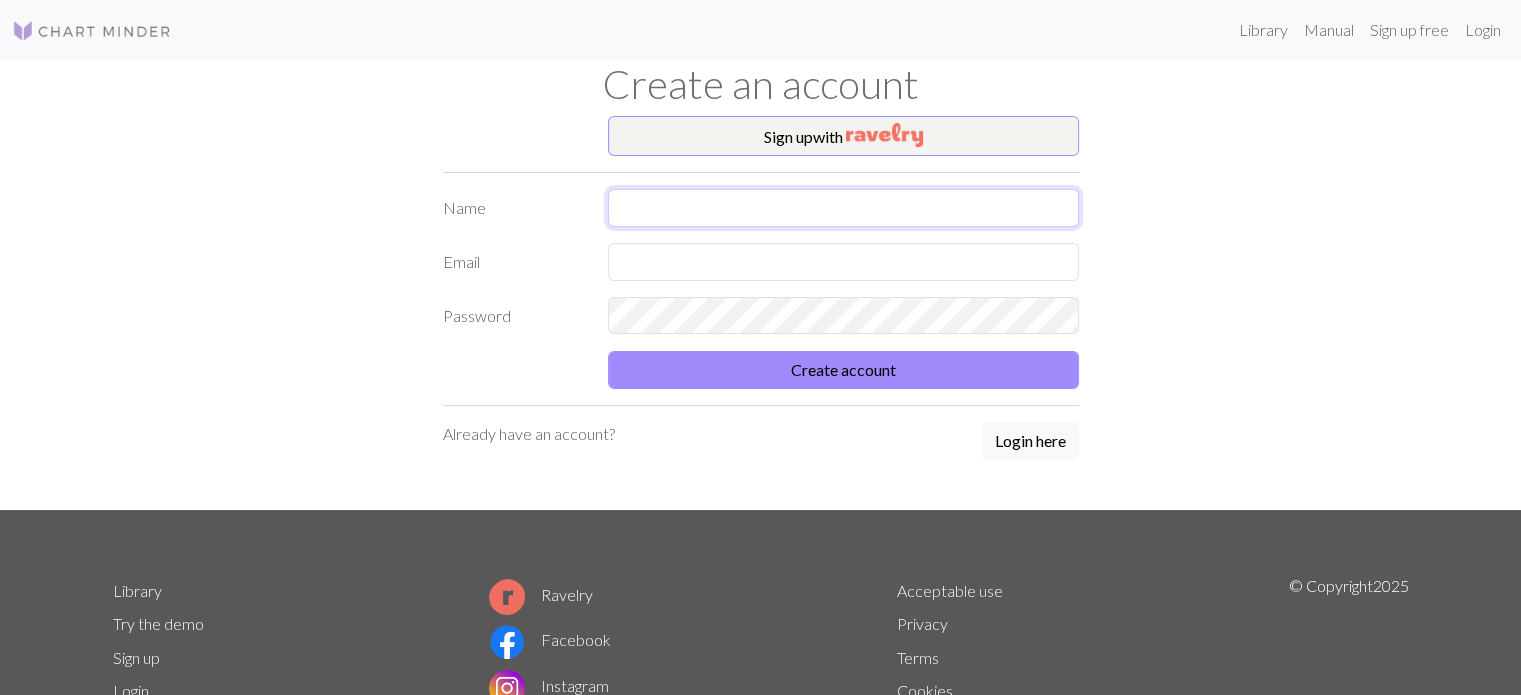 click at bounding box center [843, 208] 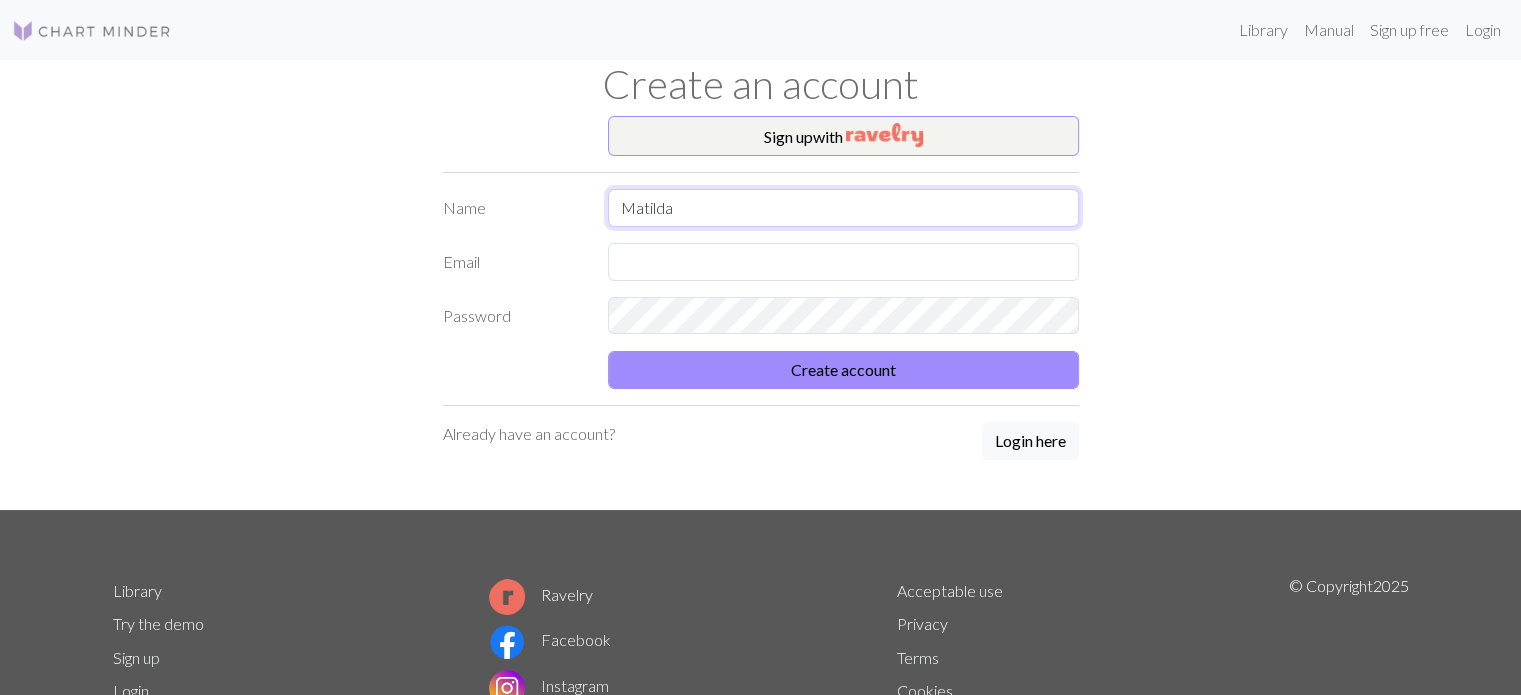 type on "Matilda" 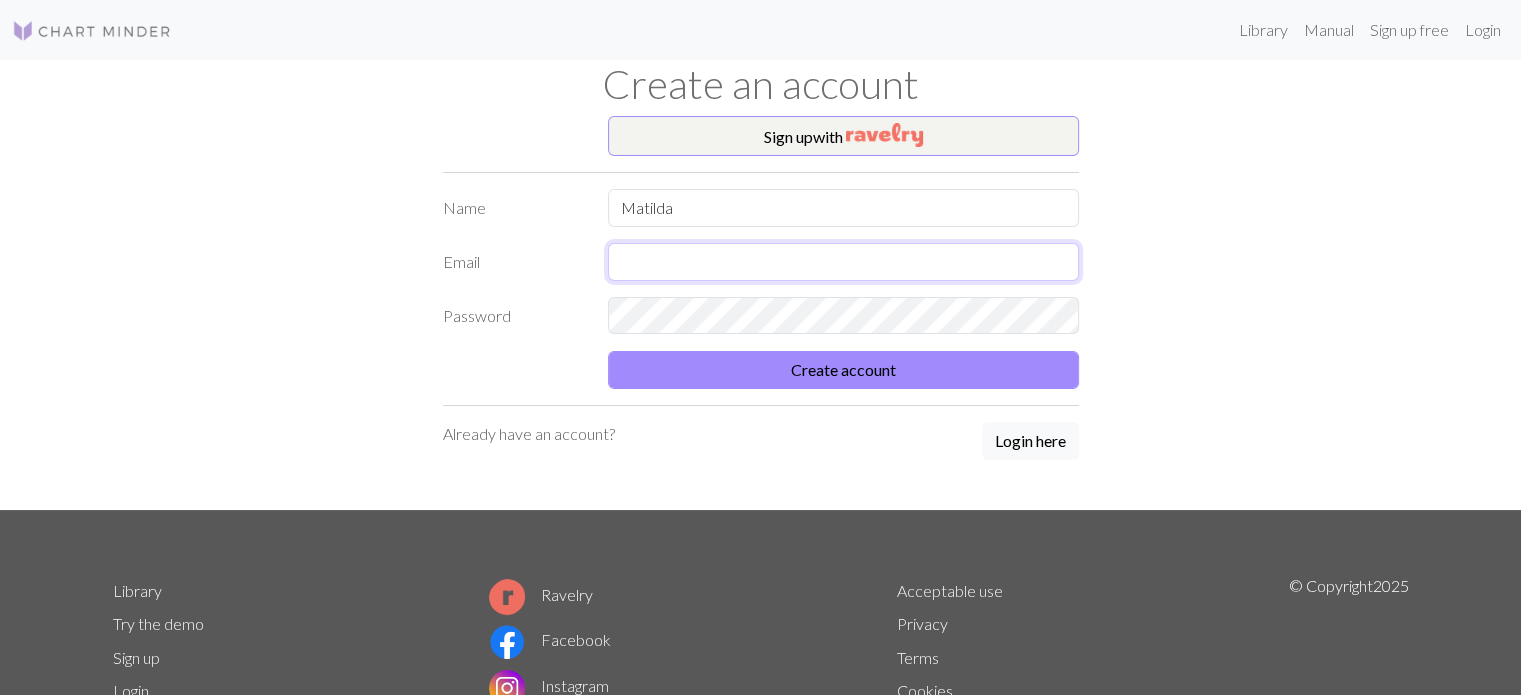 click at bounding box center [843, 262] 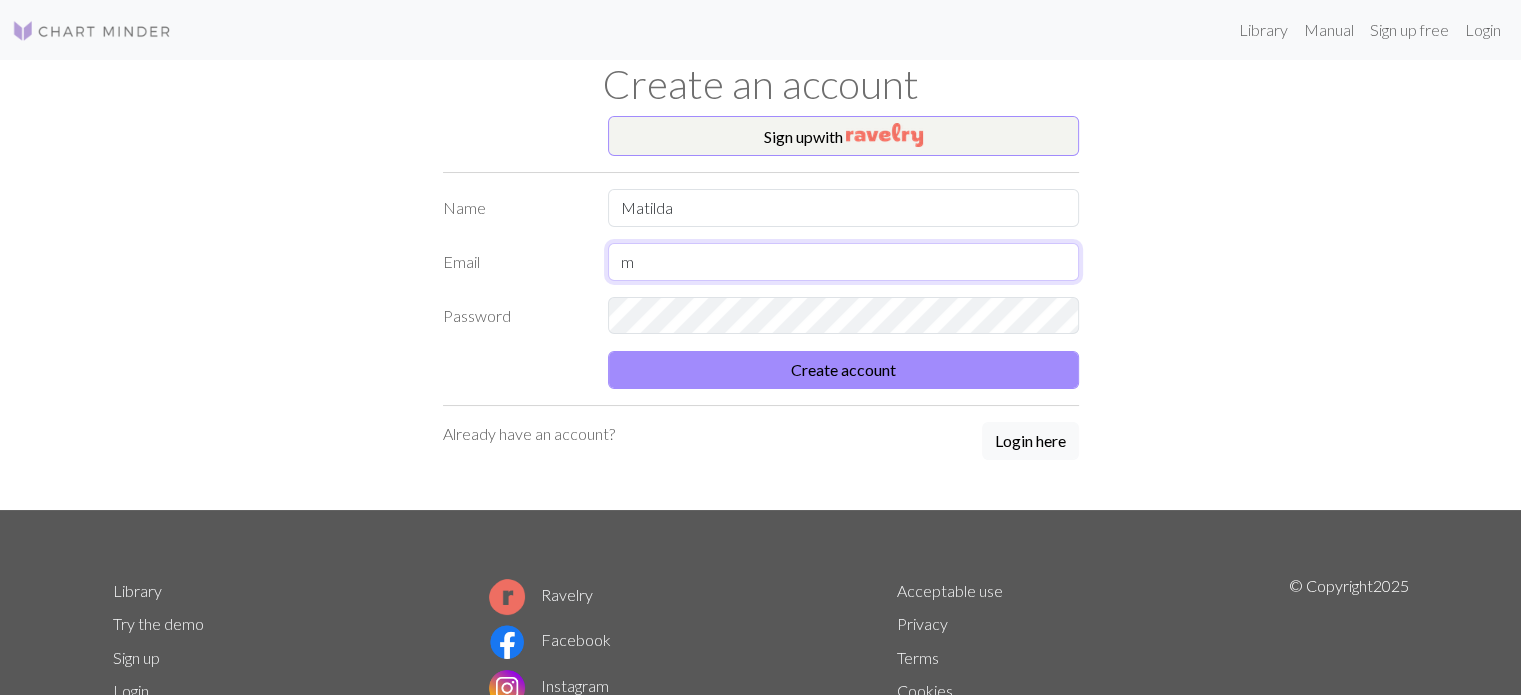 type on "[EMAIL_ADDRESS][DOMAIN_NAME]" 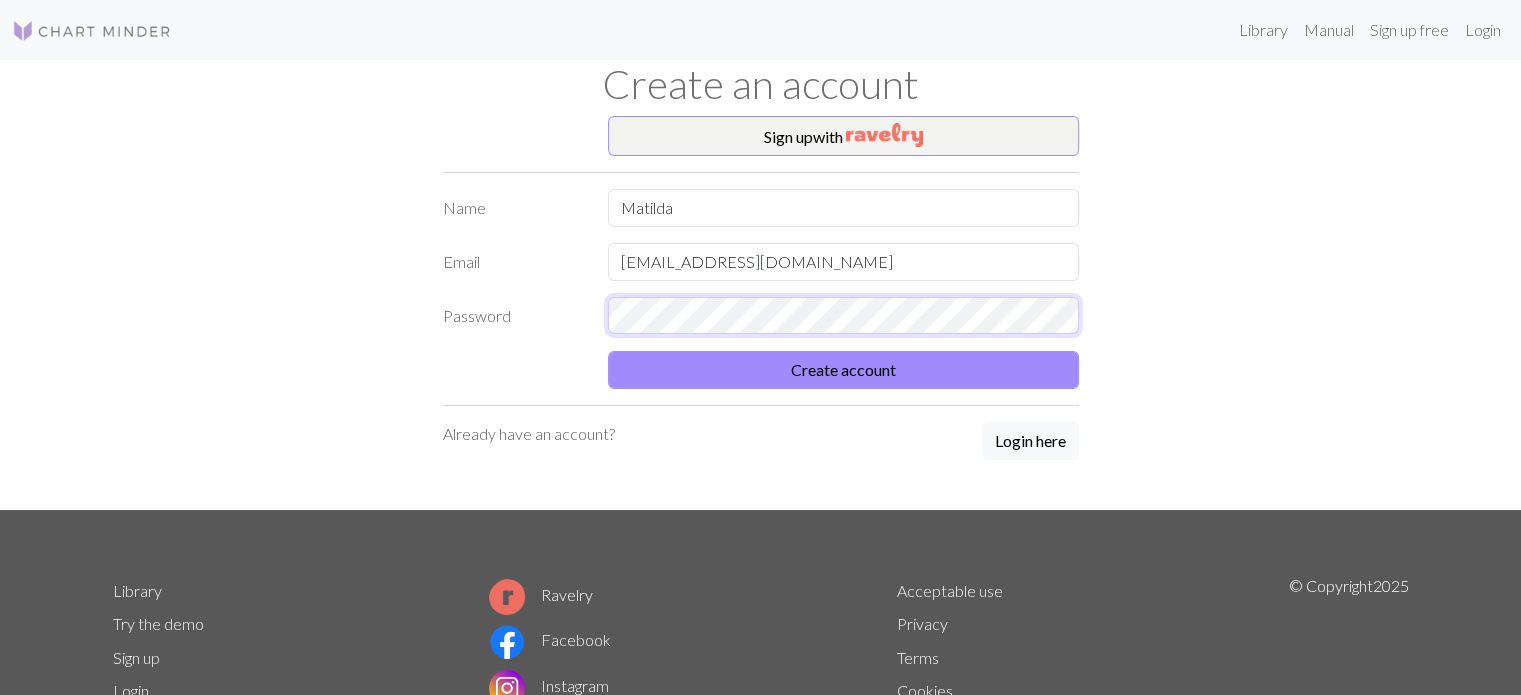 click on "Create account" at bounding box center (843, 370) 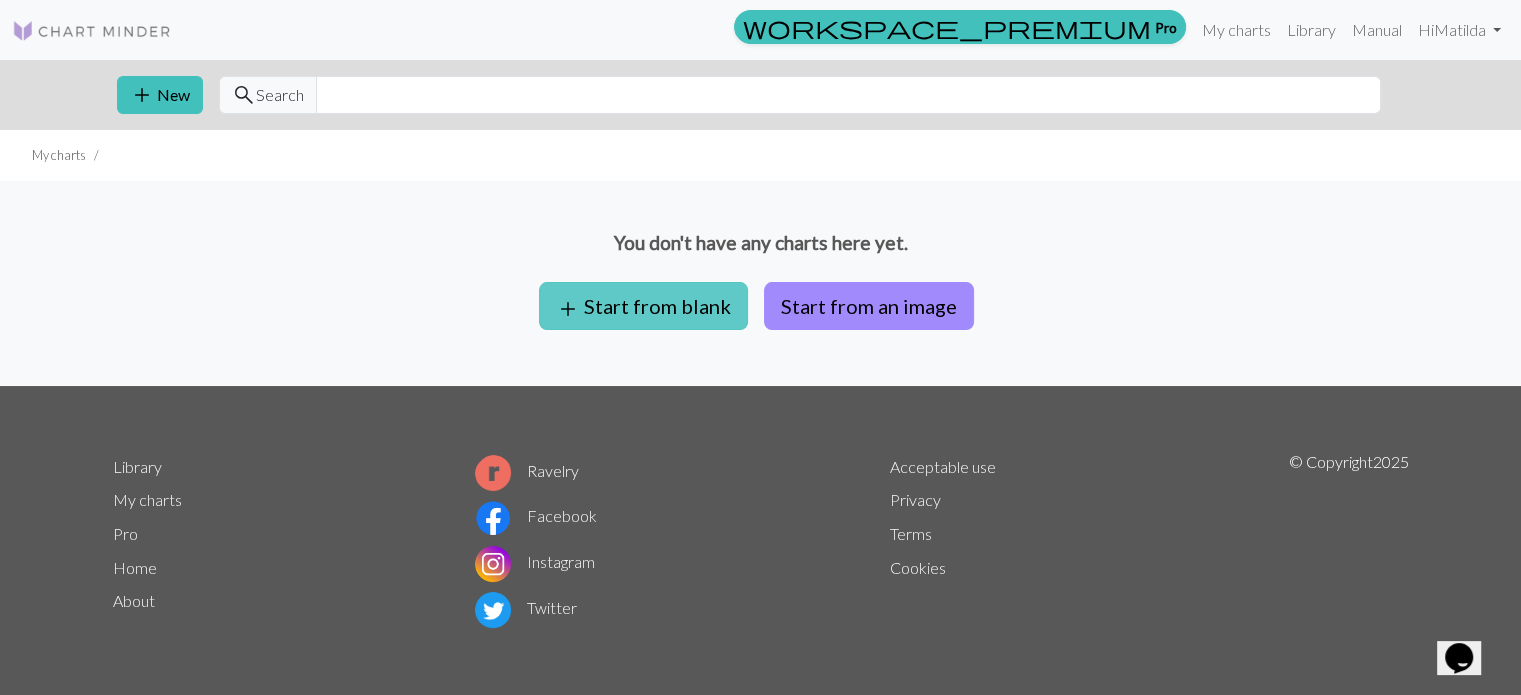 click on "add   Start from blank" at bounding box center (643, 306) 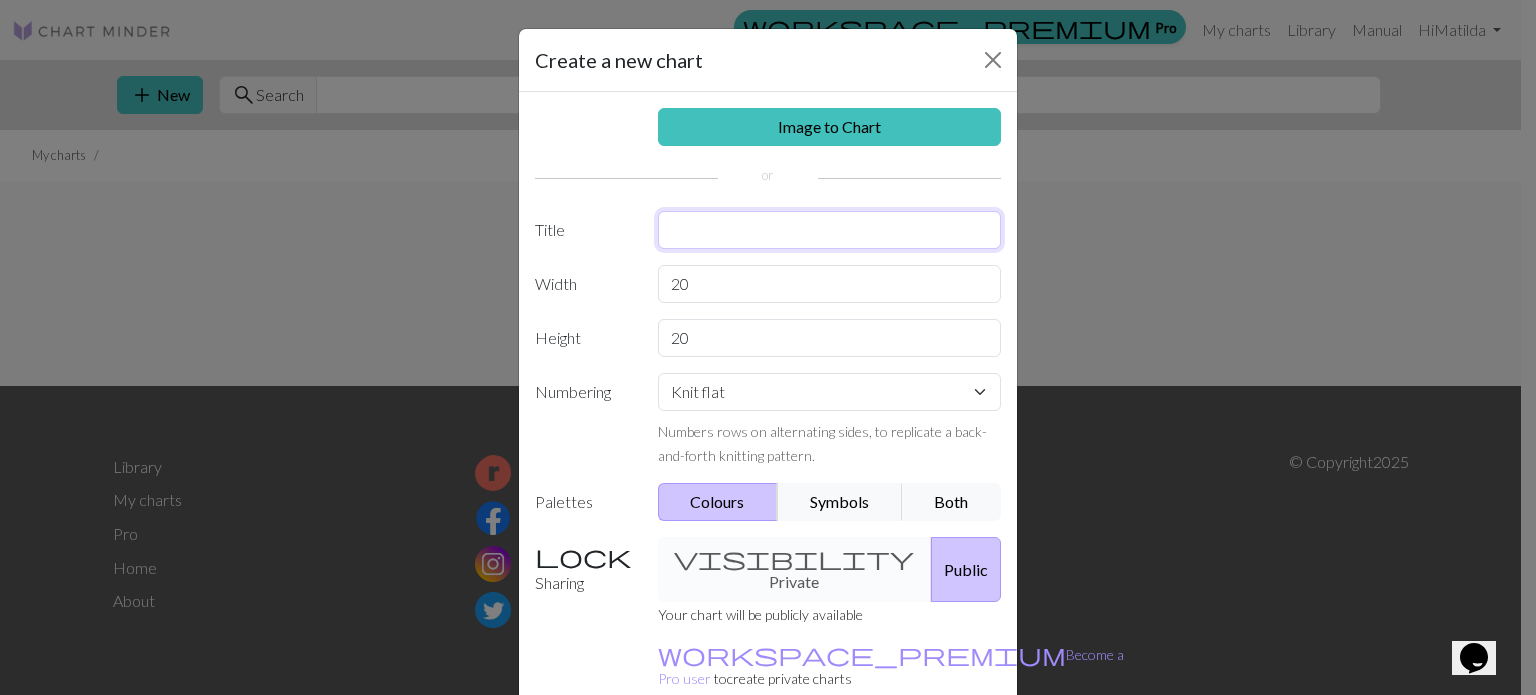 click at bounding box center (830, 230) 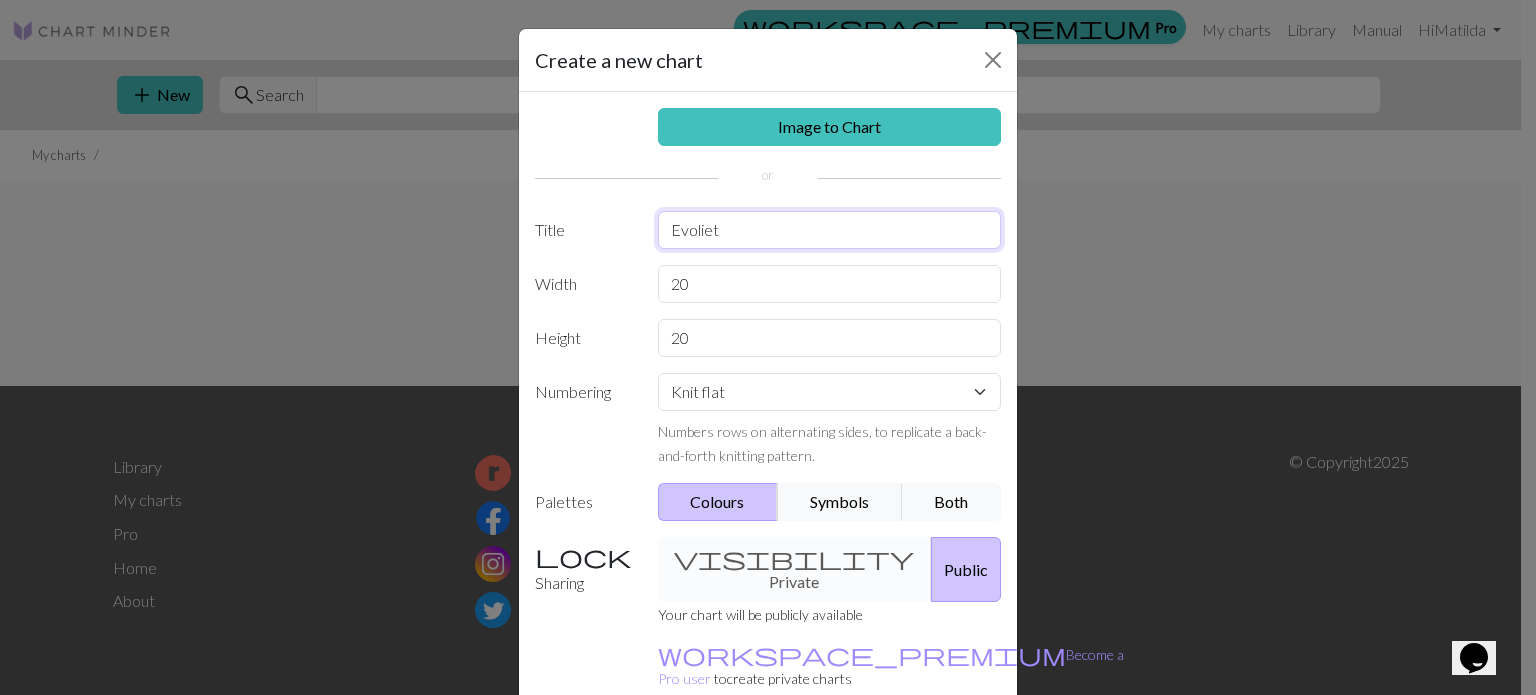 type on "Evoliet" 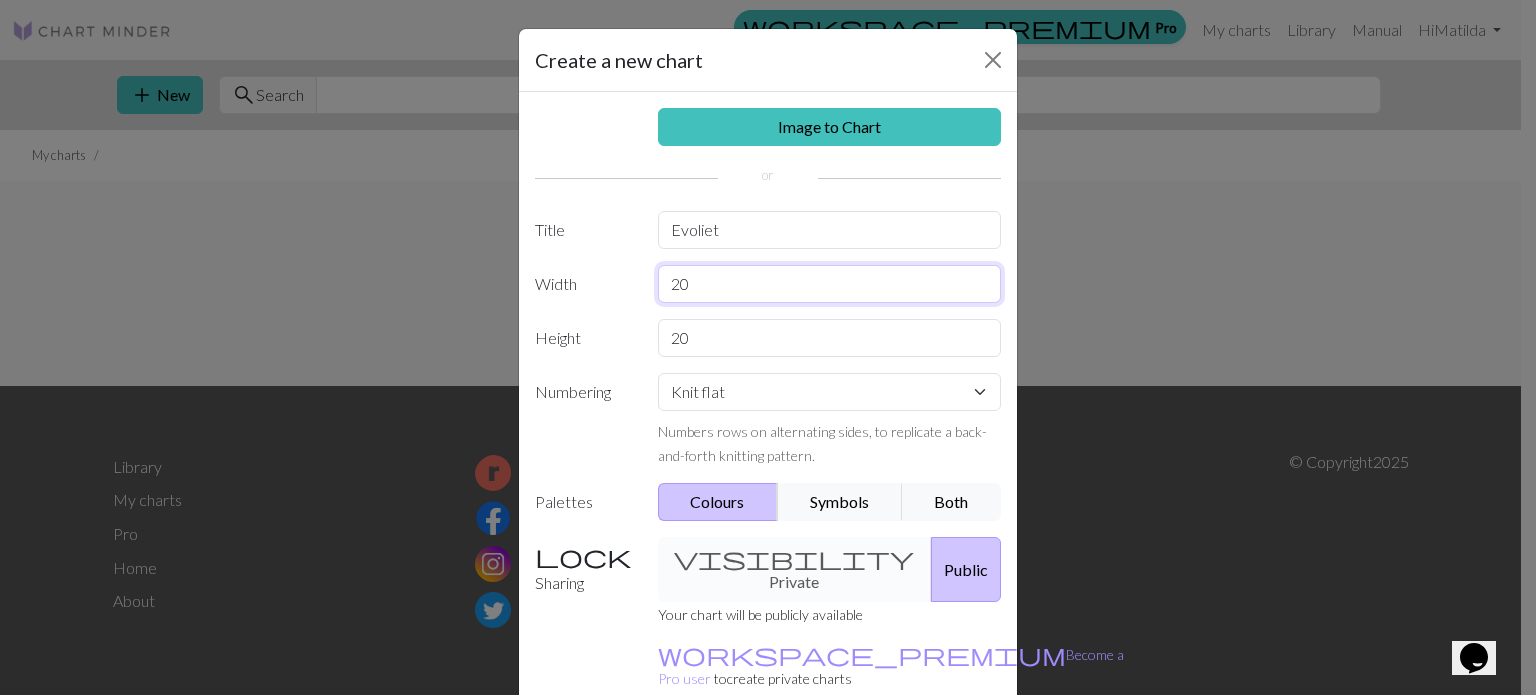 click on "20" at bounding box center [830, 284] 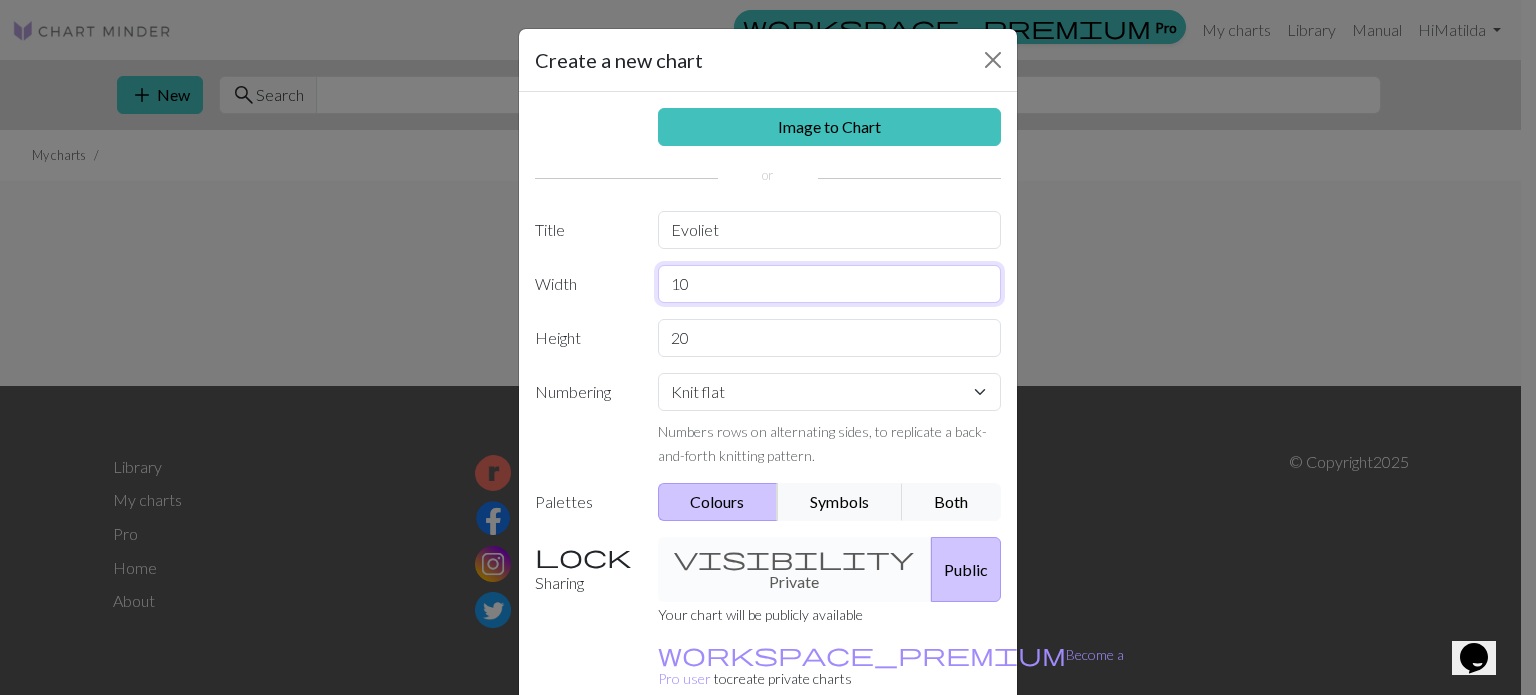 type on "1" 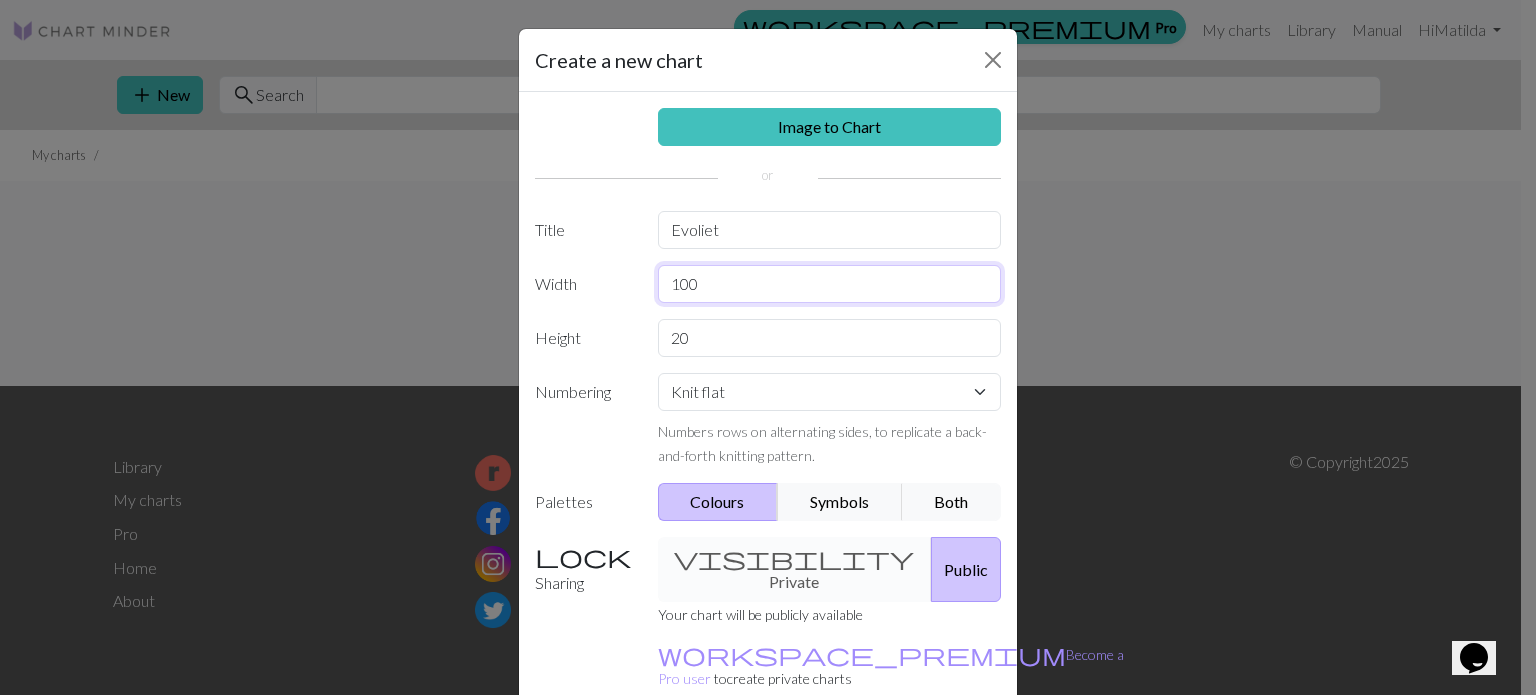 type on "100" 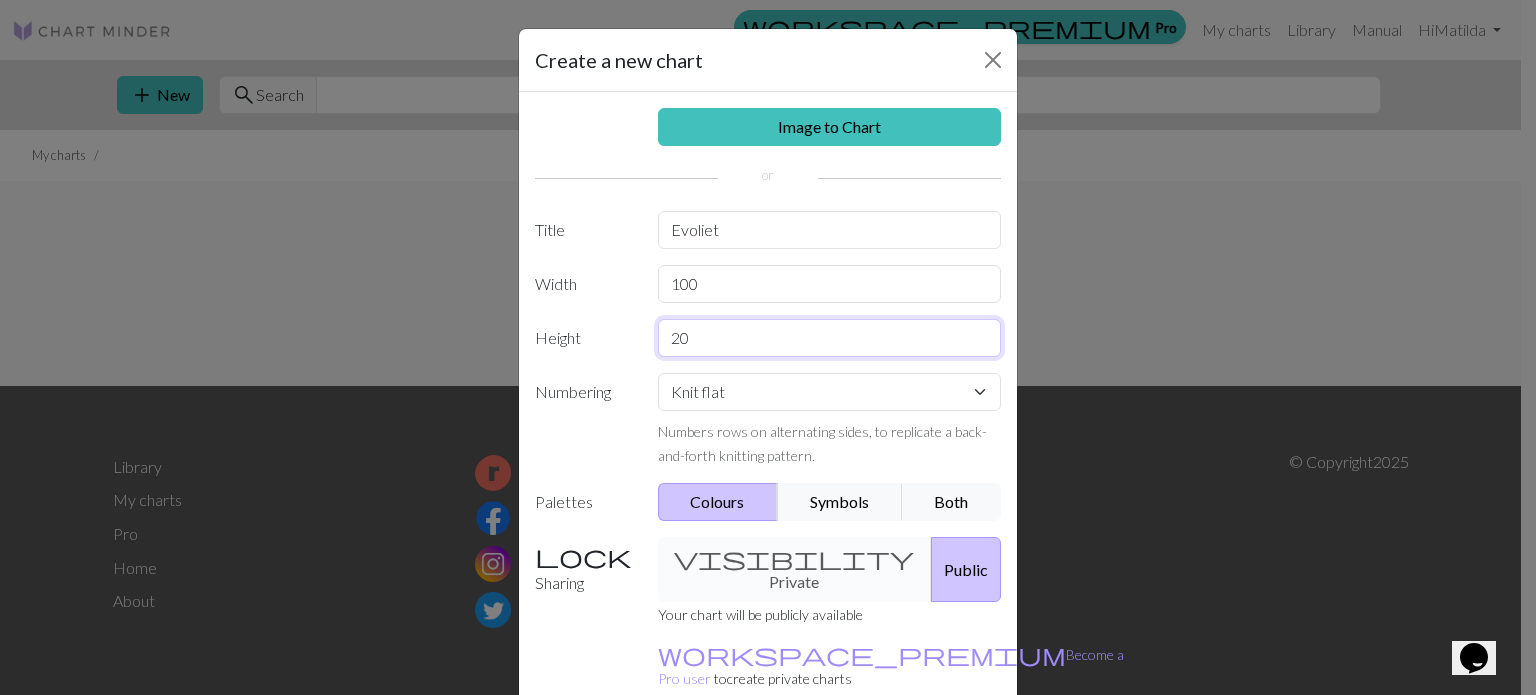 click on "20" at bounding box center (830, 338) 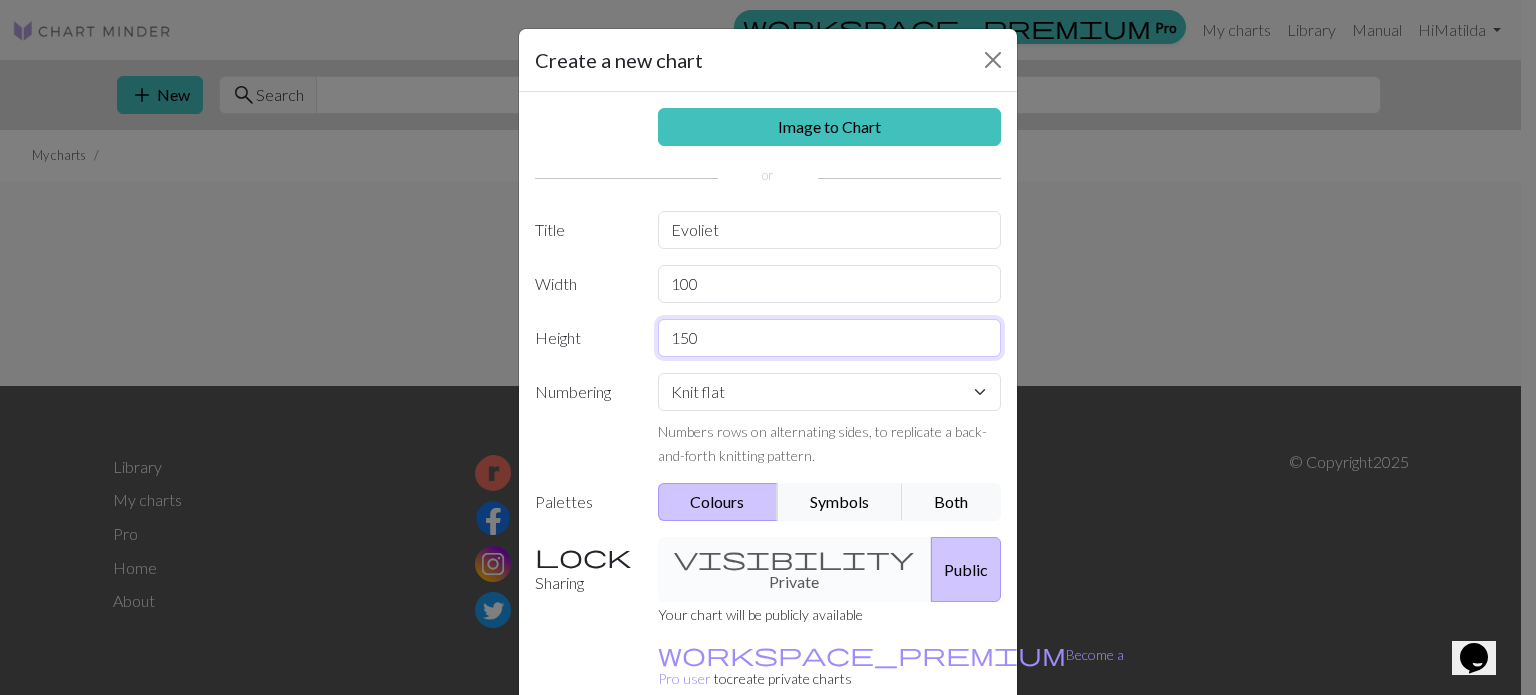 type on "150" 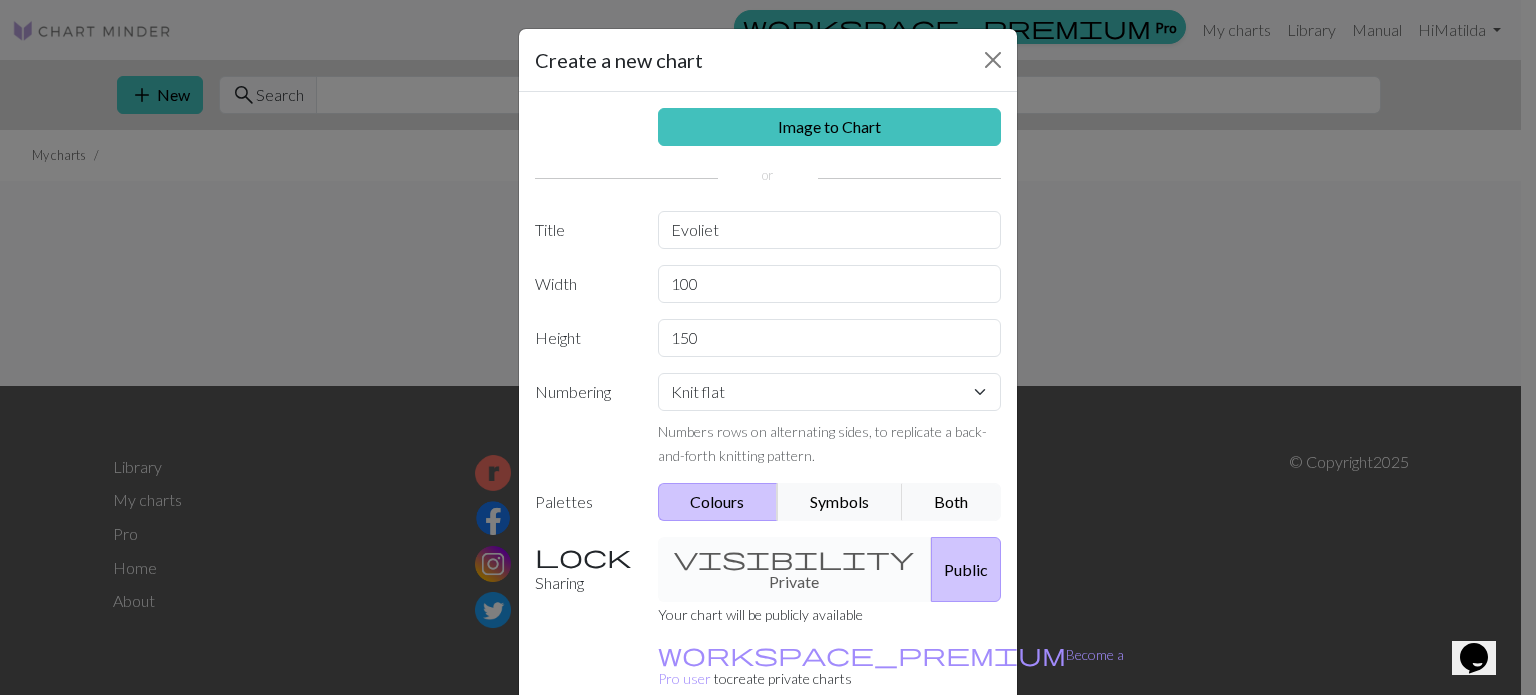 click on "visibility  Private Public" at bounding box center [830, 569] 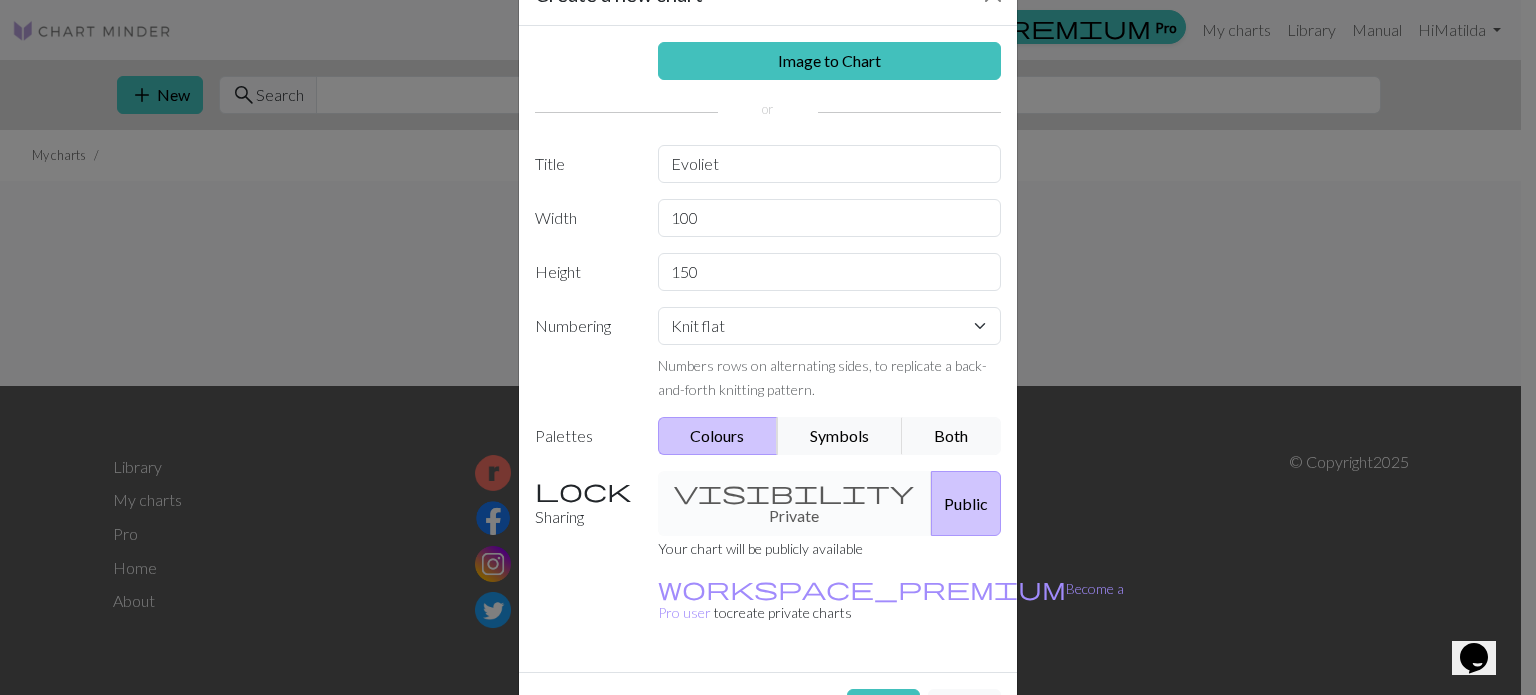 scroll, scrollTop: 92, scrollLeft: 0, axis: vertical 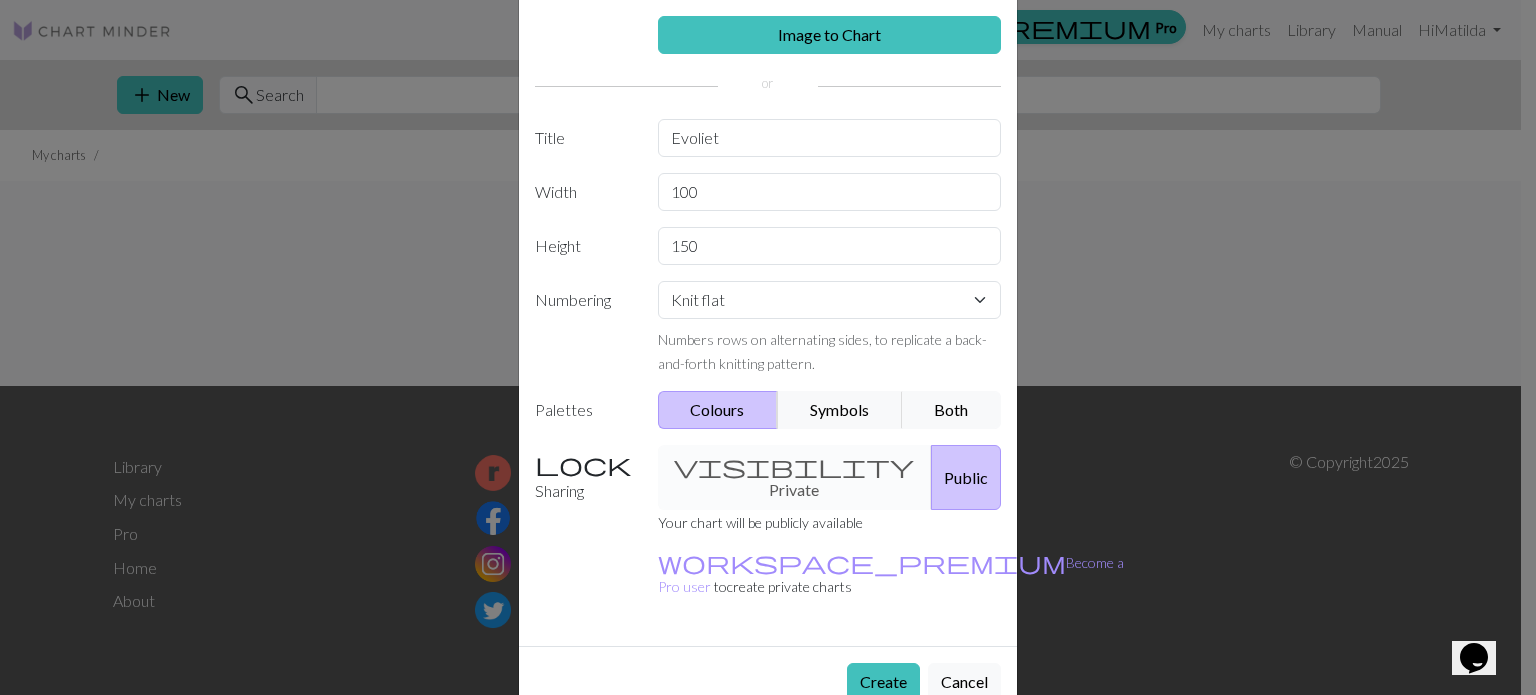 click on "visibility  Private Public" at bounding box center [830, 477] 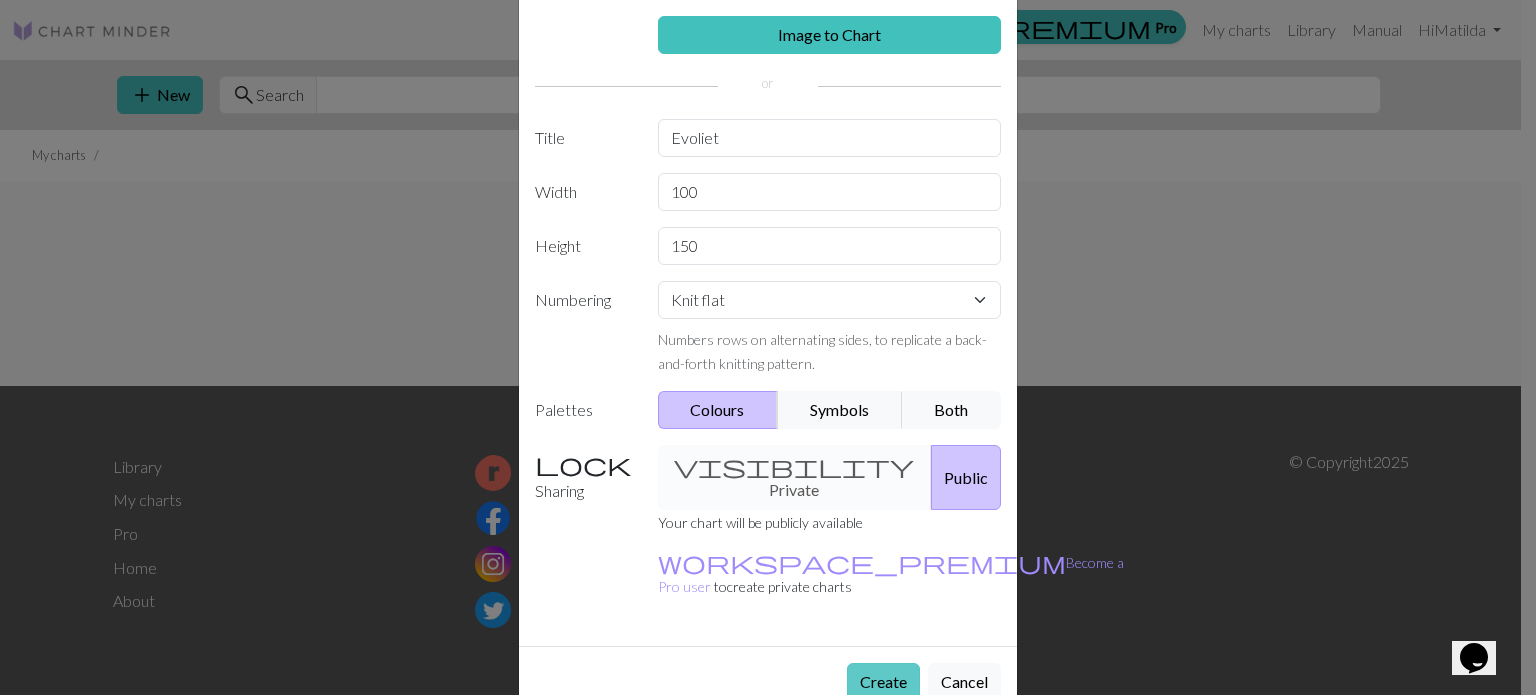 click on "Create" at bounding box center [883, 682] 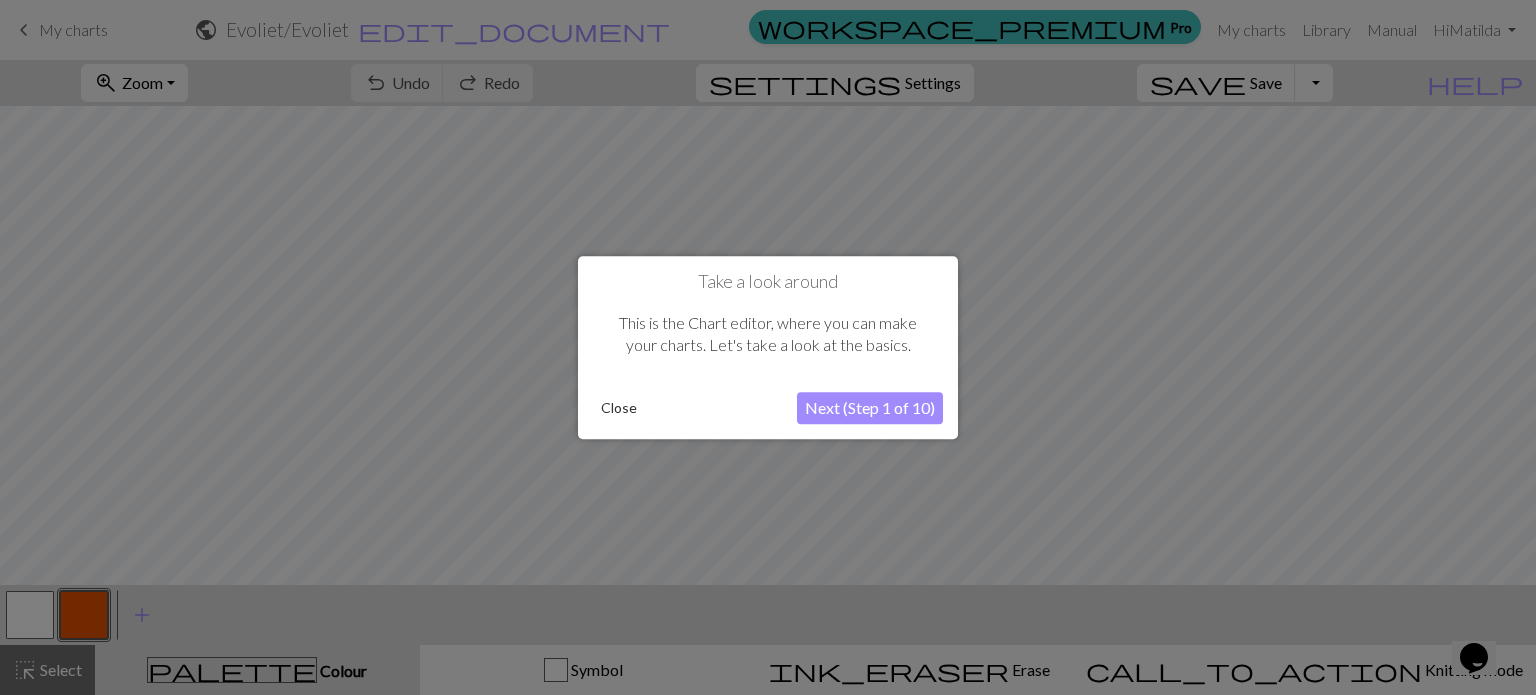 click on "Next (Step 1 of 10)" at bounding box center (870, 408) 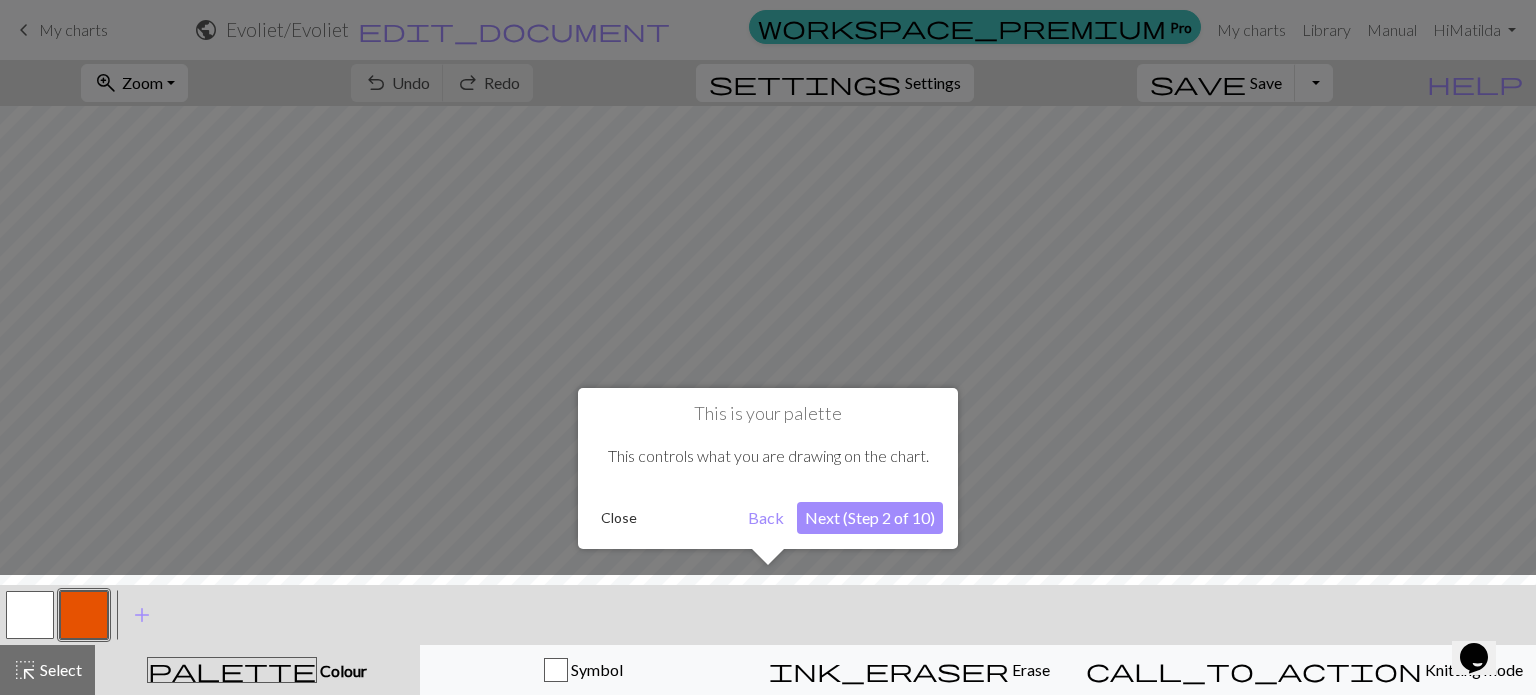 click on "Next (Step 2 of 10)" at bounding box center [870, 518] 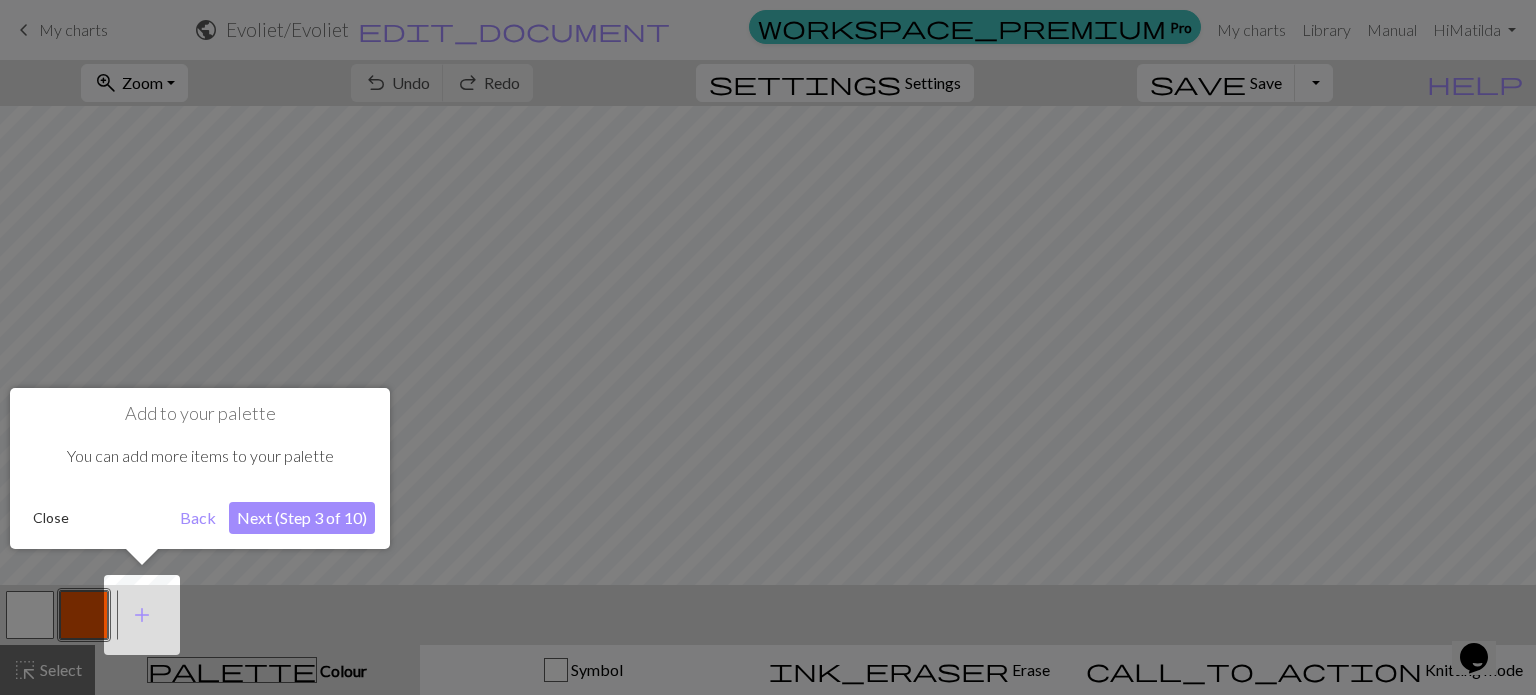 click on "Next (Step 3 of 10)" at bounding box center (302, 518) 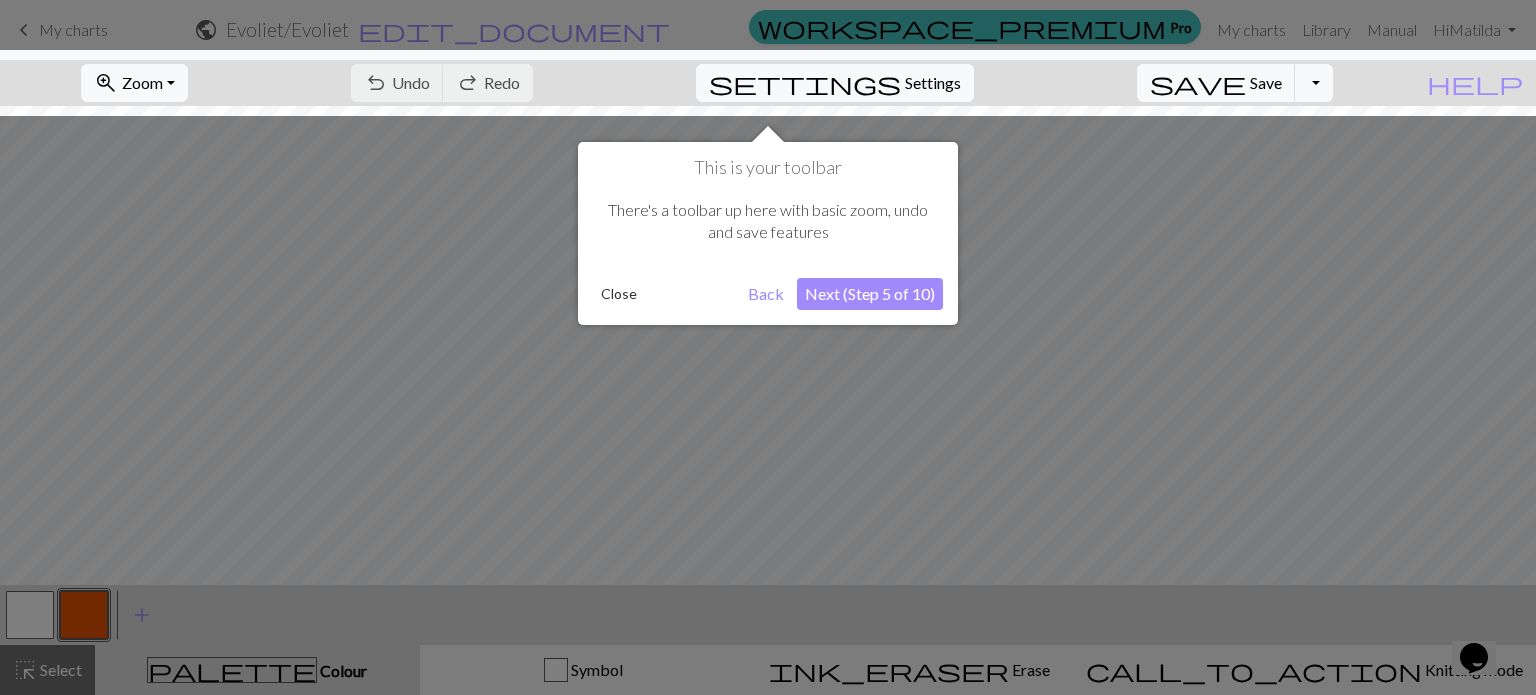 click at bounding box center (768, 347) 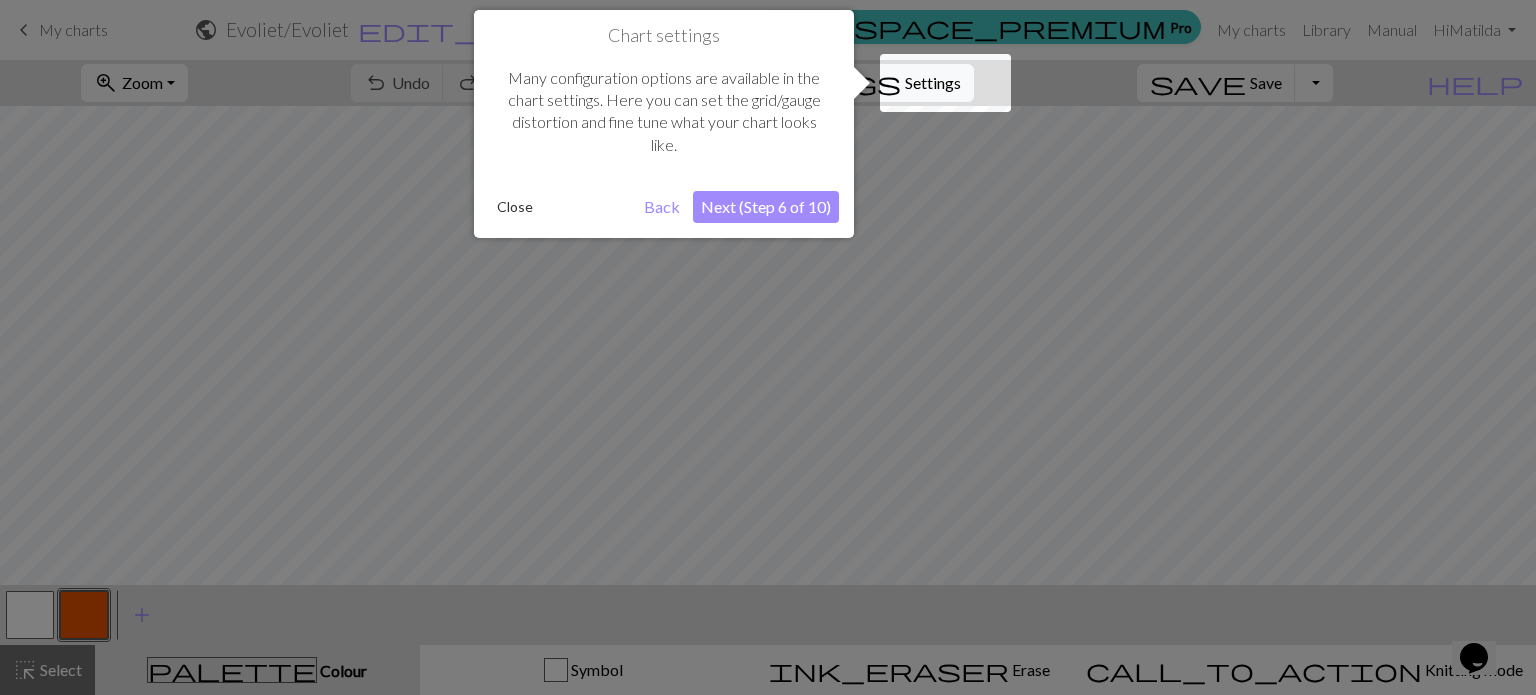 click on "Next (Step 6 of 10)" at bounding box center [766, 207] 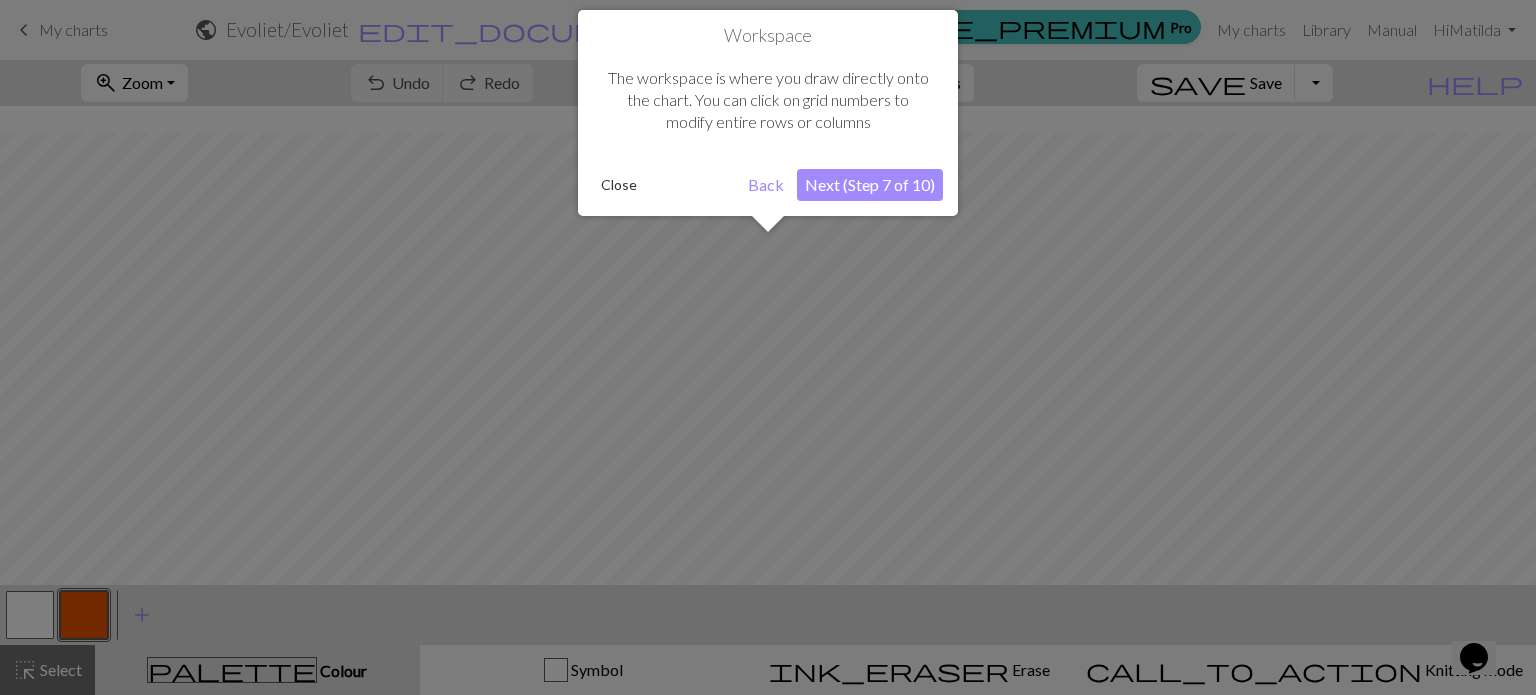 scroll, scrollTop: 75, scrollLeft: 0, axis: vertical 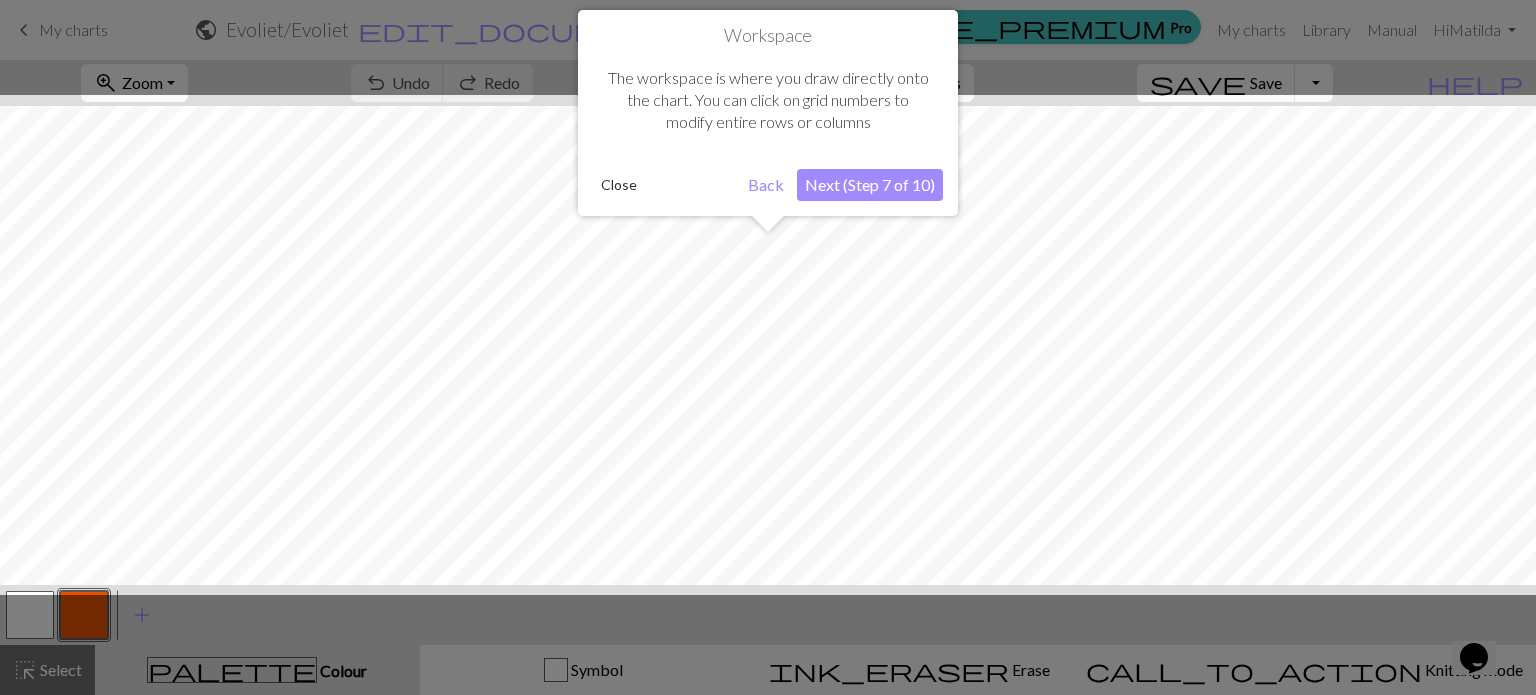 click on "Next (Step 7 of 10)" at bounding box center (870, 185) 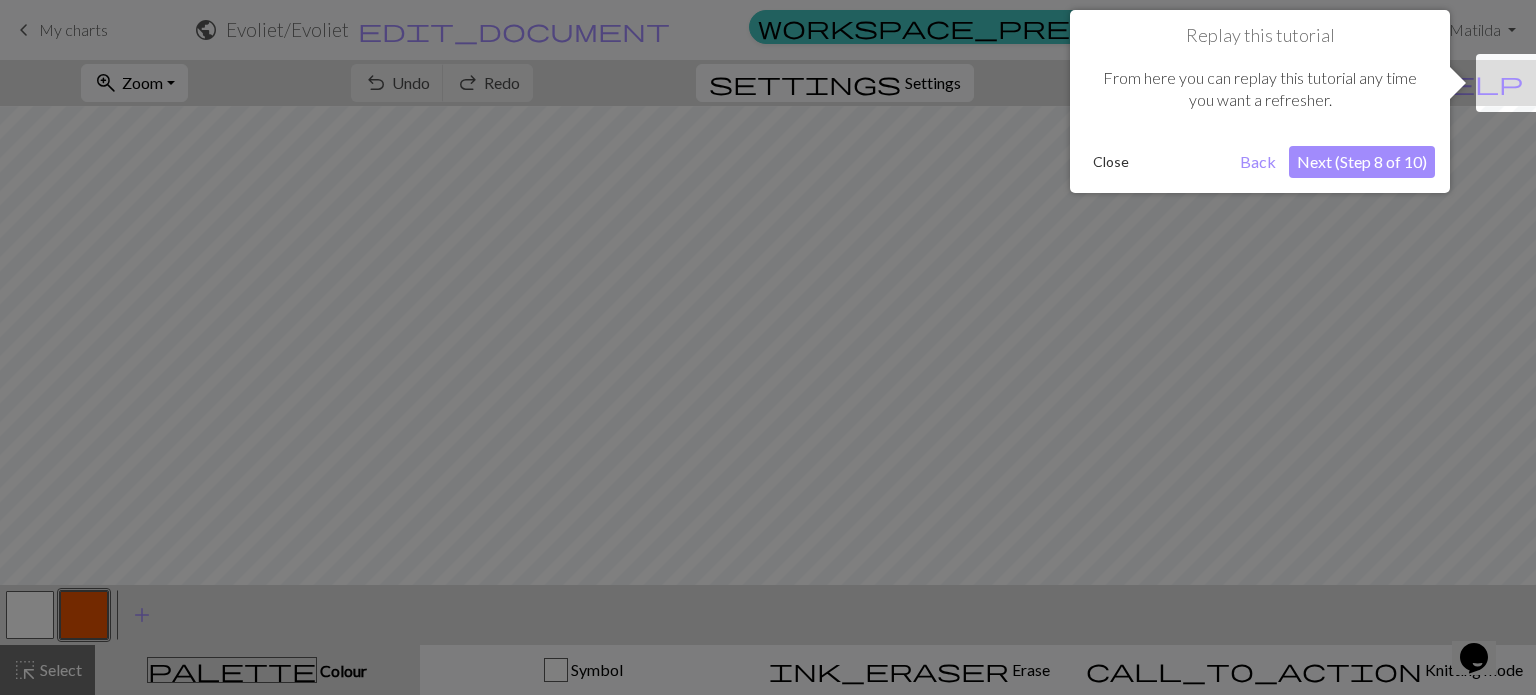 click at bounding box center (768, 347) 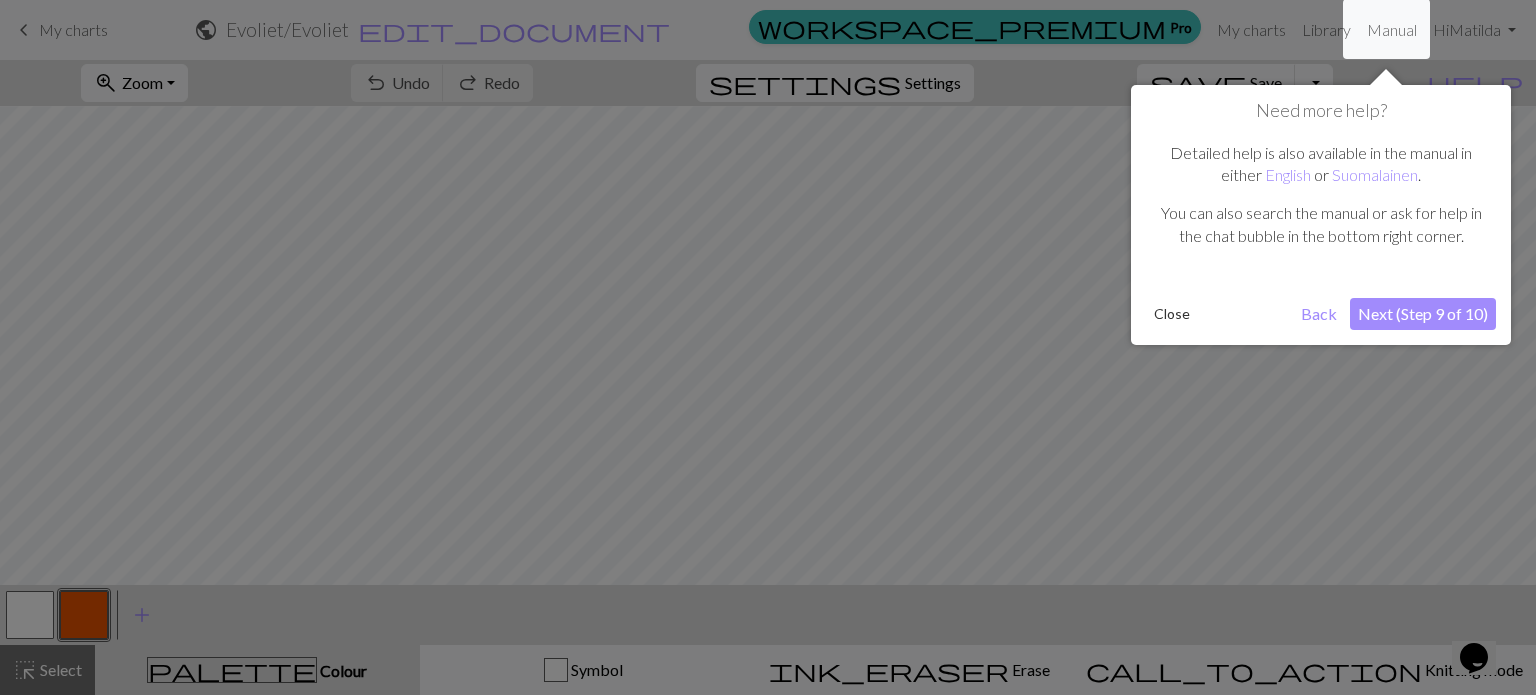 click on "Close" at bounding box center [1172, 314] 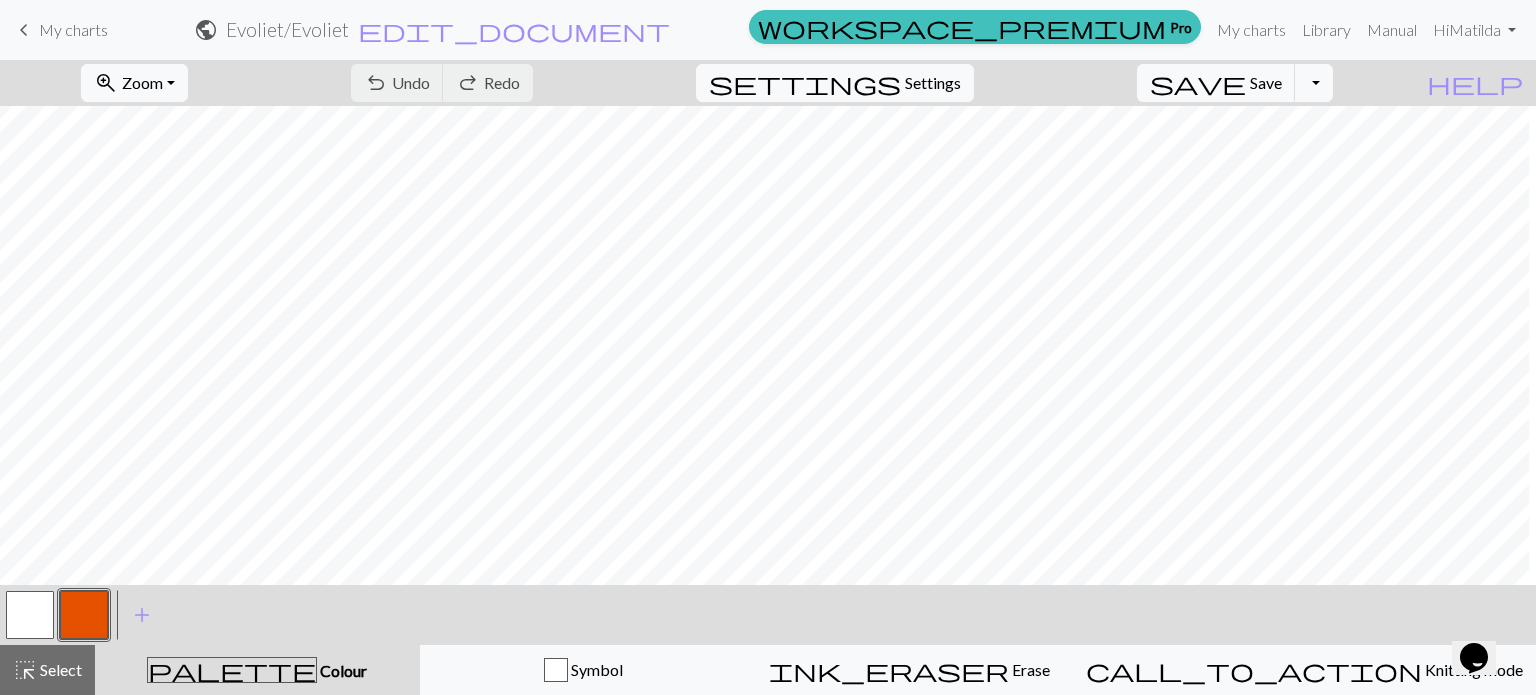 scroll, scrollTop: 75, scrollLeft: 1139, axis: both 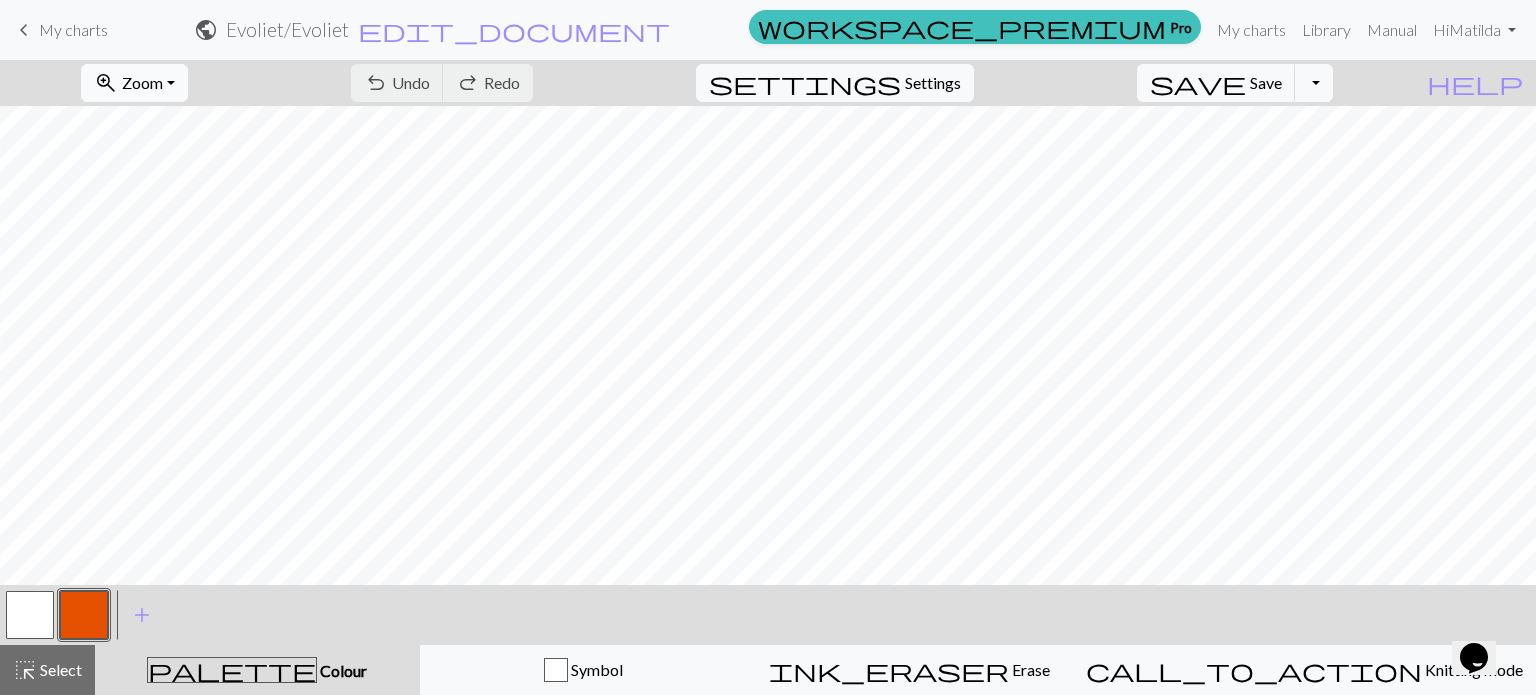 click on "Zoom" at bounding box center (142, 82) 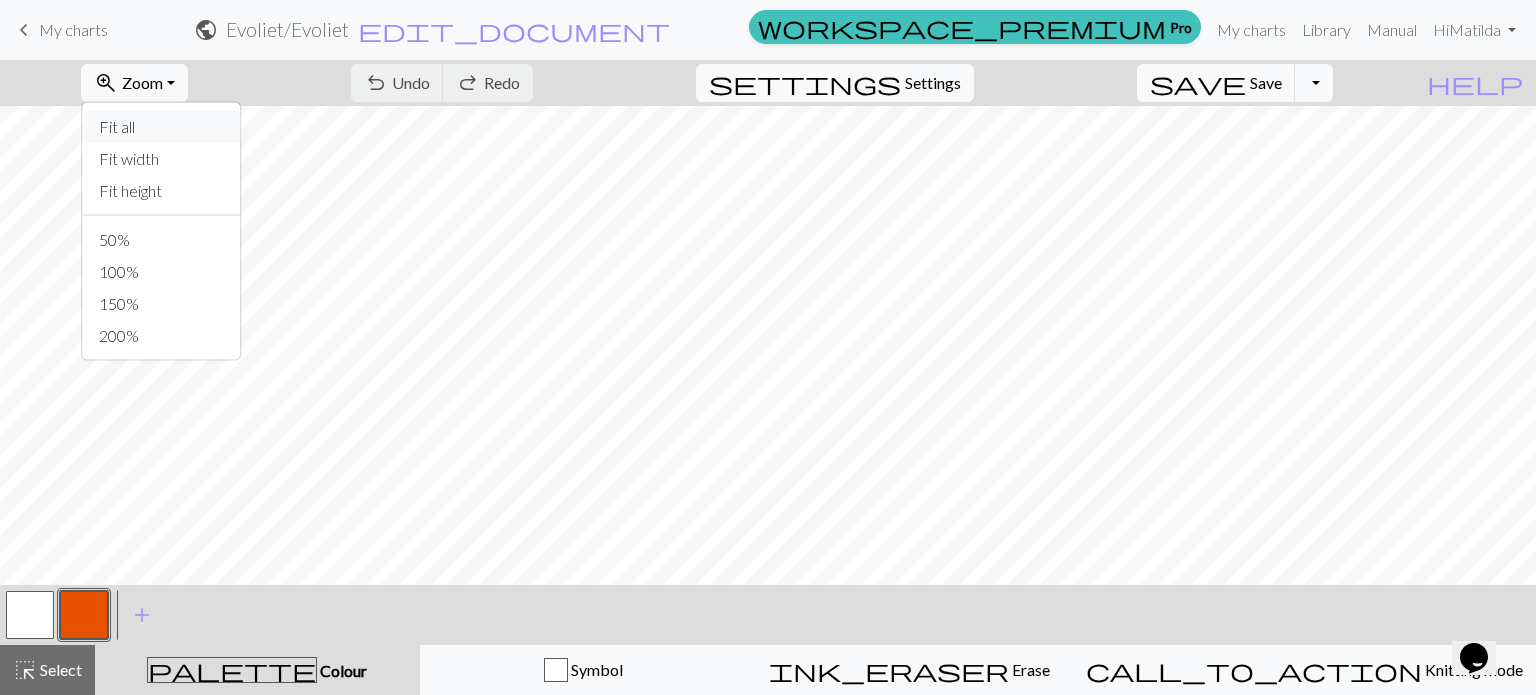 click on "Fit all" at bounding box center [162, 127] 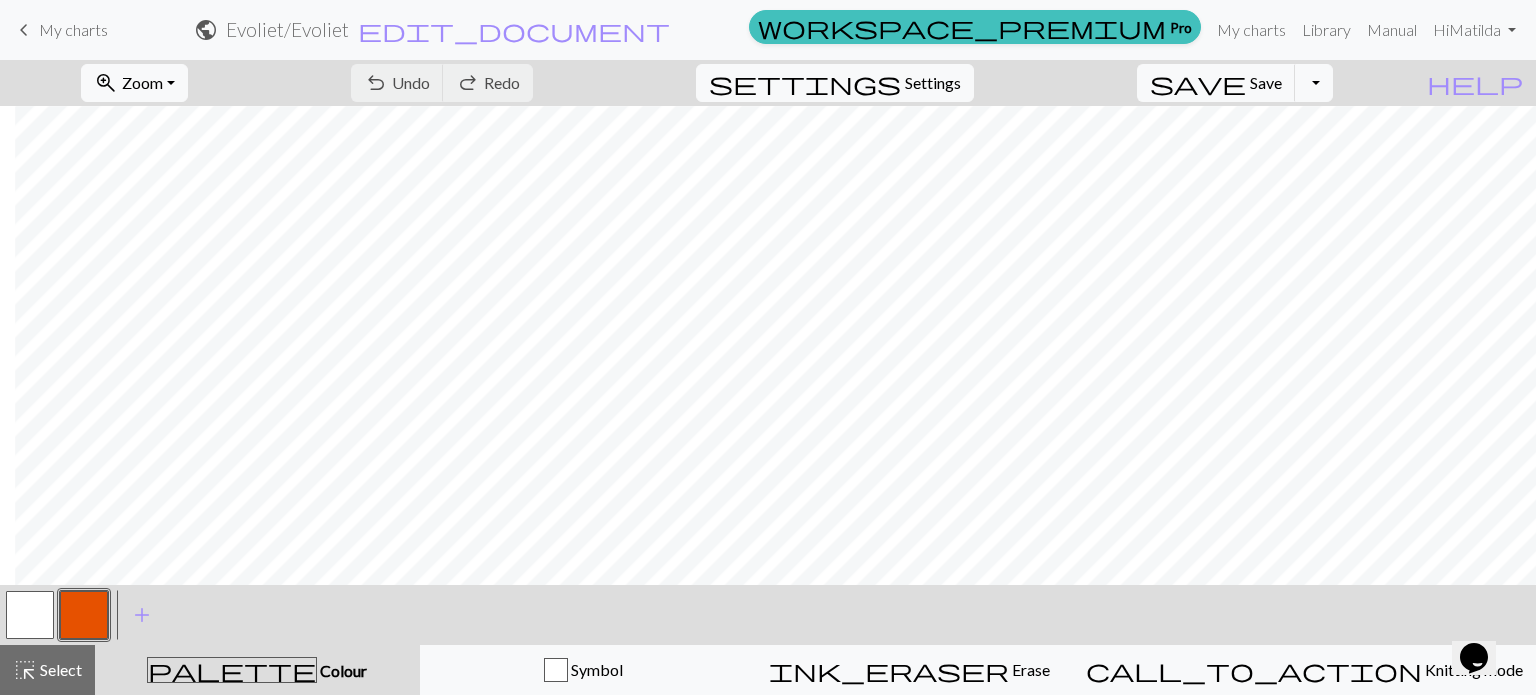 scroll, scrollTop: 75, scrollLeft: 15, axis: both 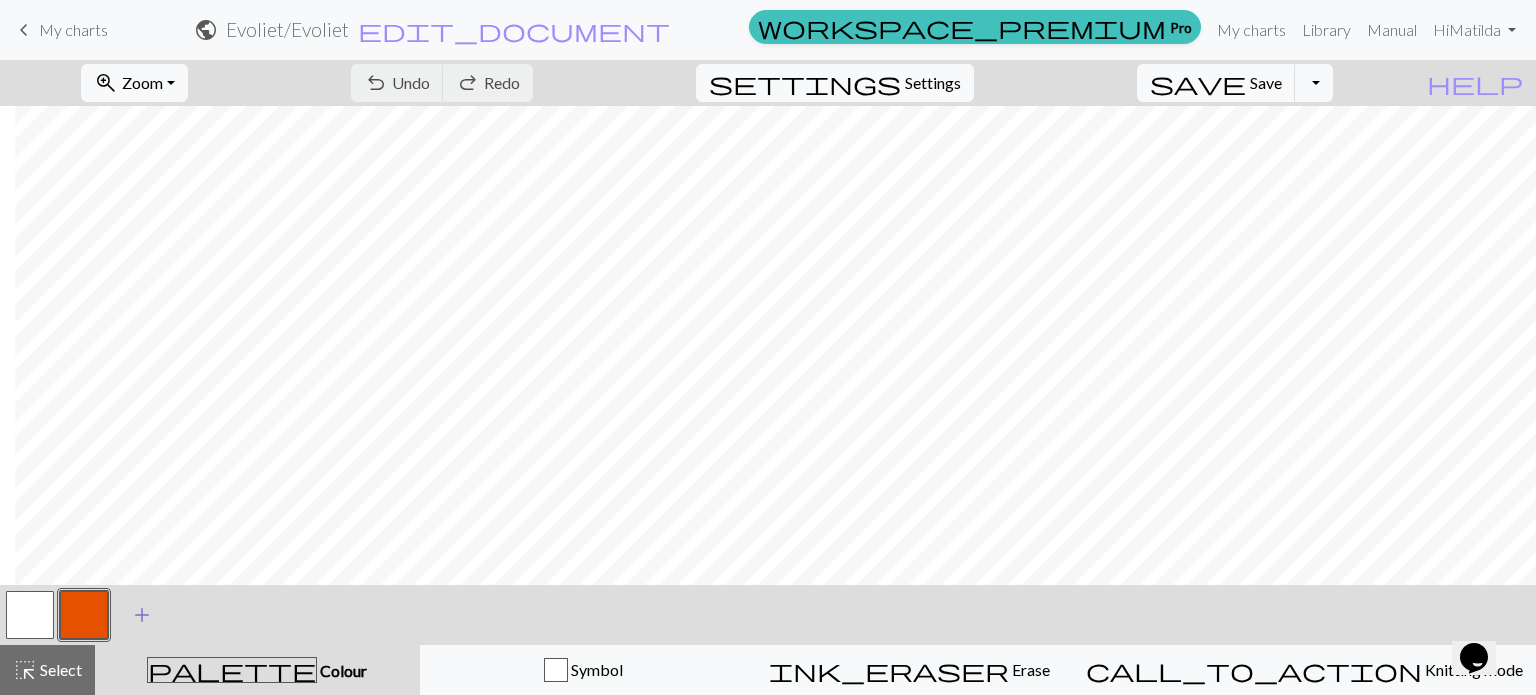 click on "add" at bounding box center [142, 615] 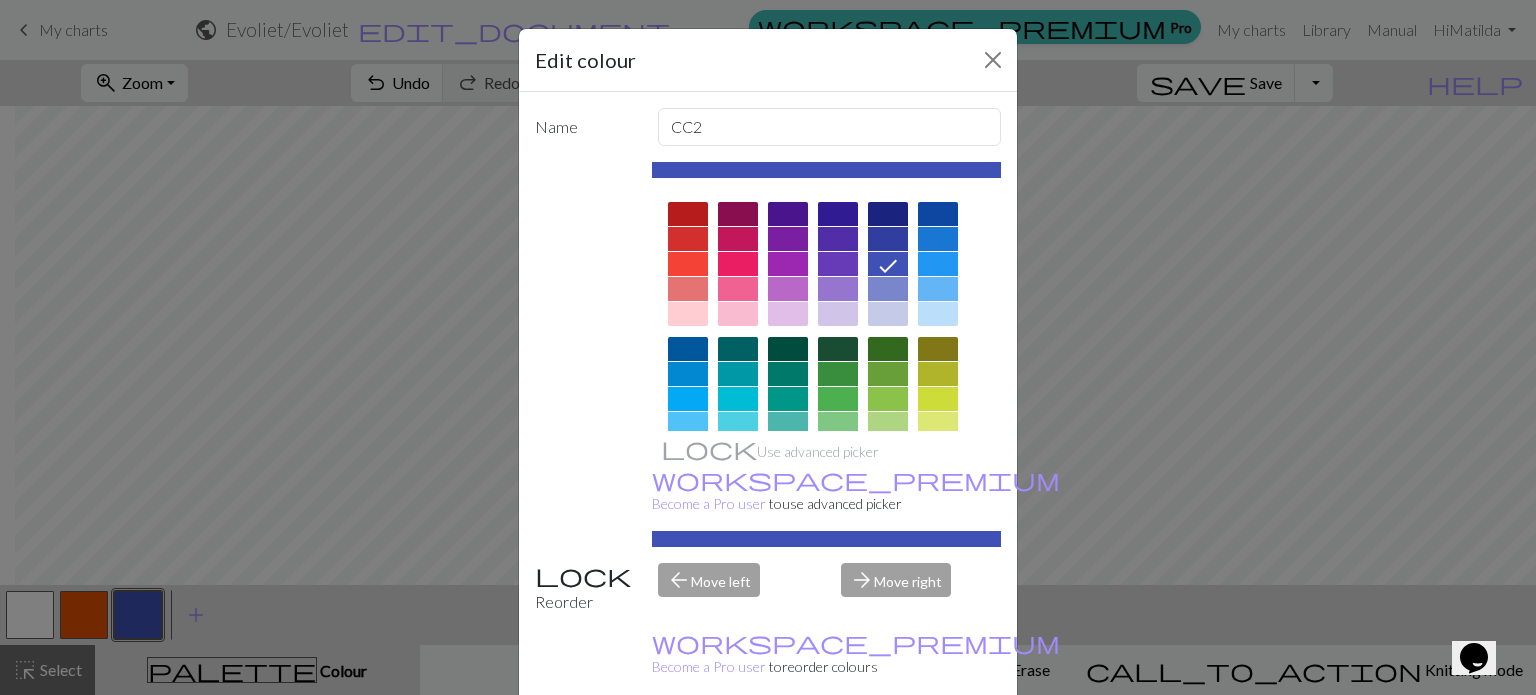 click at bounding box center (938, 424) 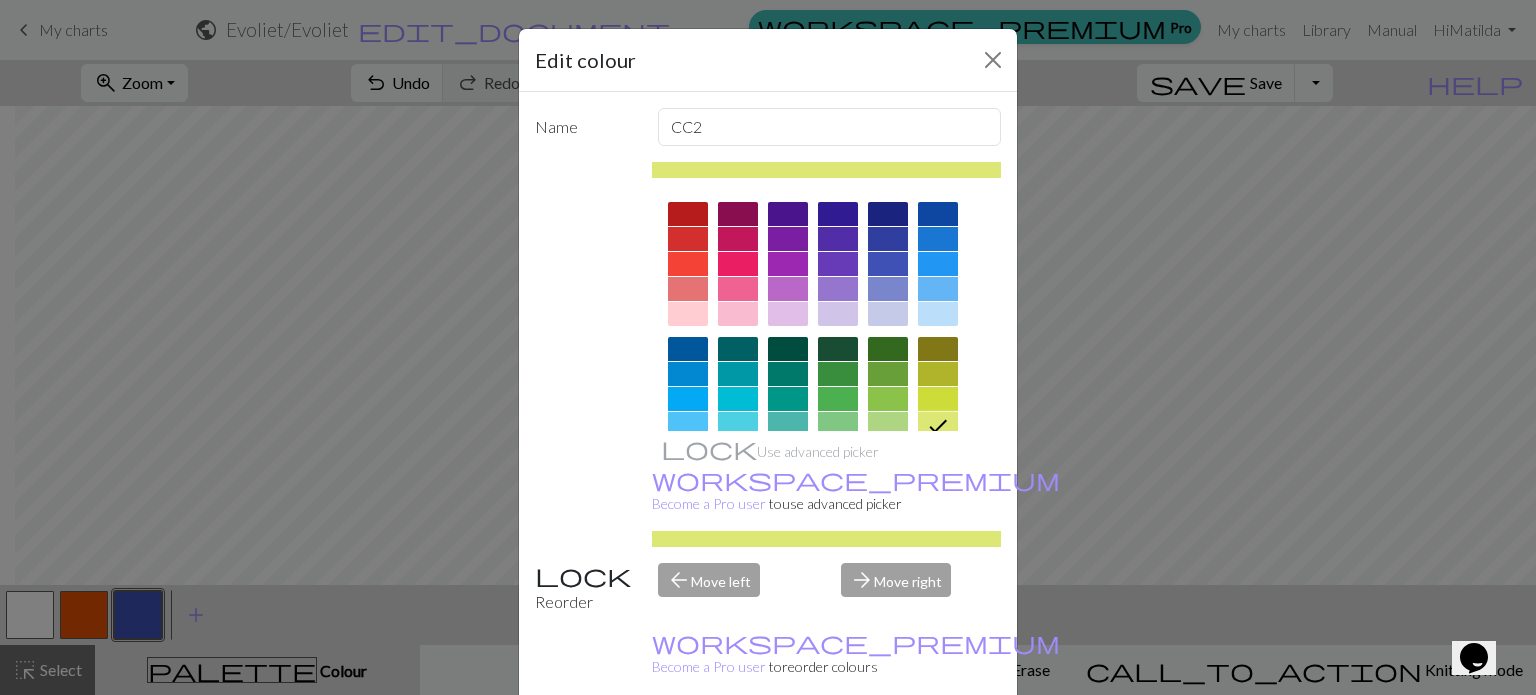 click on "Done" at bounding box center [888, 746] 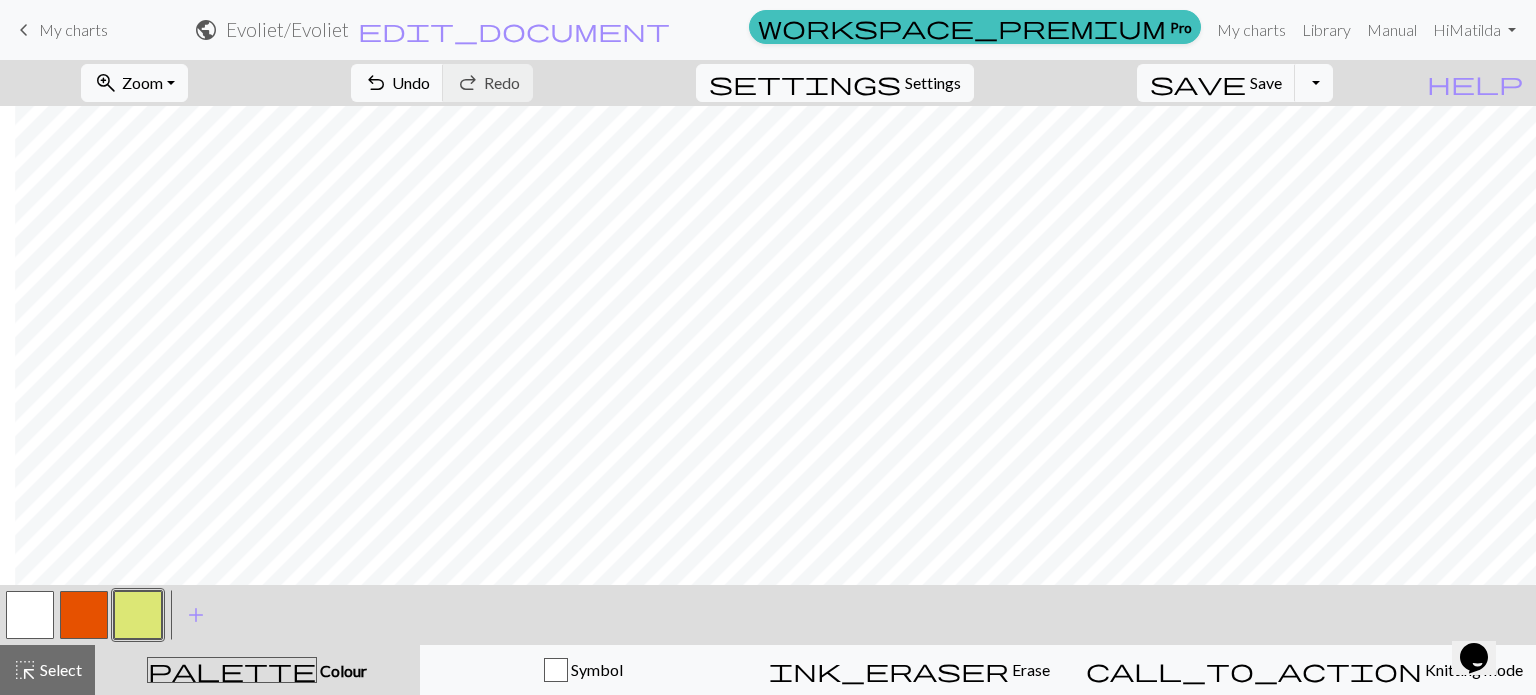 click at bounding box center (84, 615) 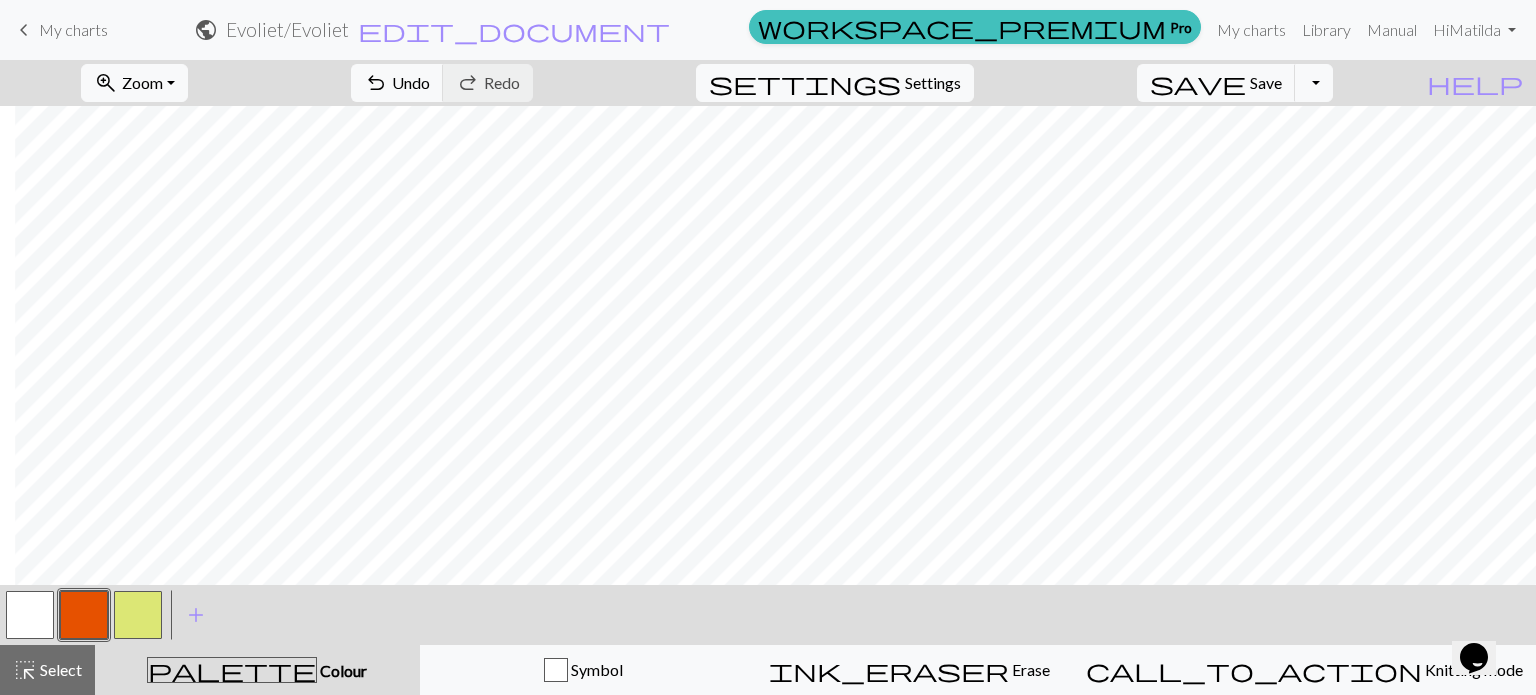click at bounding box center [84, 615] 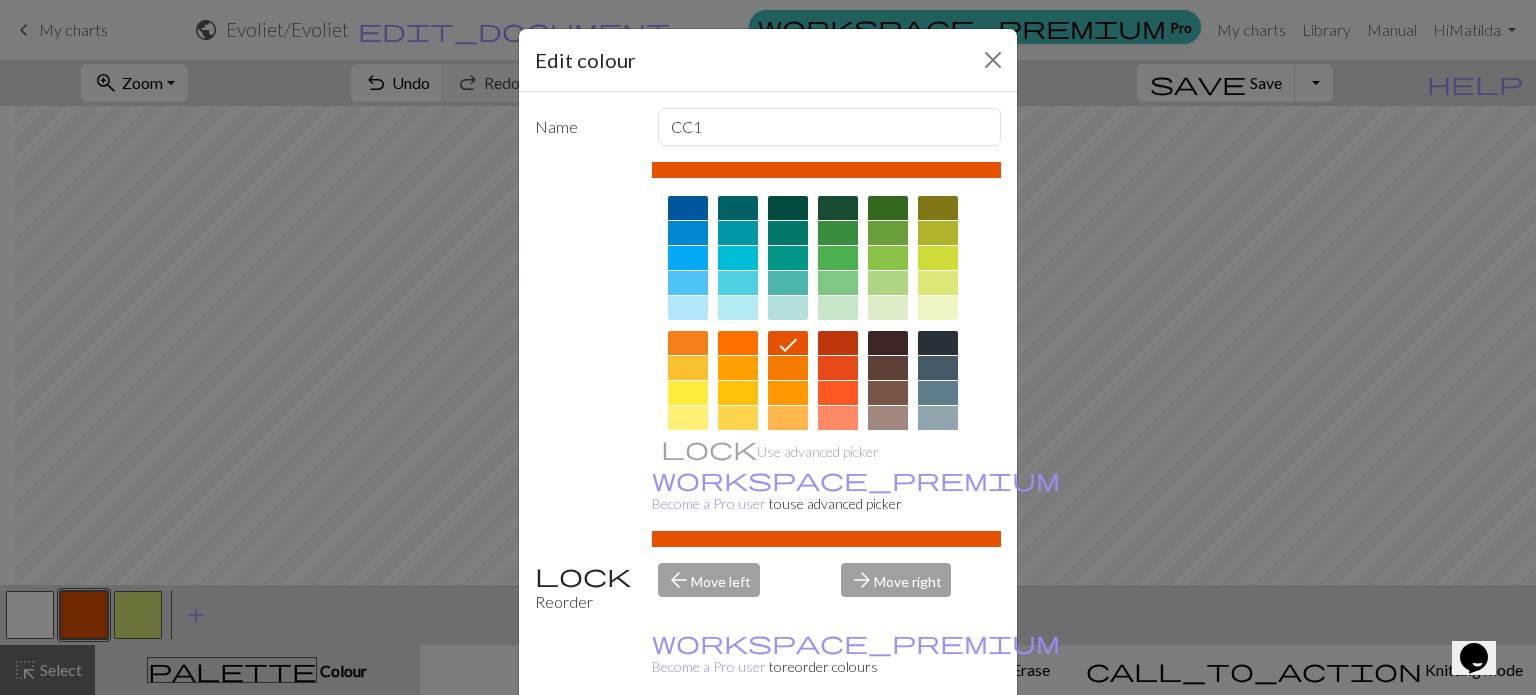 scroll, scrollTop: 143, scrollLeft: 0, axis: vertical 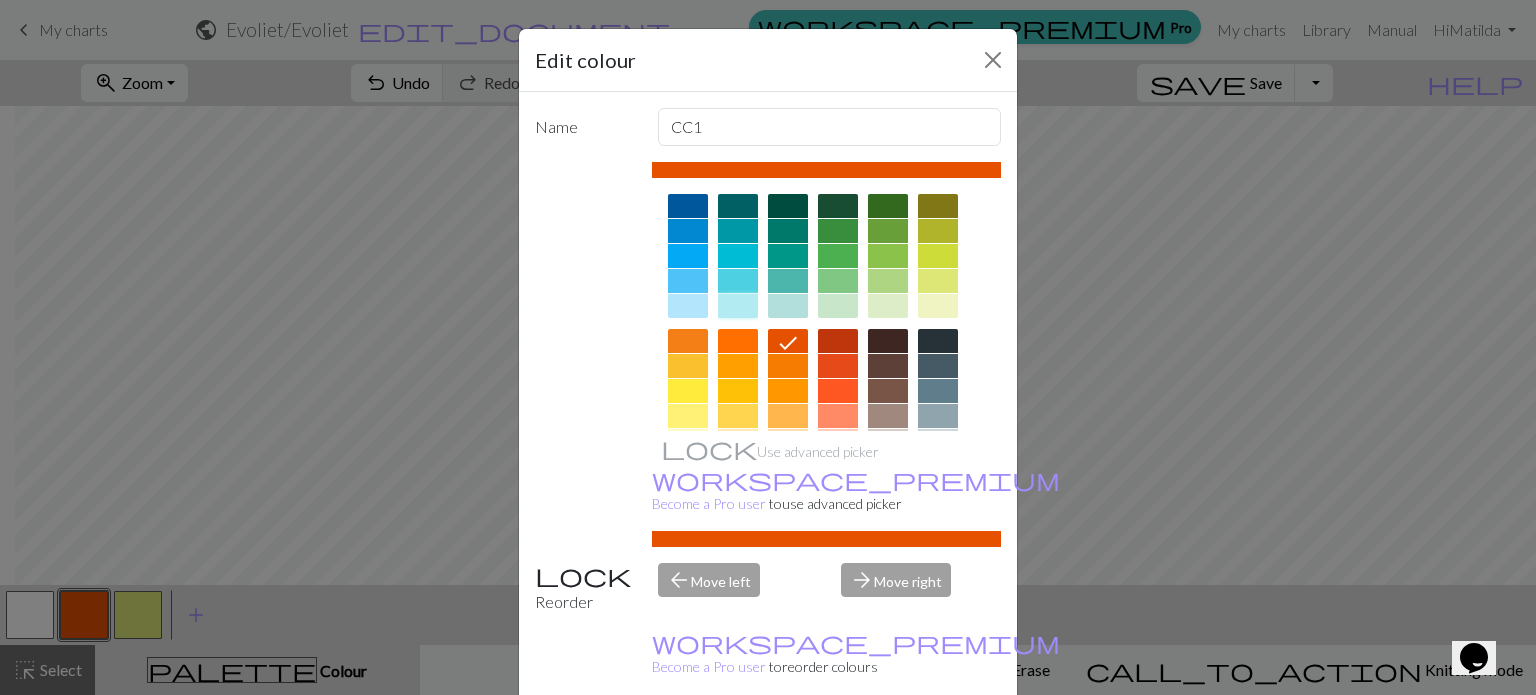 click at bounding box center (738, 306) 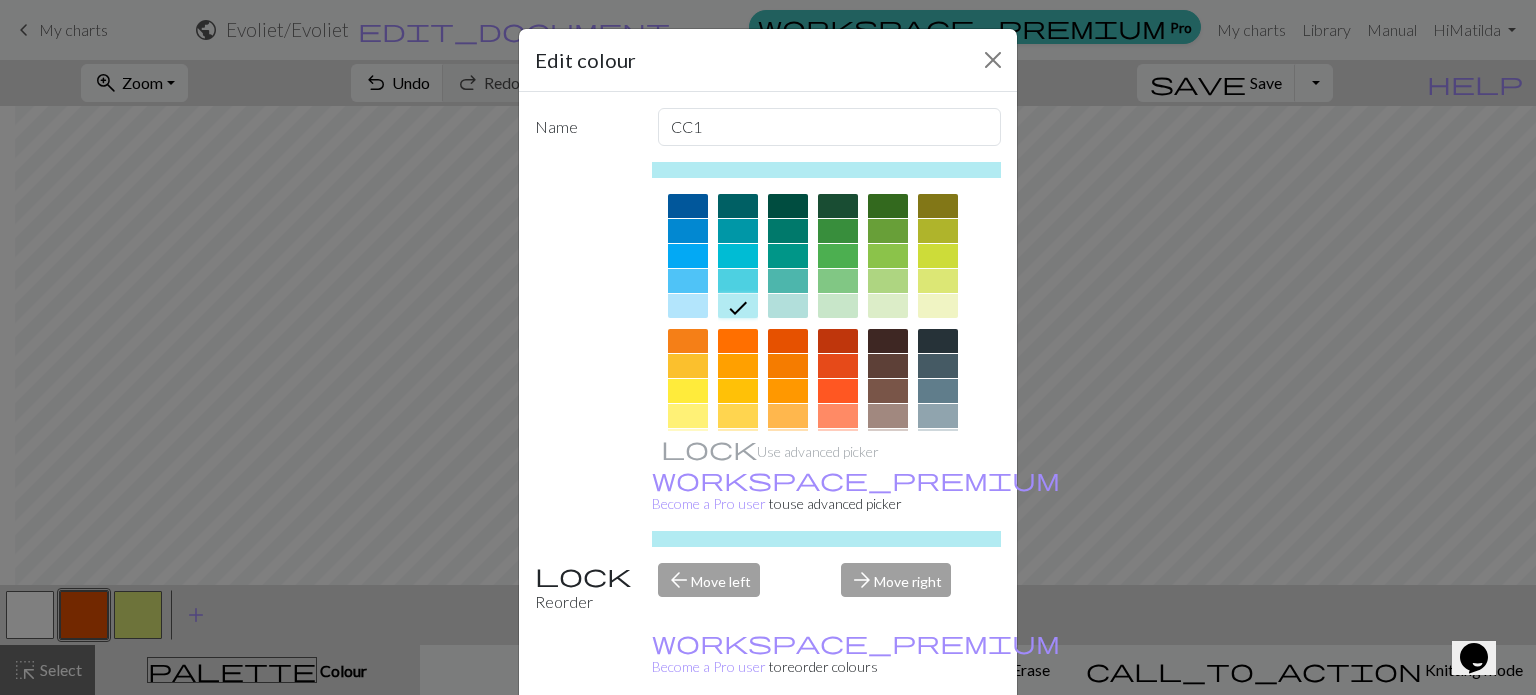 click on "Done" at bounding box center (888, 746) 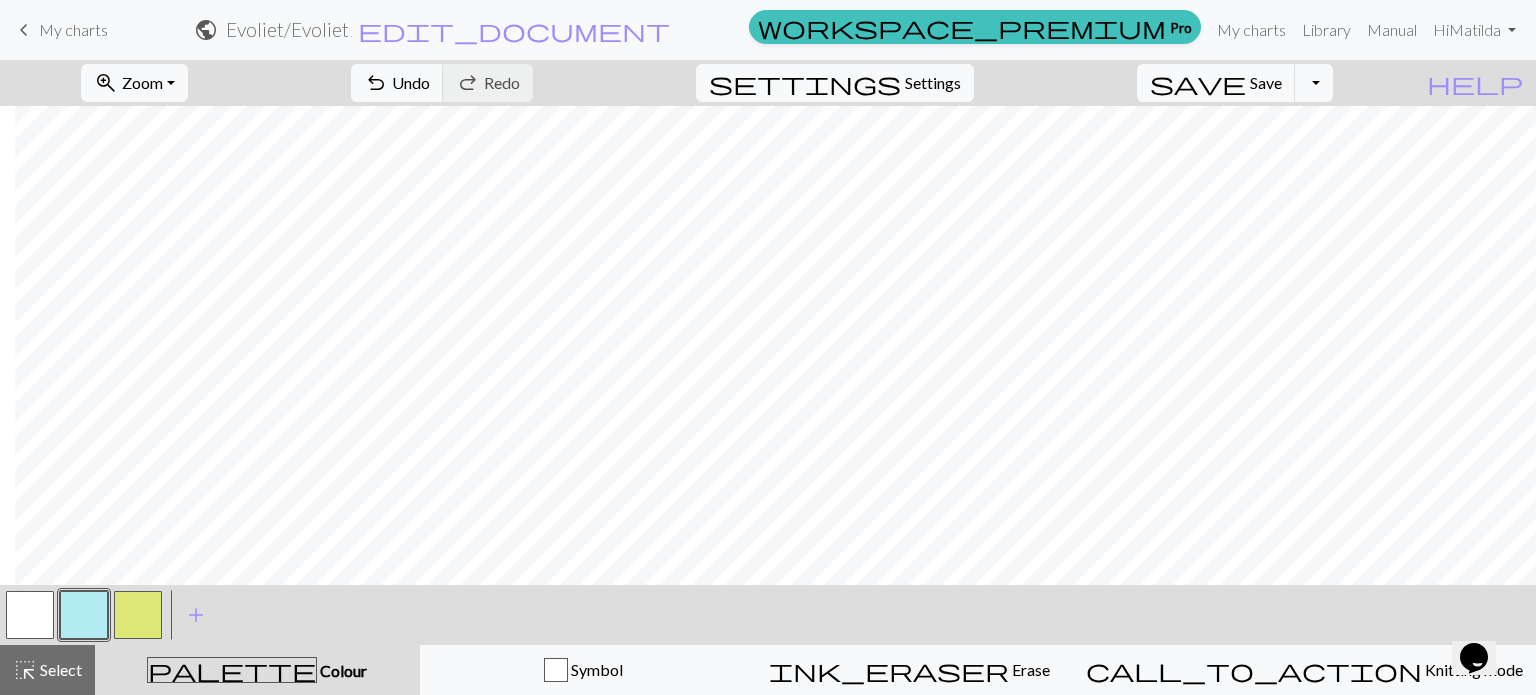click at bounding box center (30, 615) 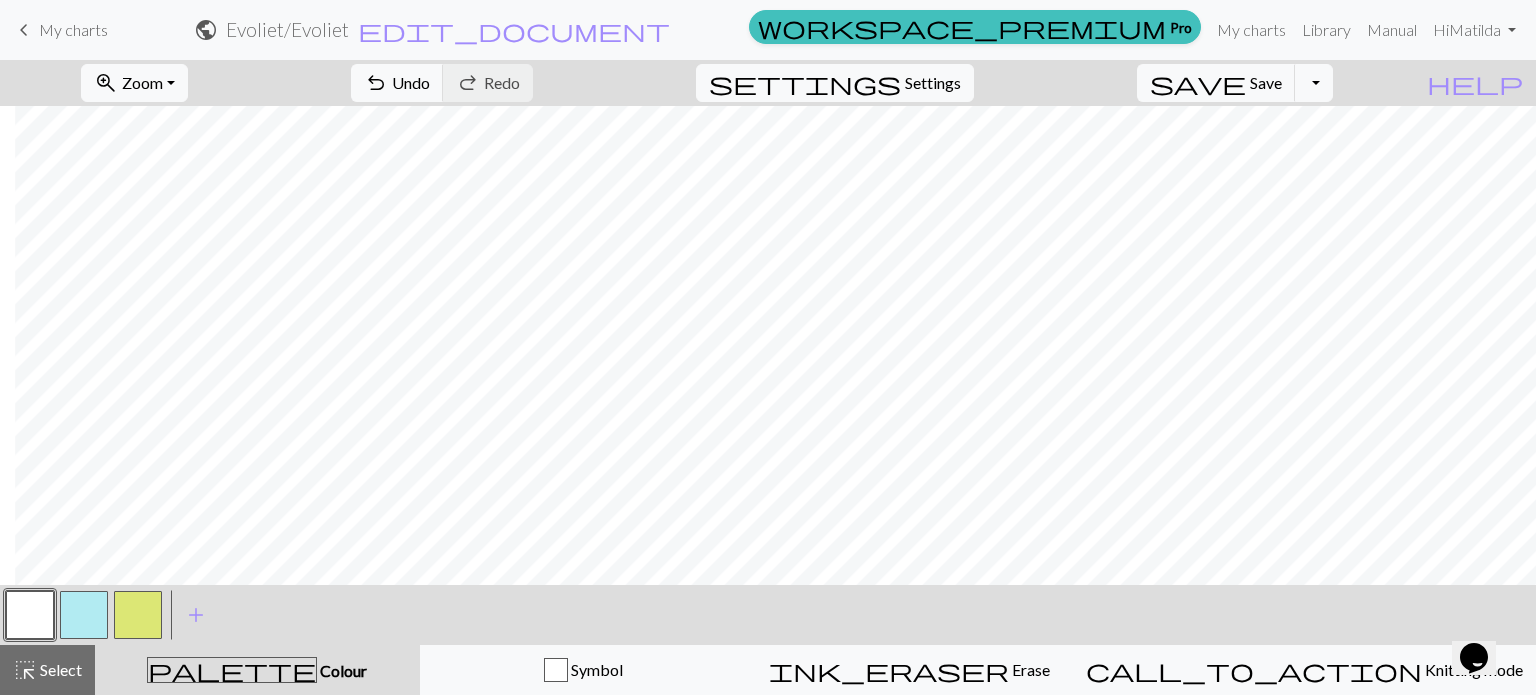 click at bounding box center [30, 615] 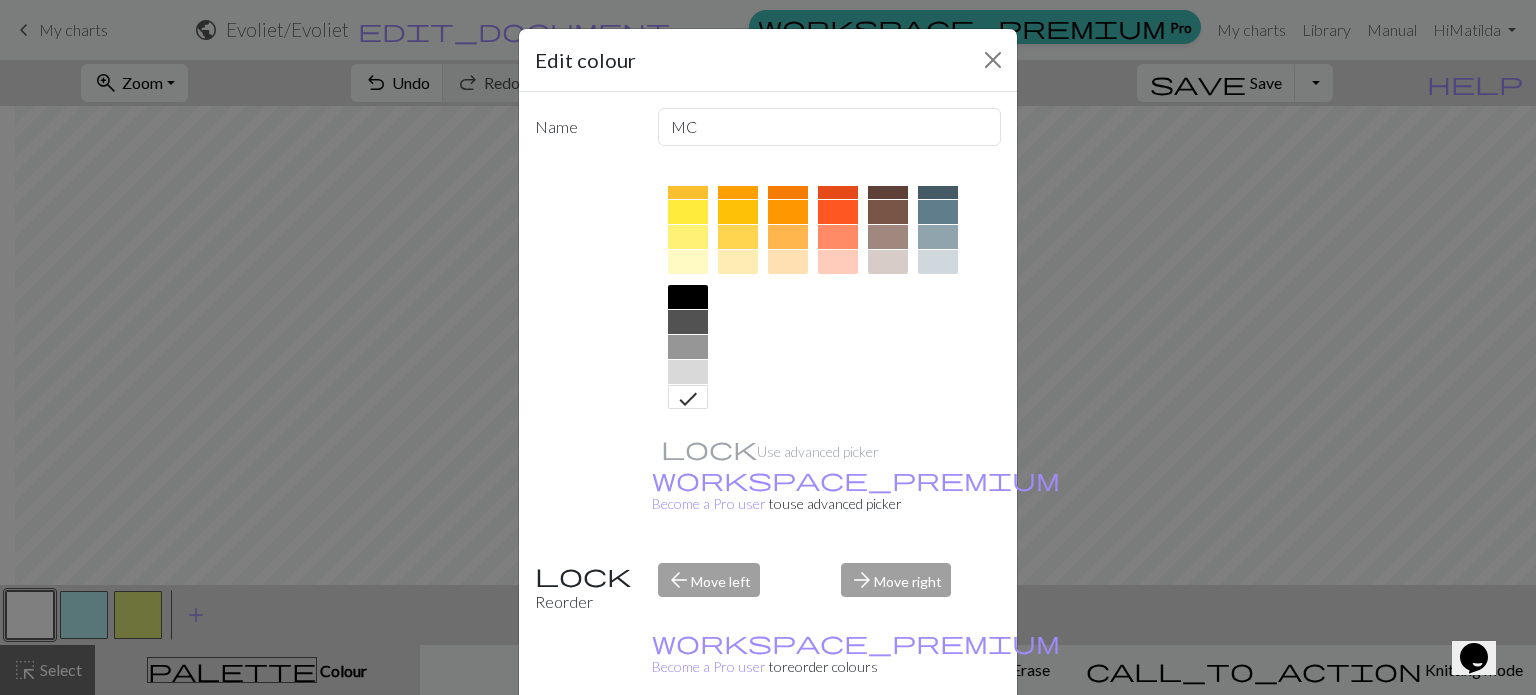 scroll, scrollTop: 0, scrollLeft: 0, axis: both 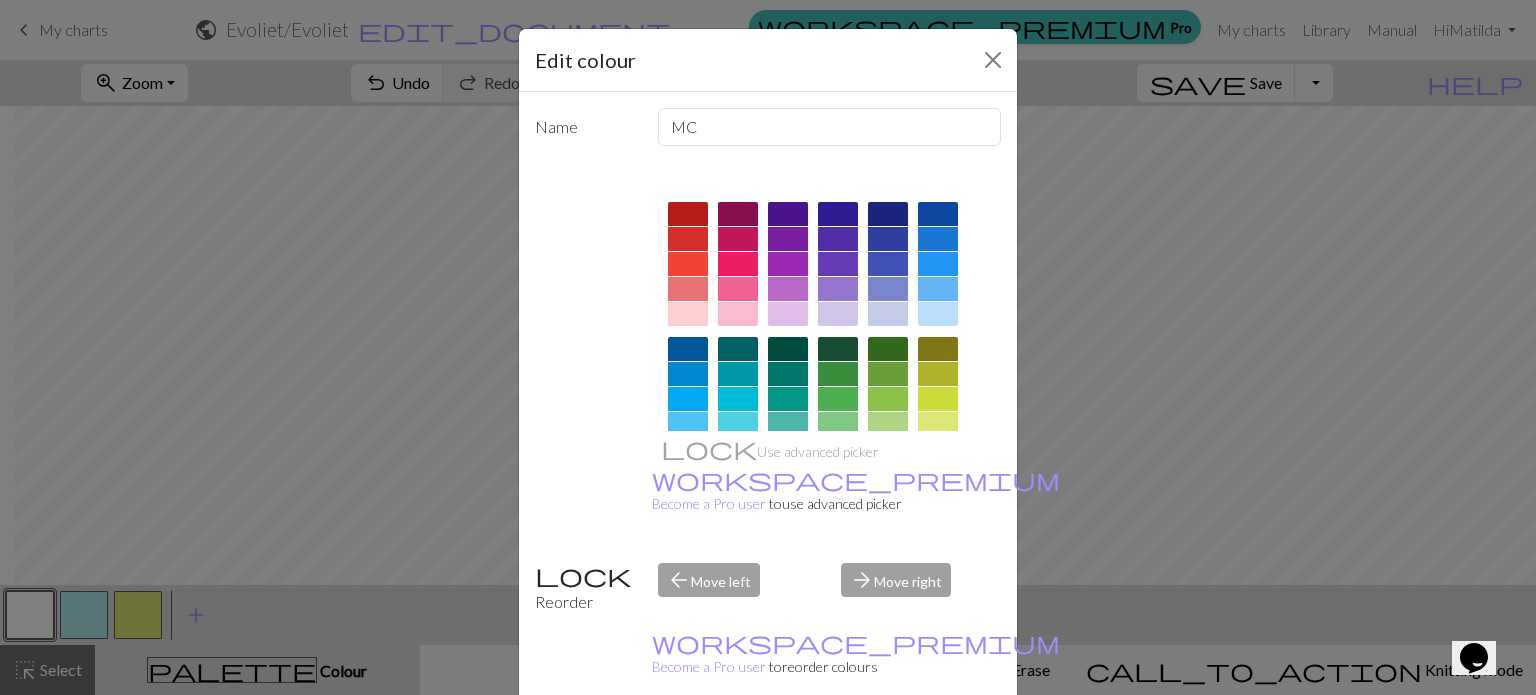 click at bounding box center (738, 289) 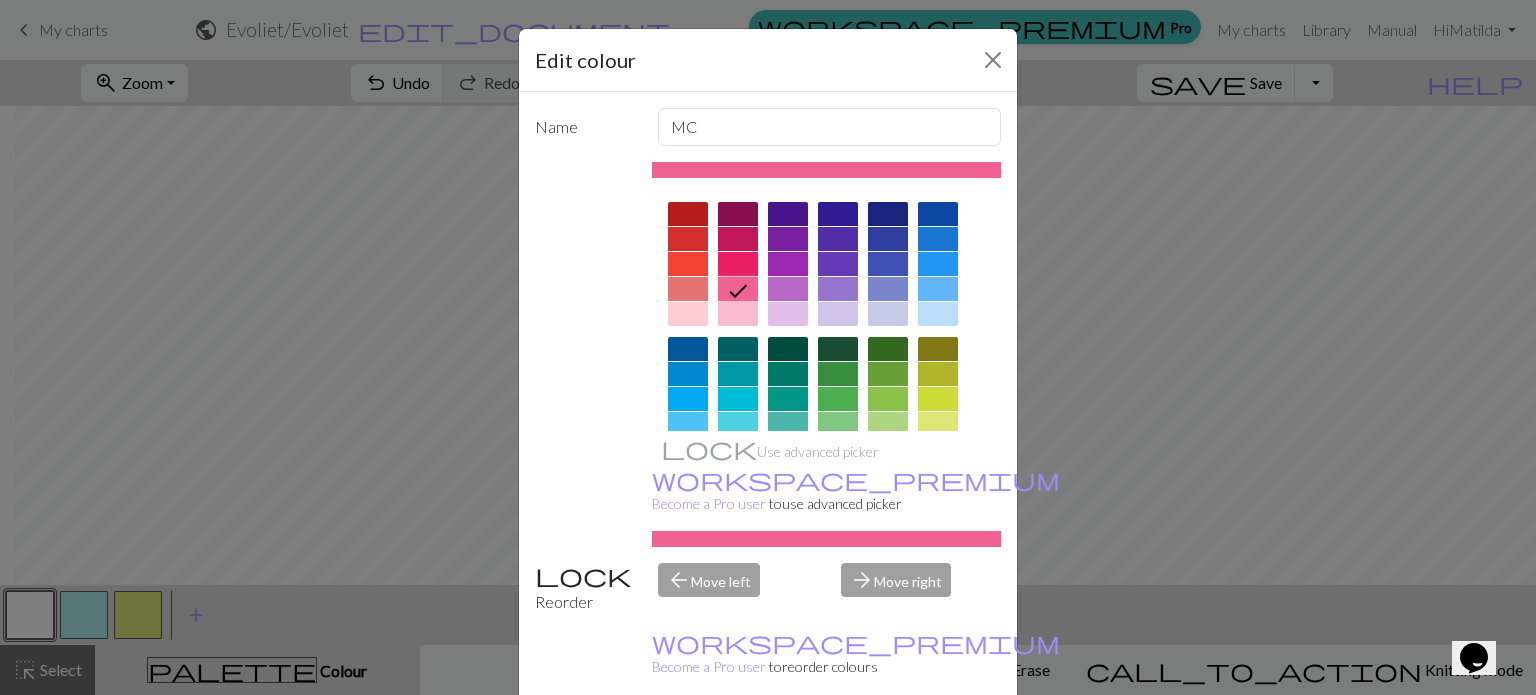 click on "Done" at bounding box center [888, 746] 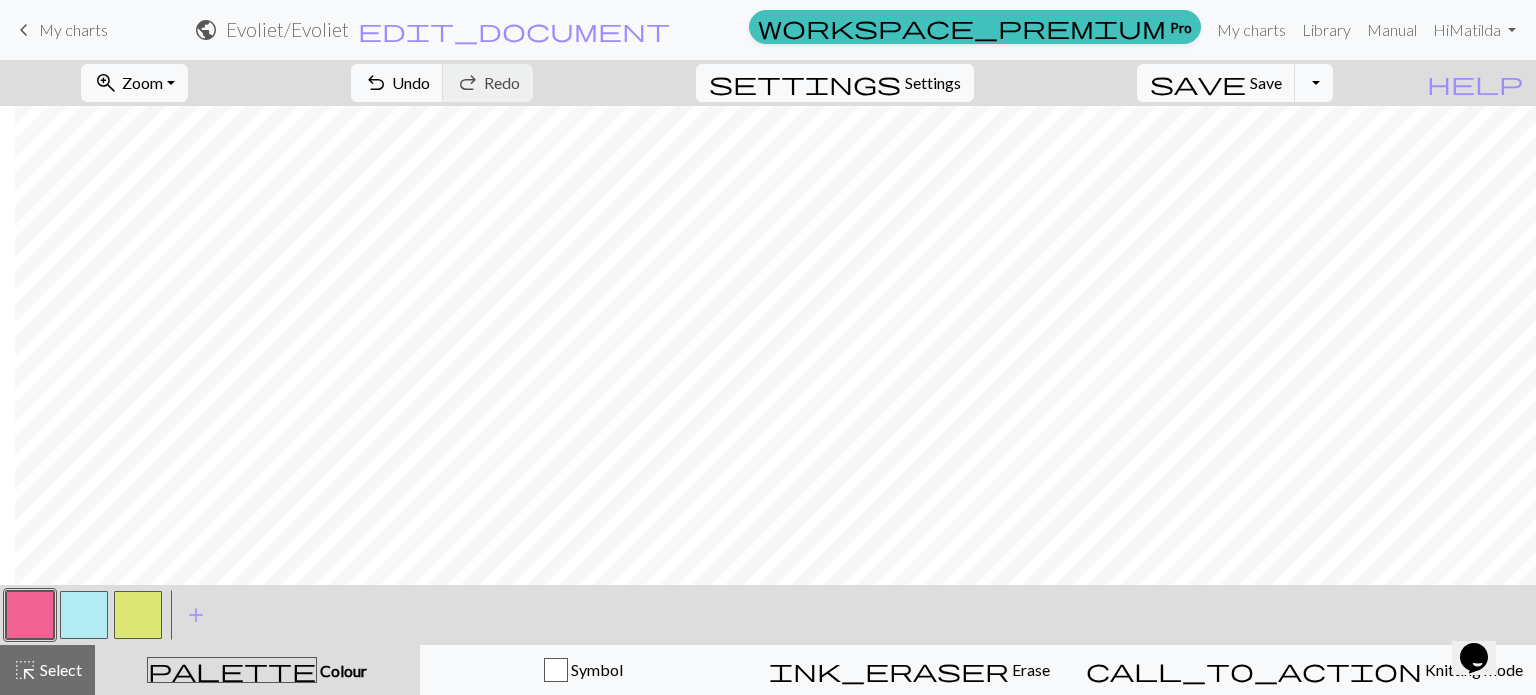 click at bounding box center [30, 615] 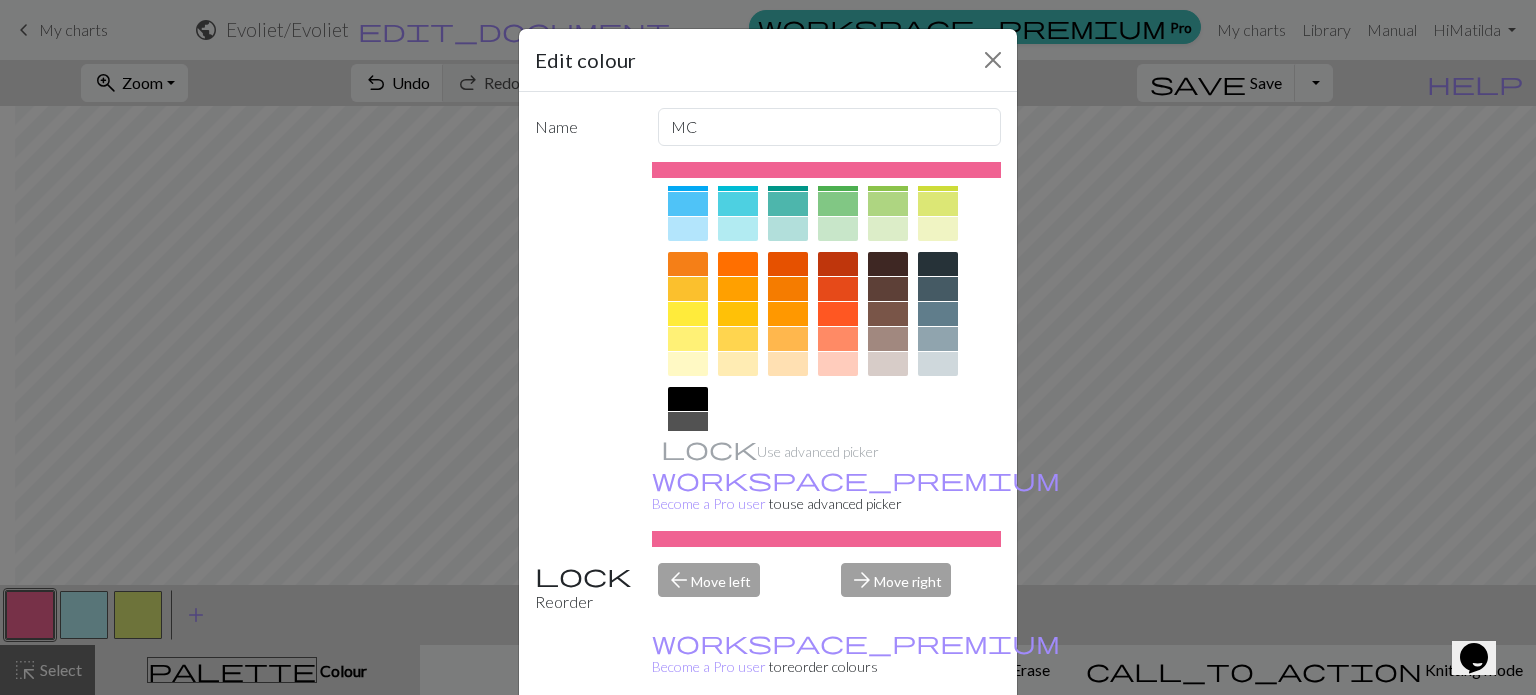 scroll, scrollTop: 322, scrollLeft: 0, axis: vertical 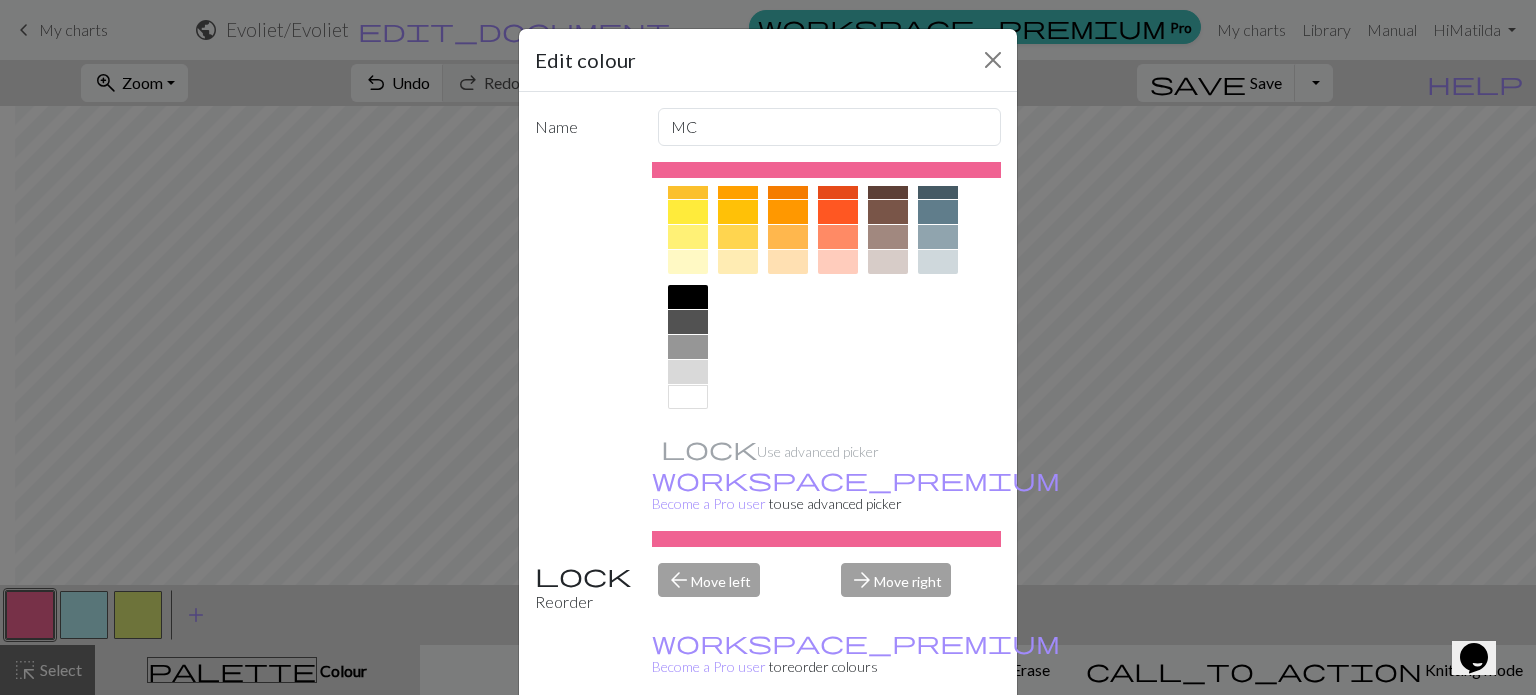 click at bounding box center [688, 397] 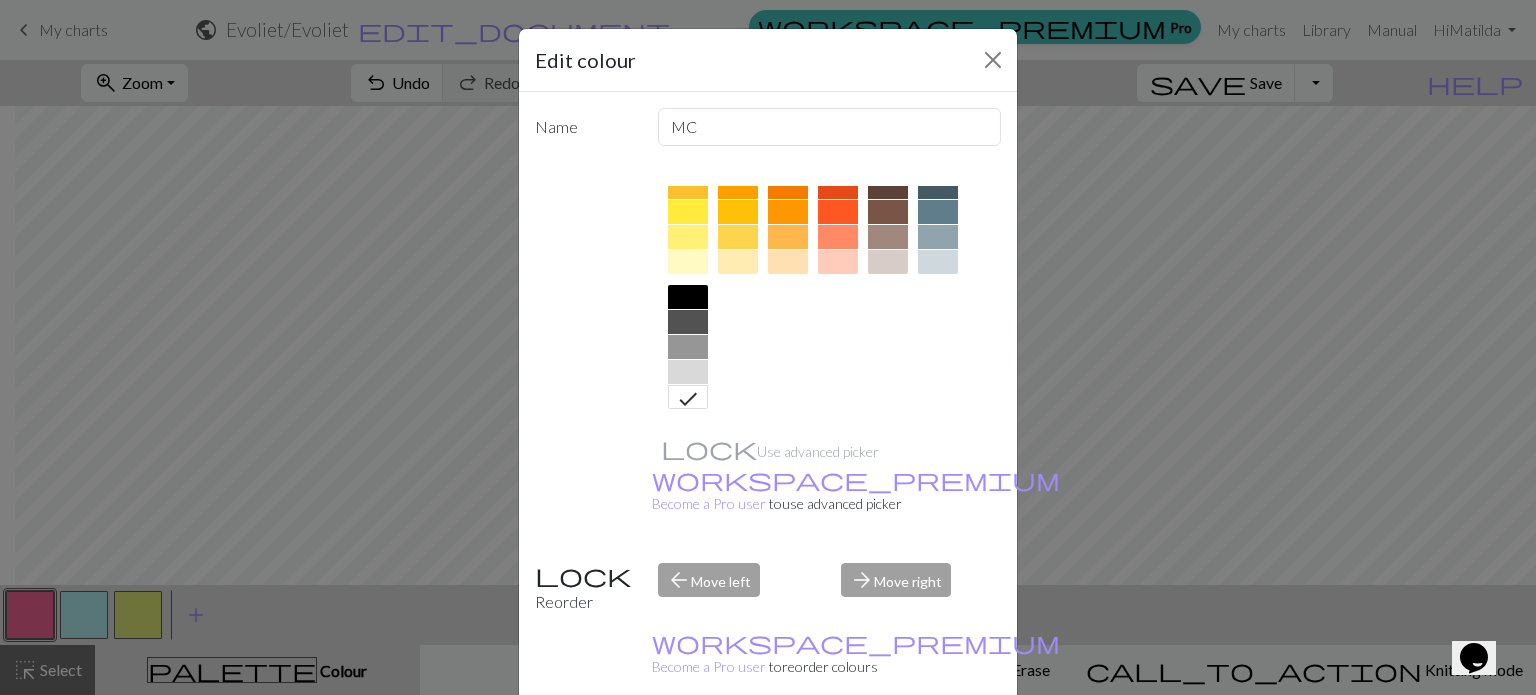 click on "Done" at bounding box center [888, 746] 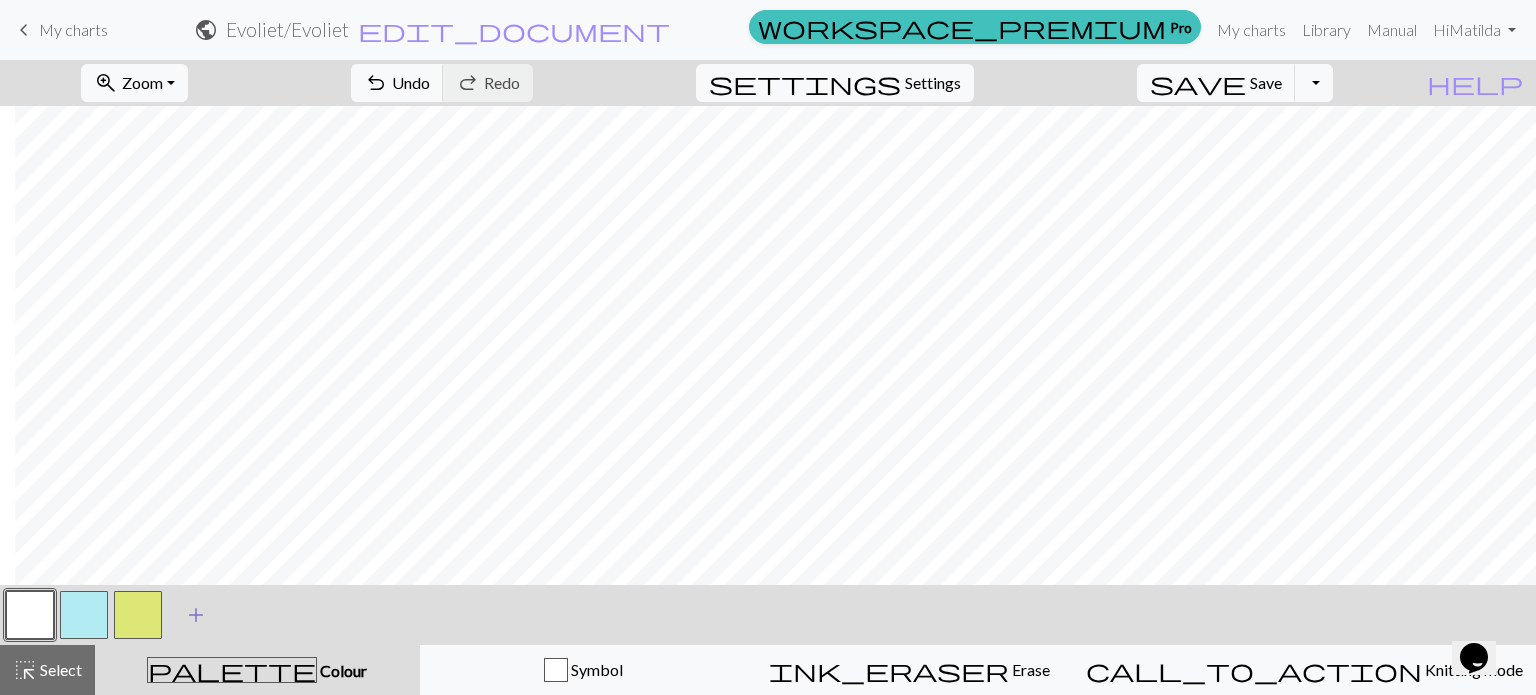 click on "add" at bounding box center (196, 615) 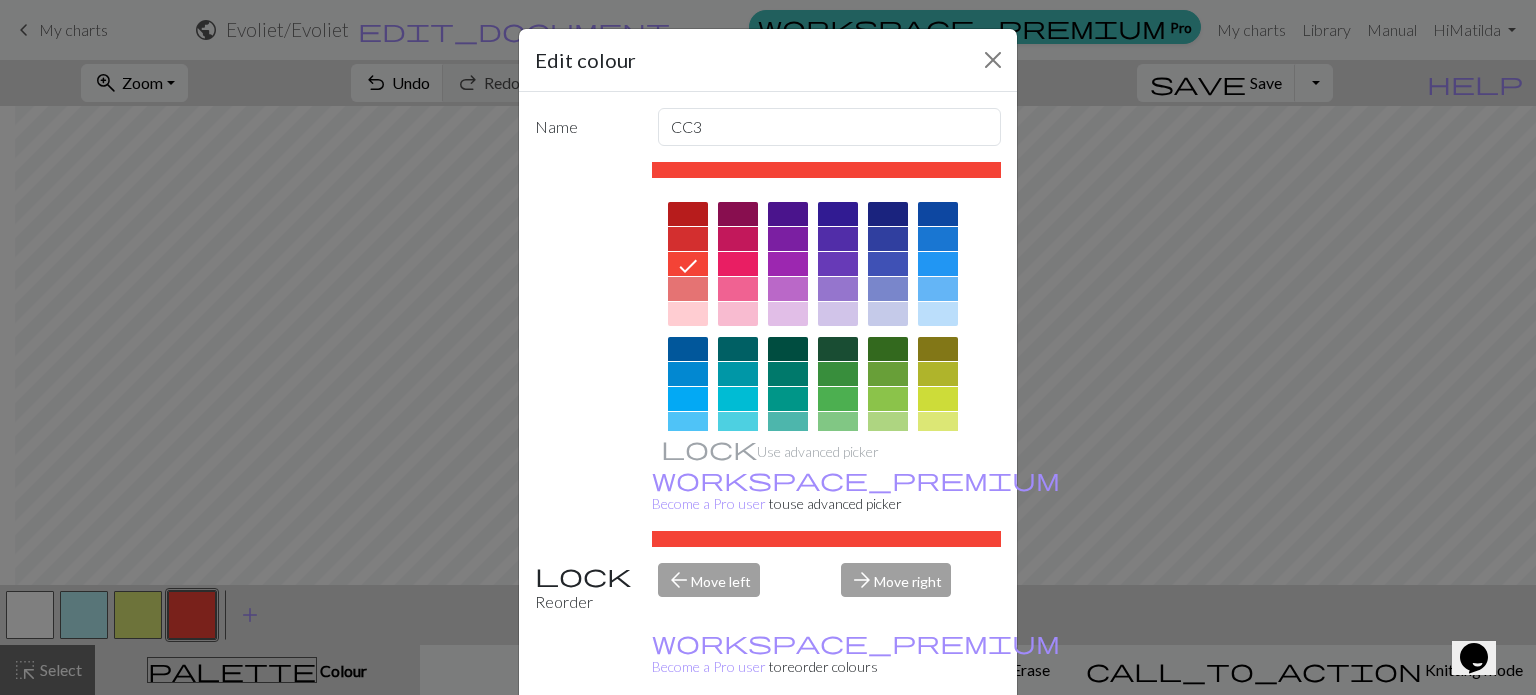 click at bounding box center (738, 289) 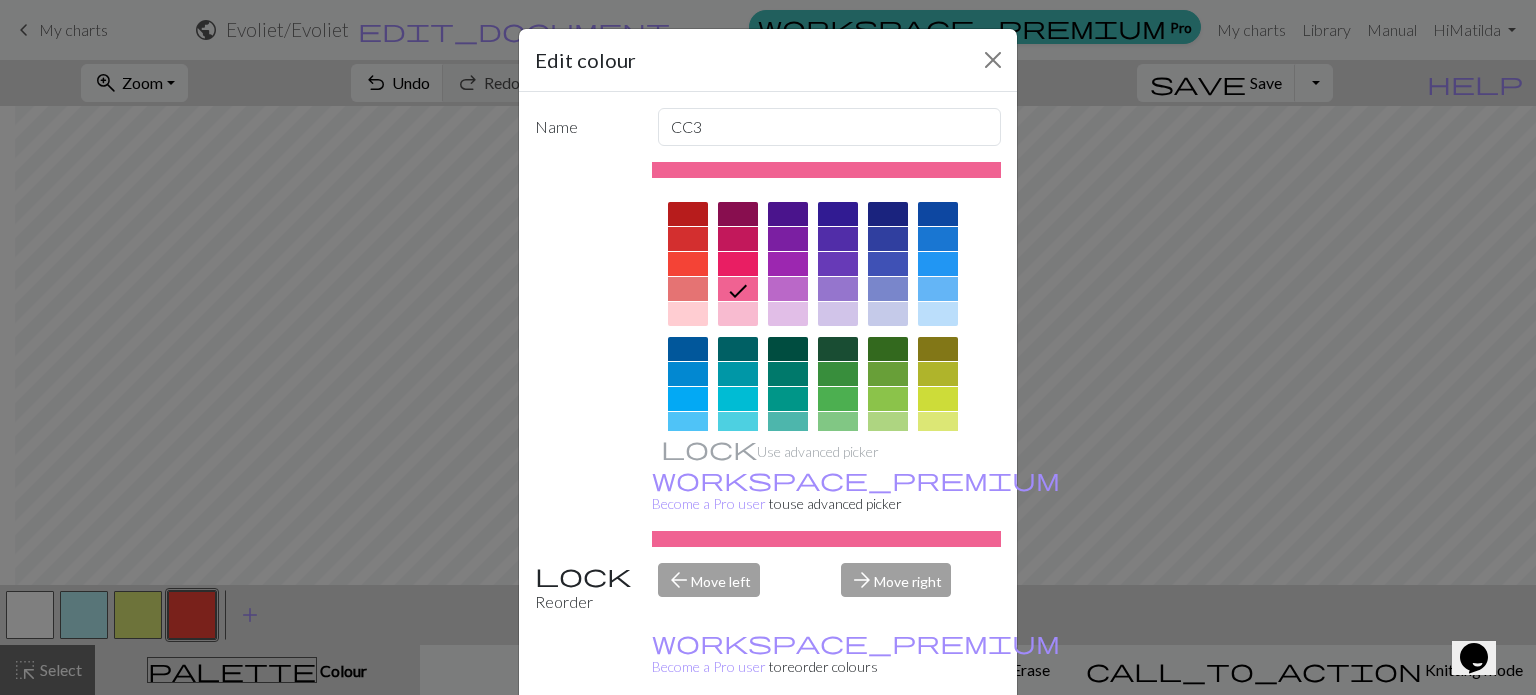 click on "arrow_forward Move right" at bounding box center [921, 588] 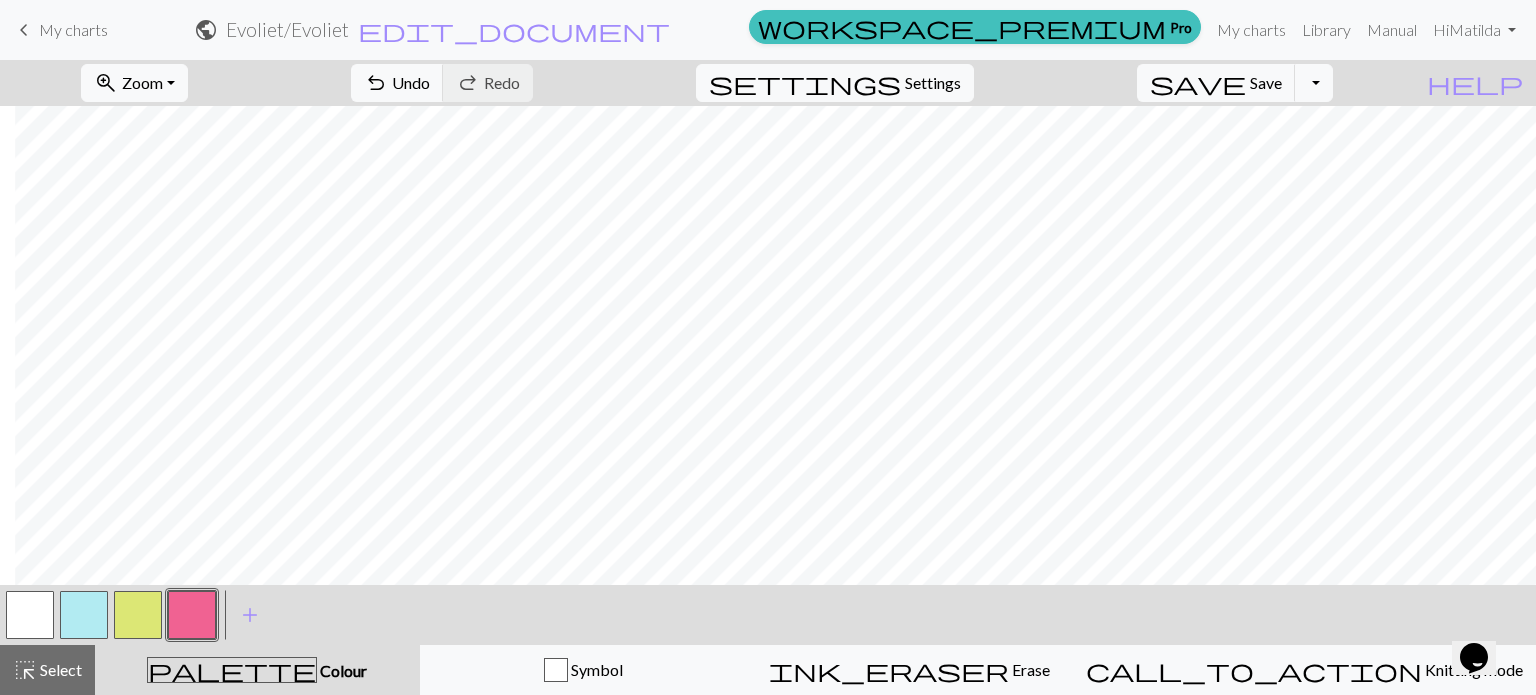 click on "< > add Add a  colour" at bounding box center [768, 615] 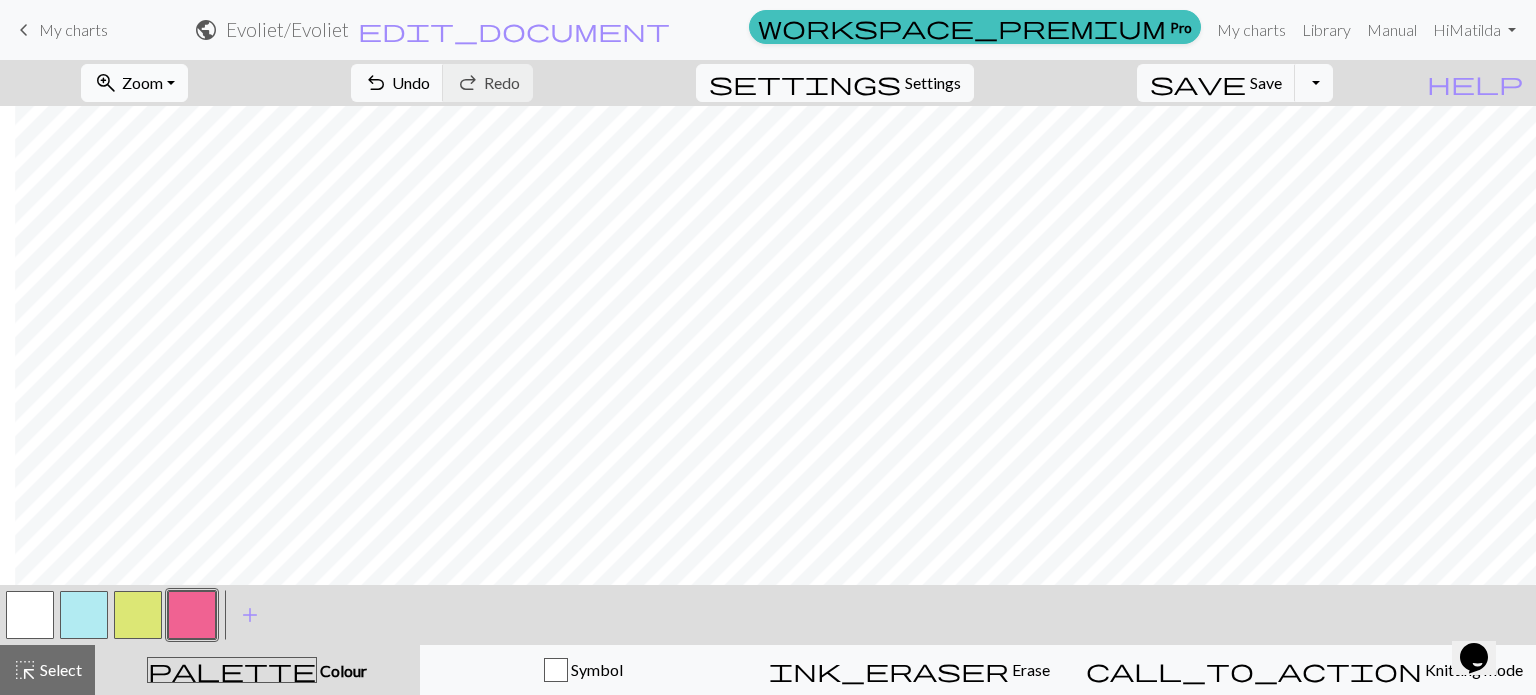click on "zoom_in Zoom Zoom" at bounding box center (134, 83) 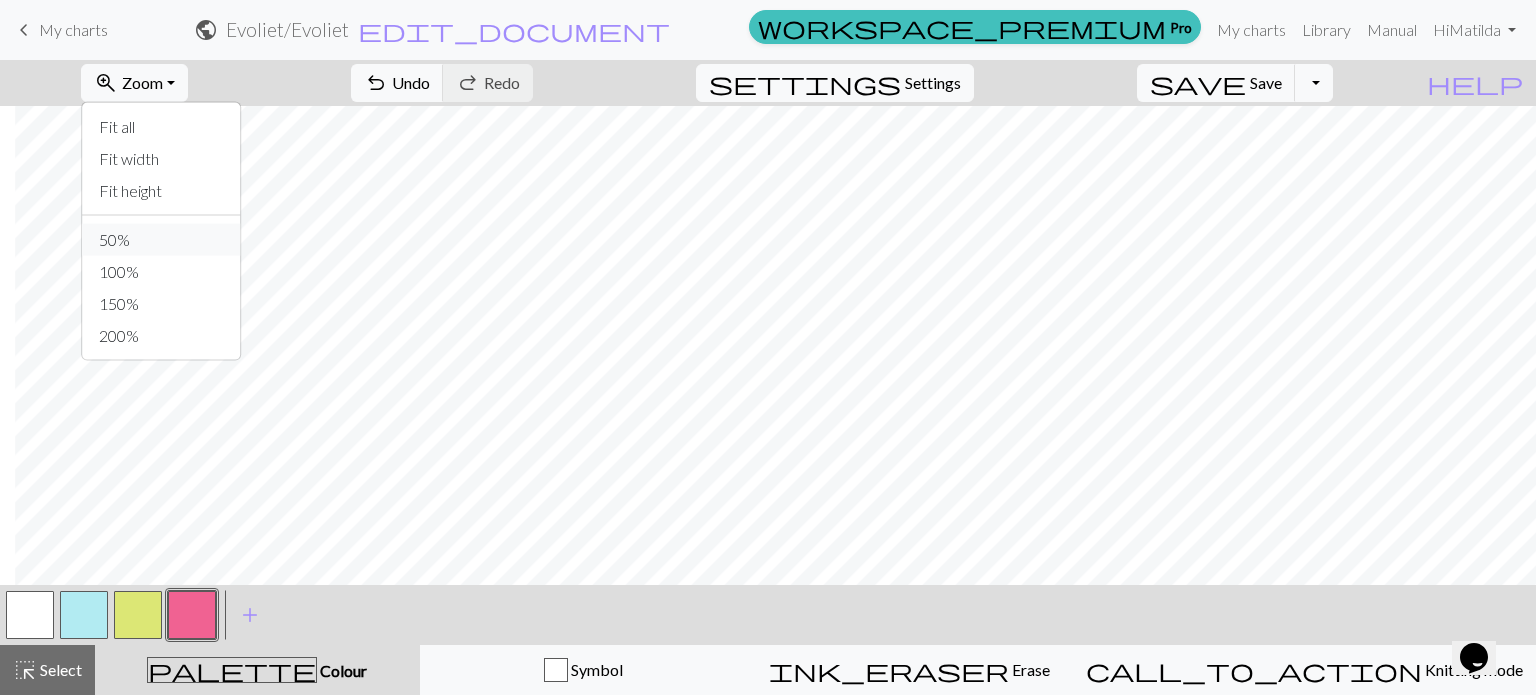 click on "50%" at bounding box center (162, 240) 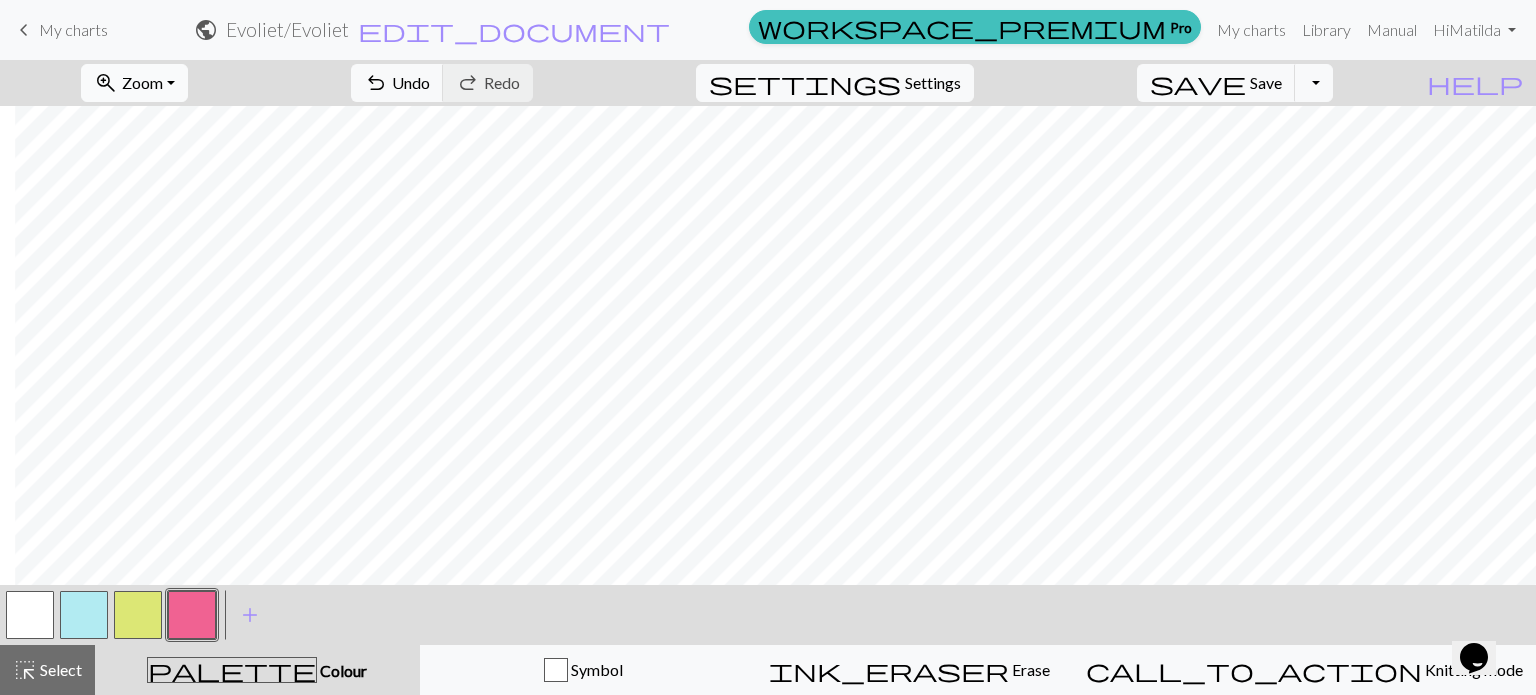 click on "Zoom" at bounding box center [142, 82] 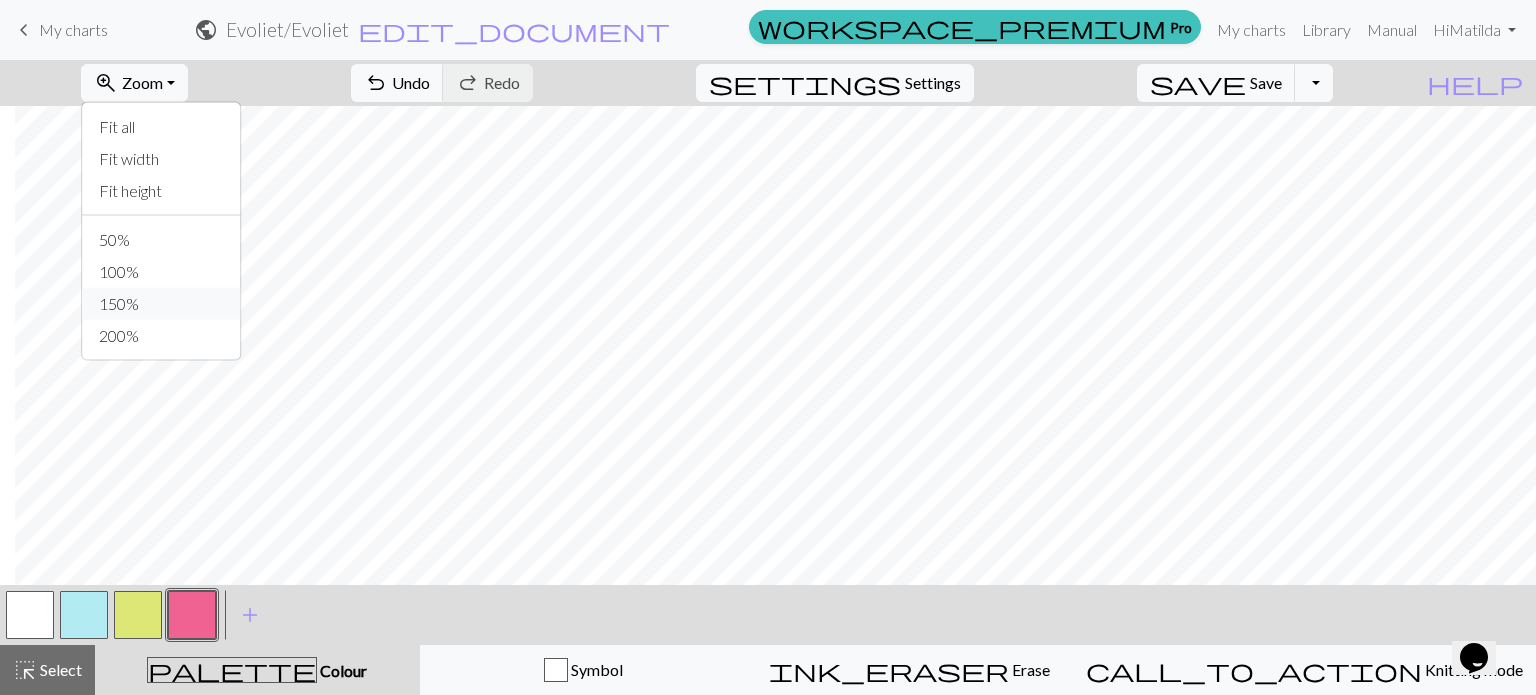 click on "150%" at bounding box center (162, 304) 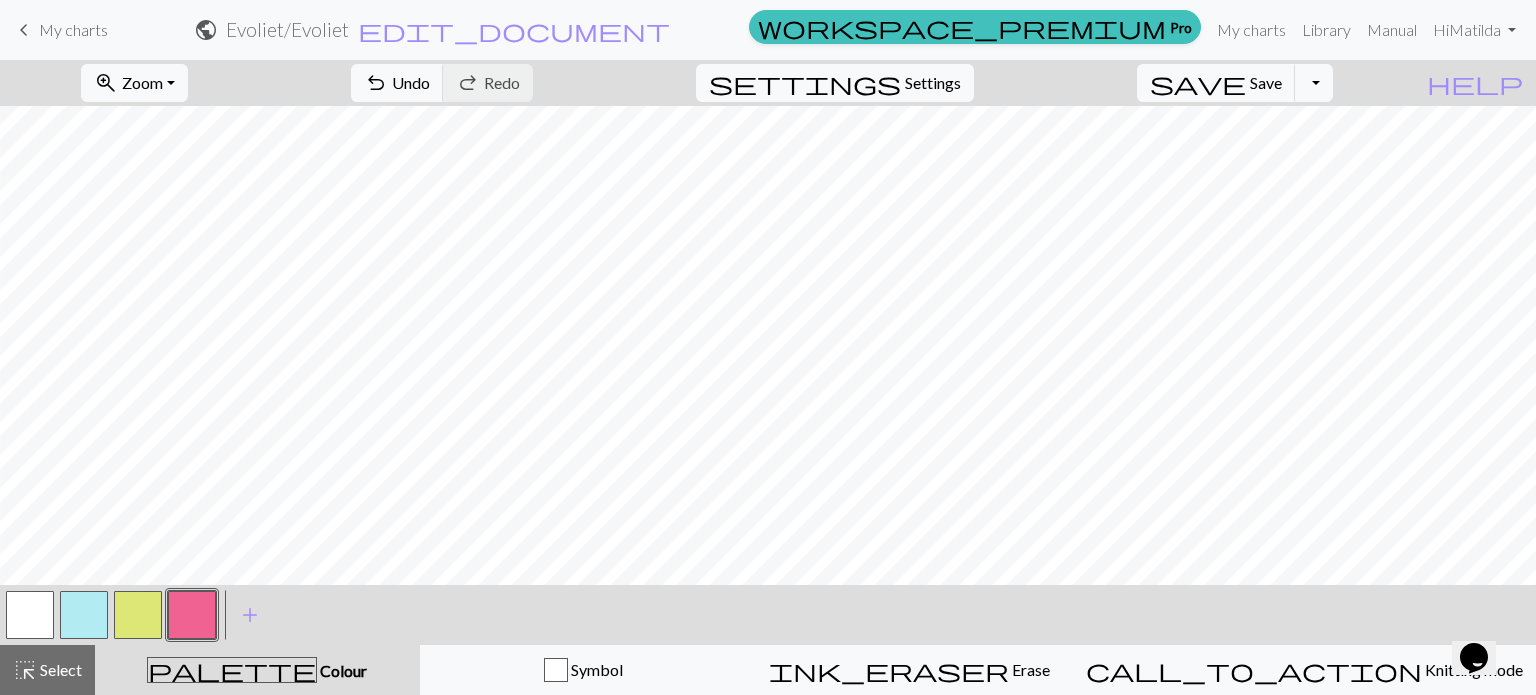 click at bounding box center [138, 615] 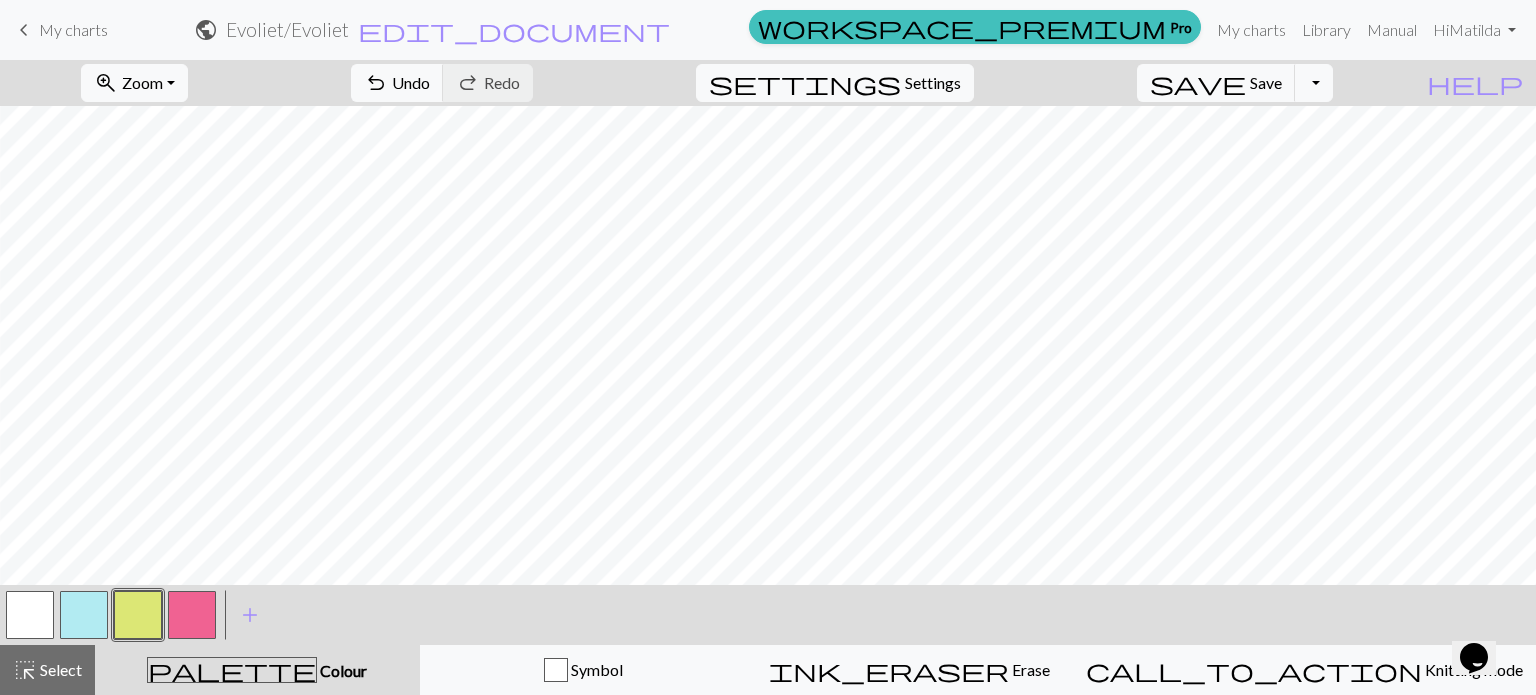 click at bounding box center [138, 615] 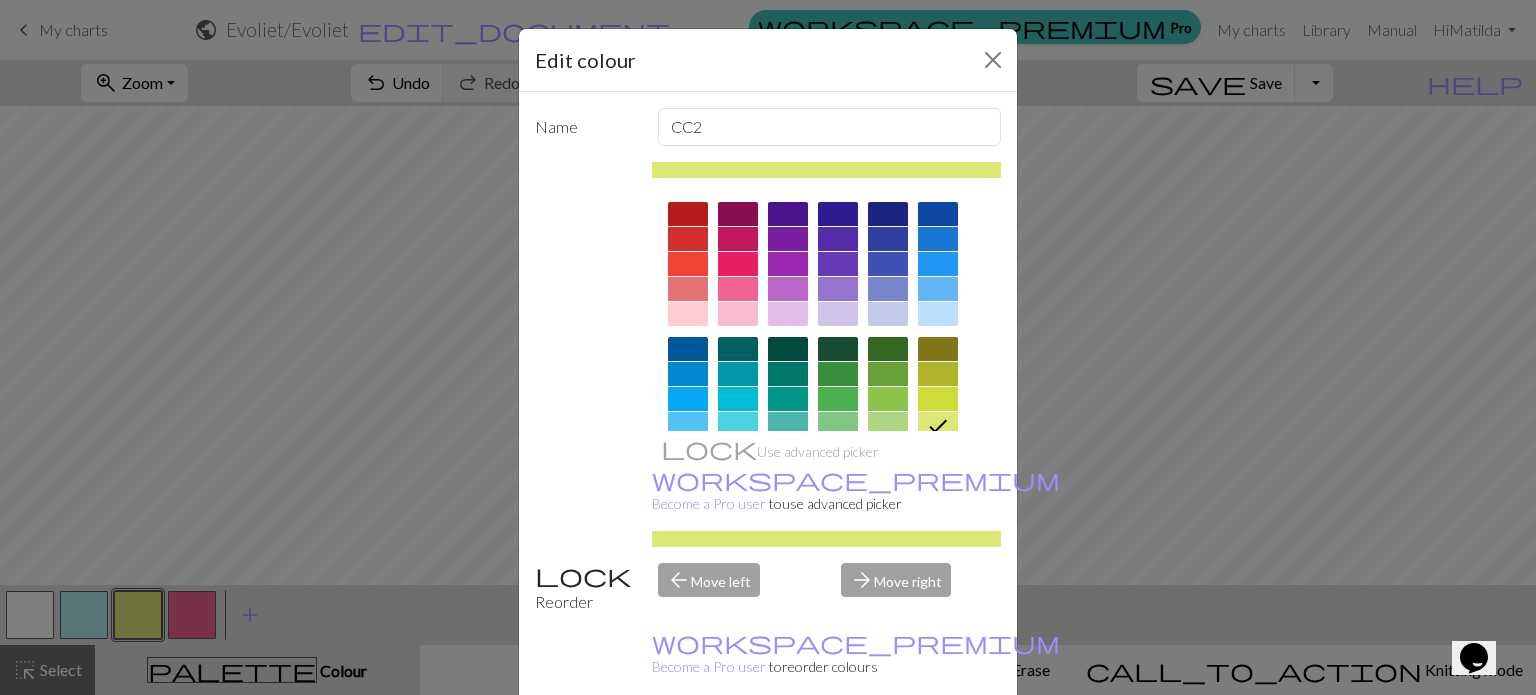 click on "Done" at bounding box center [888, 746] 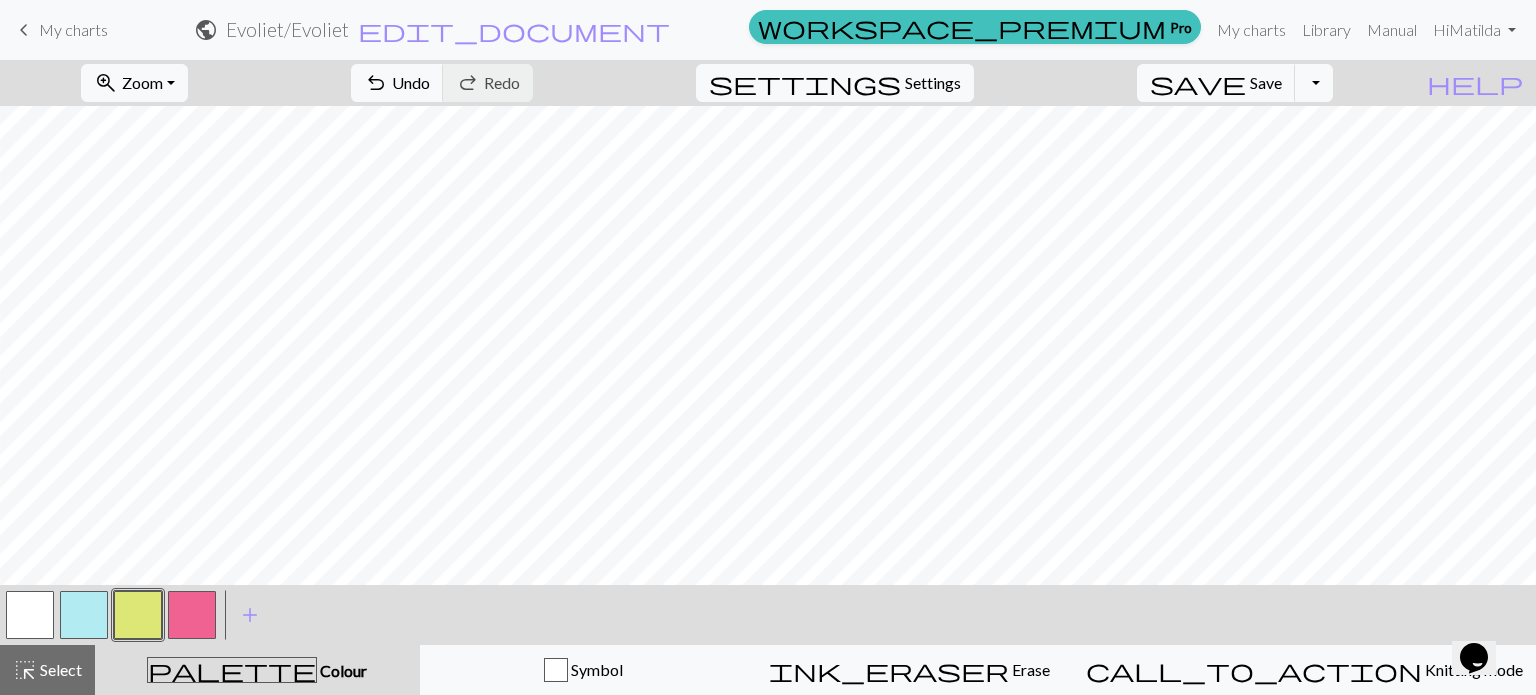 click at bounding box center (192, 615) 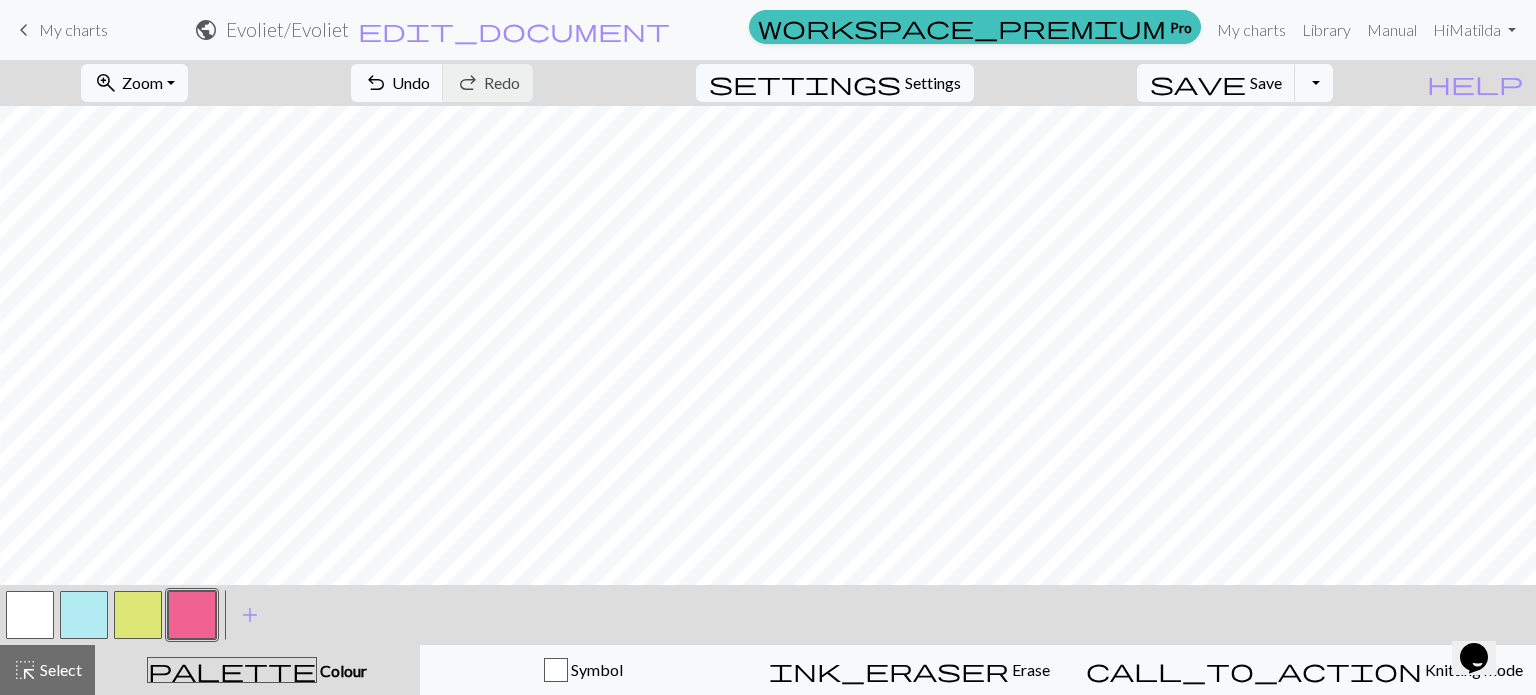 click at bounding box center (84, 615) 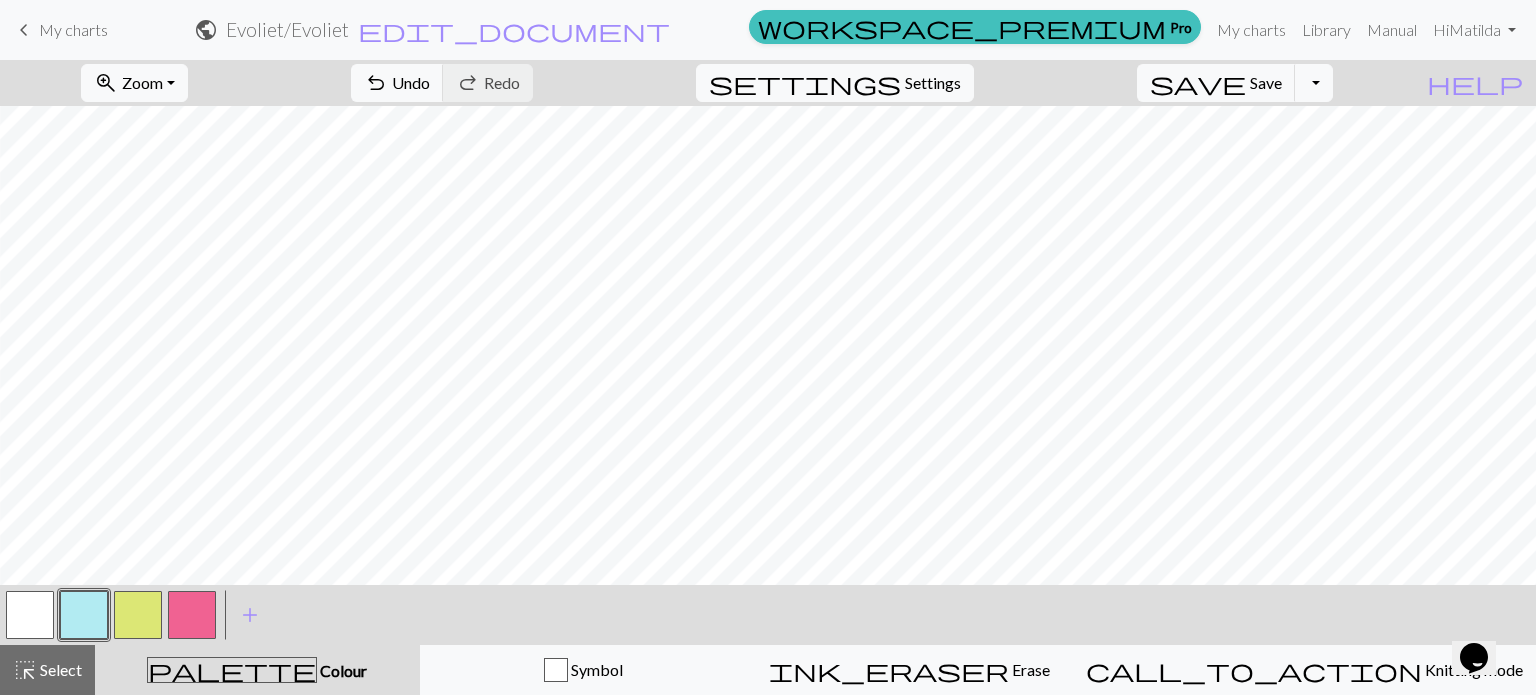 click at bounding box center (84, 615) 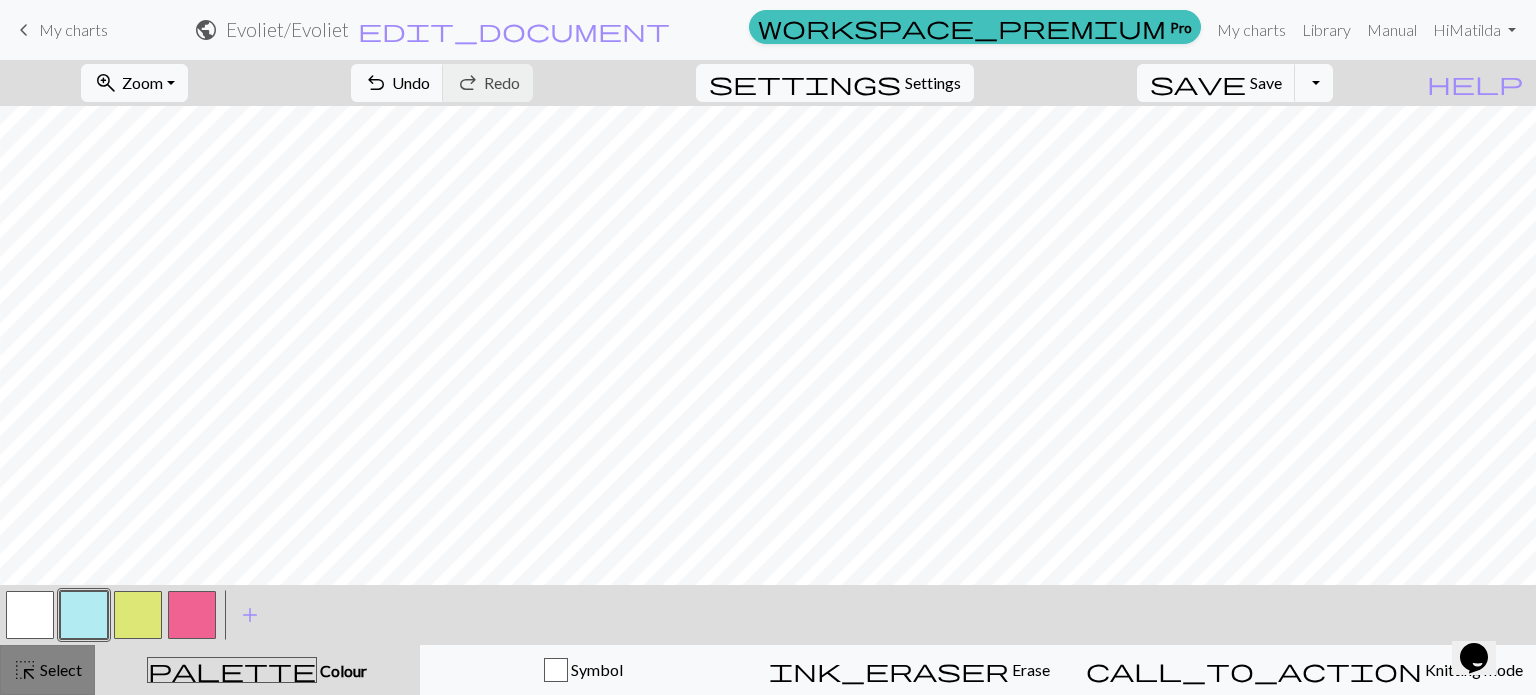 drag, startPoint x: 84, startPoint y: 608, endPoint x: 56, endPoint y: 668, distance: 66.211784 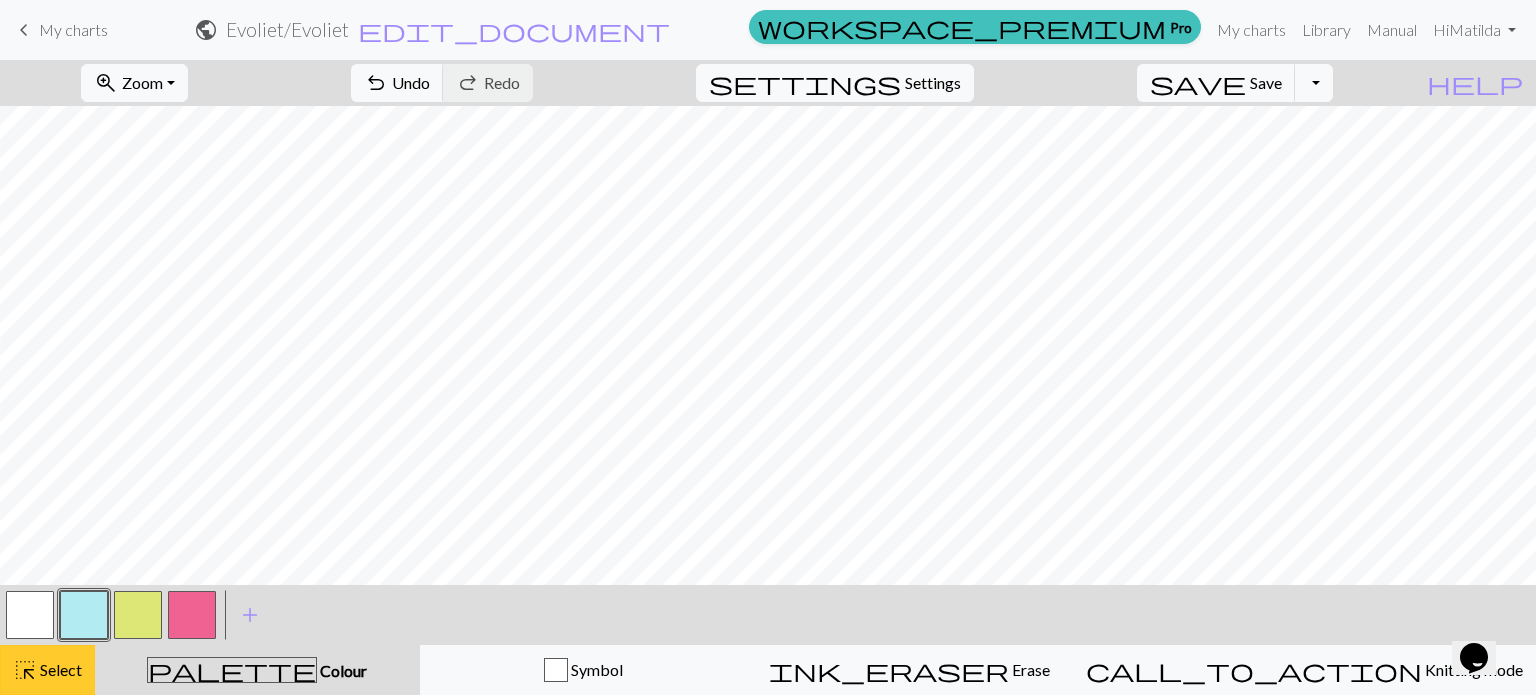 click on "Select" at bounding box center (59, 669) 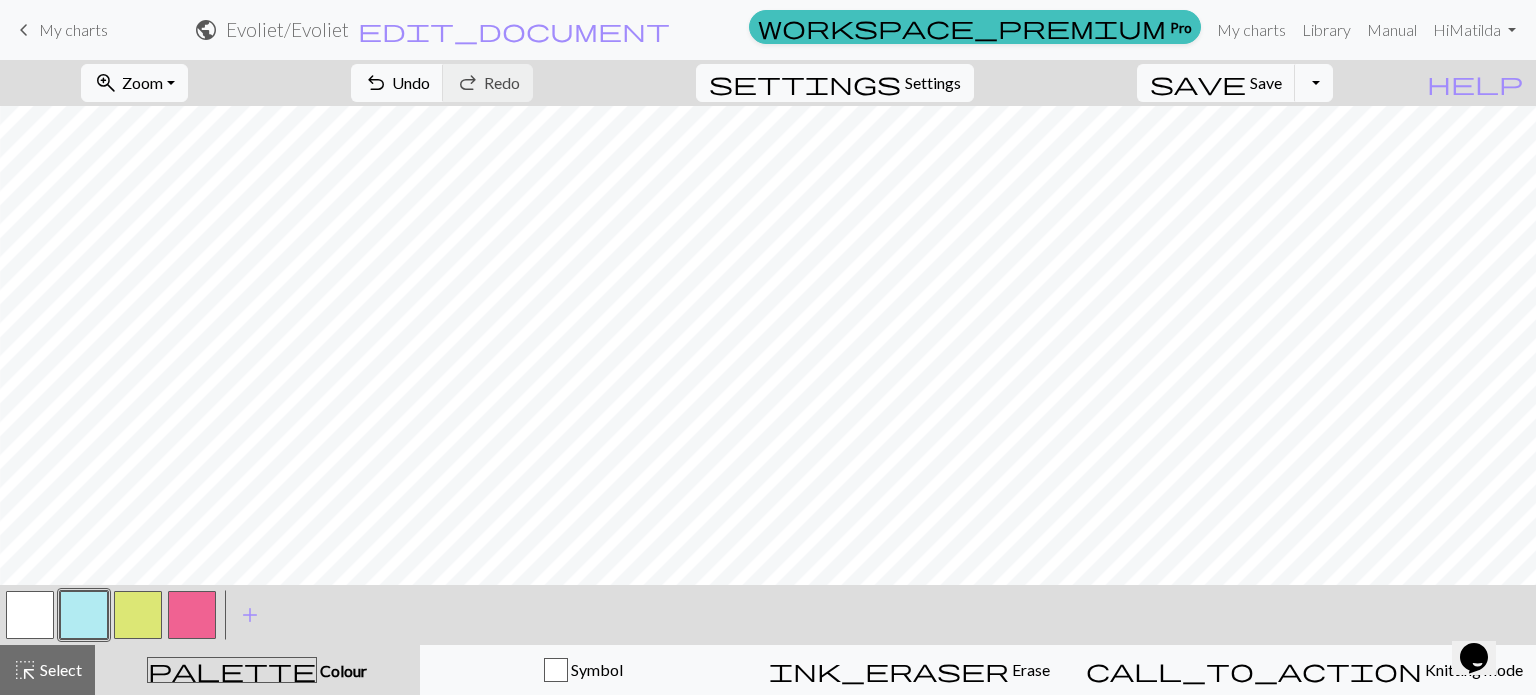 click at bounding box center (84, 615) 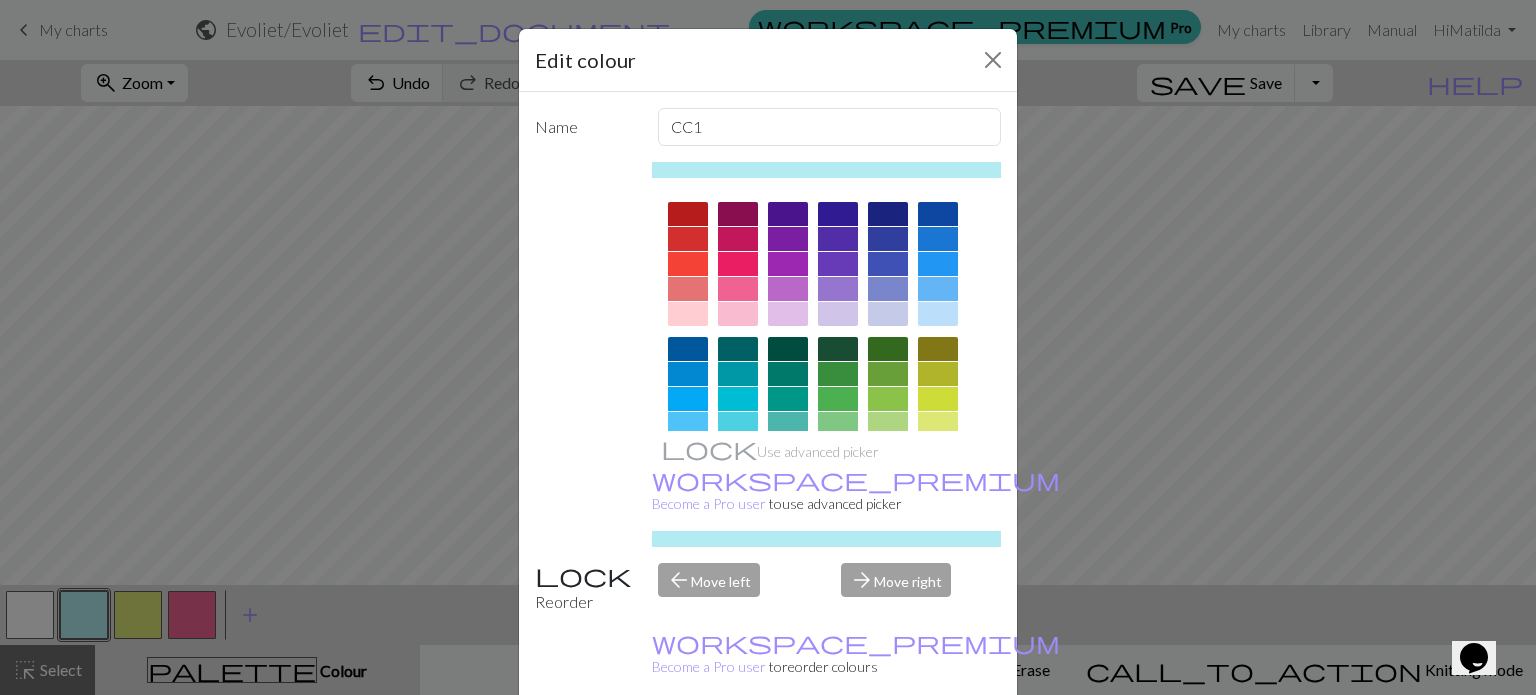 click at bounding box center (827, 539) 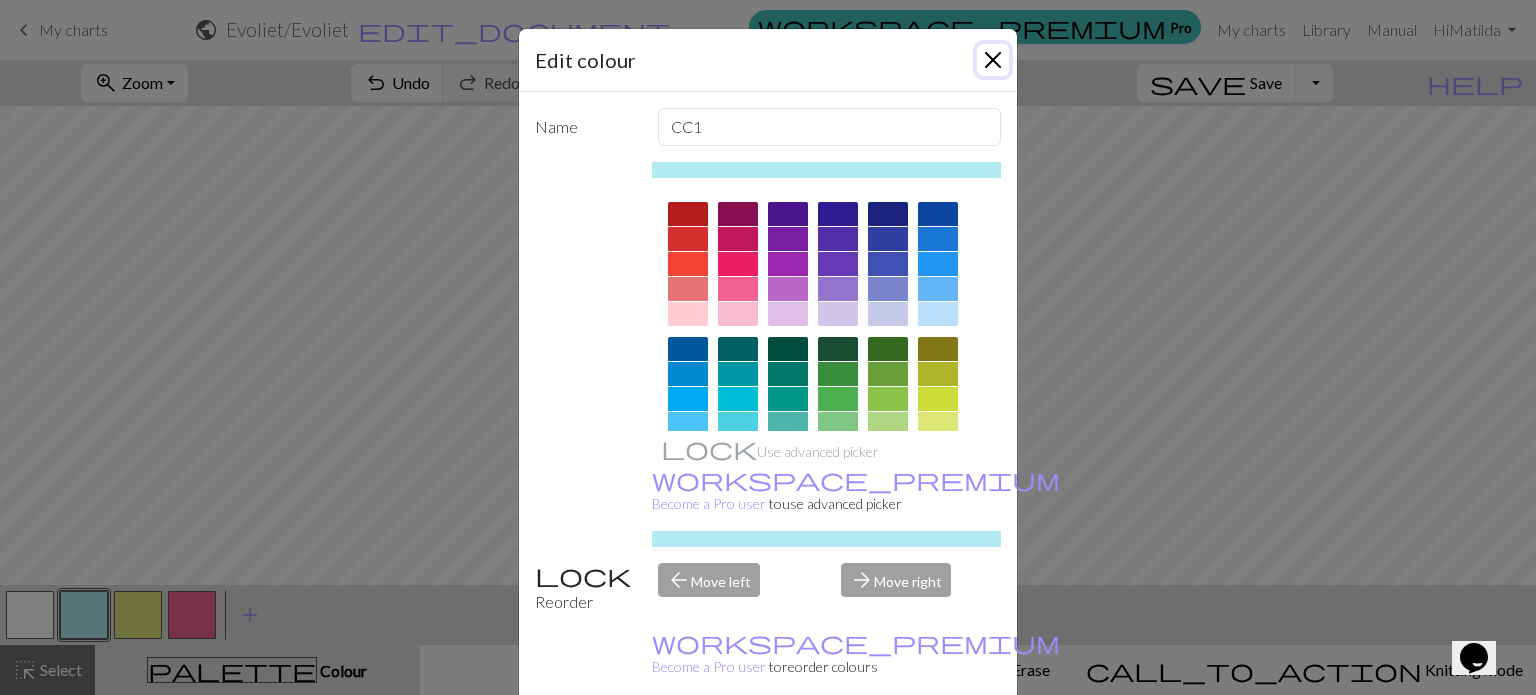 click at bounding box center [993, 60] 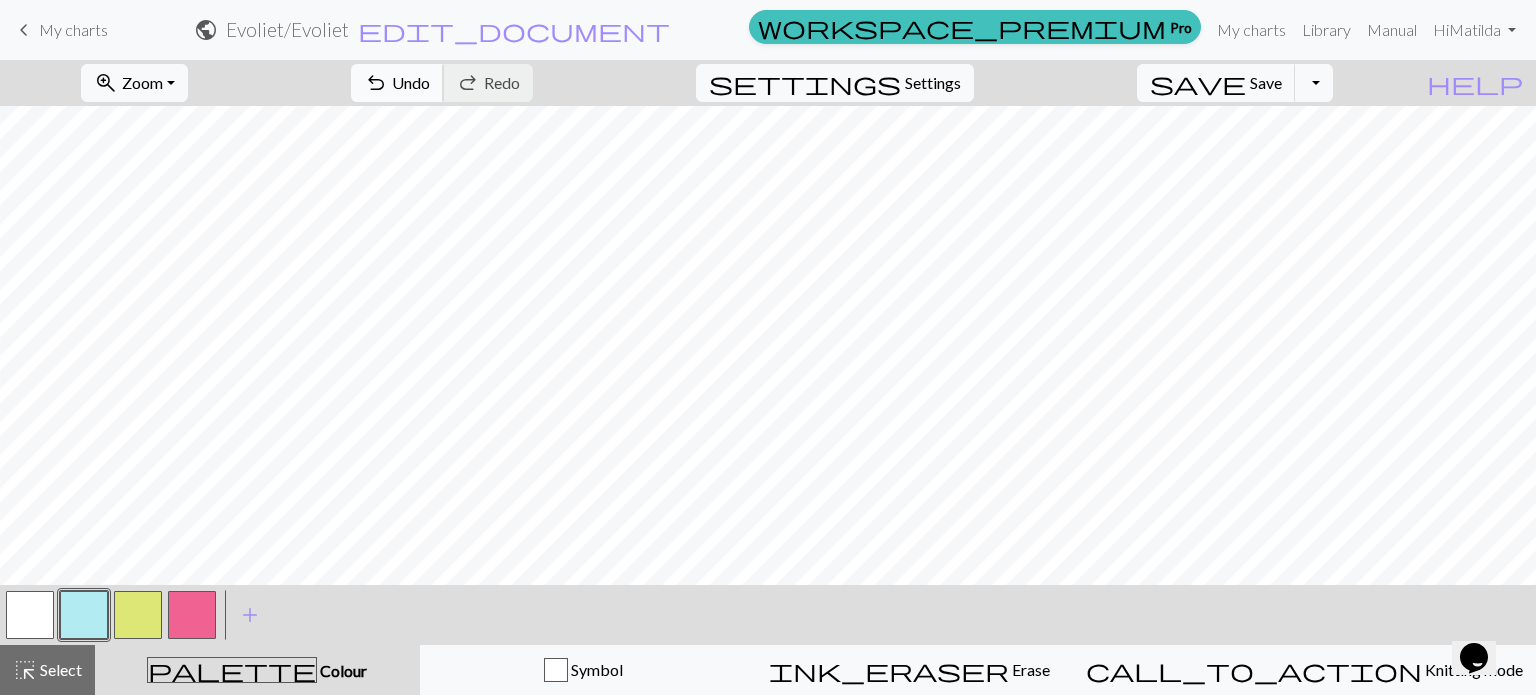 click on "Undo" at bounding box center (411, 82) 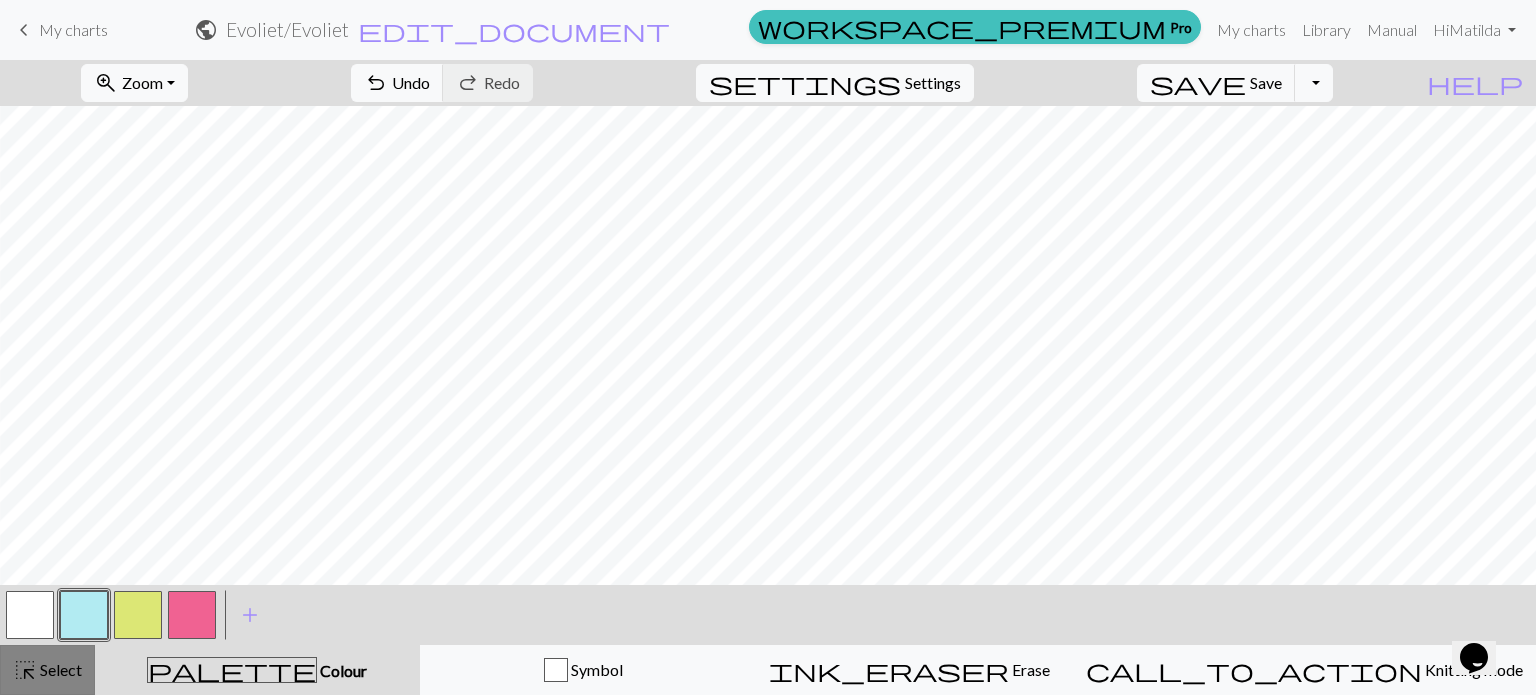 click on "highlight_alt   Select   Select" at bounding box center (47, 670) 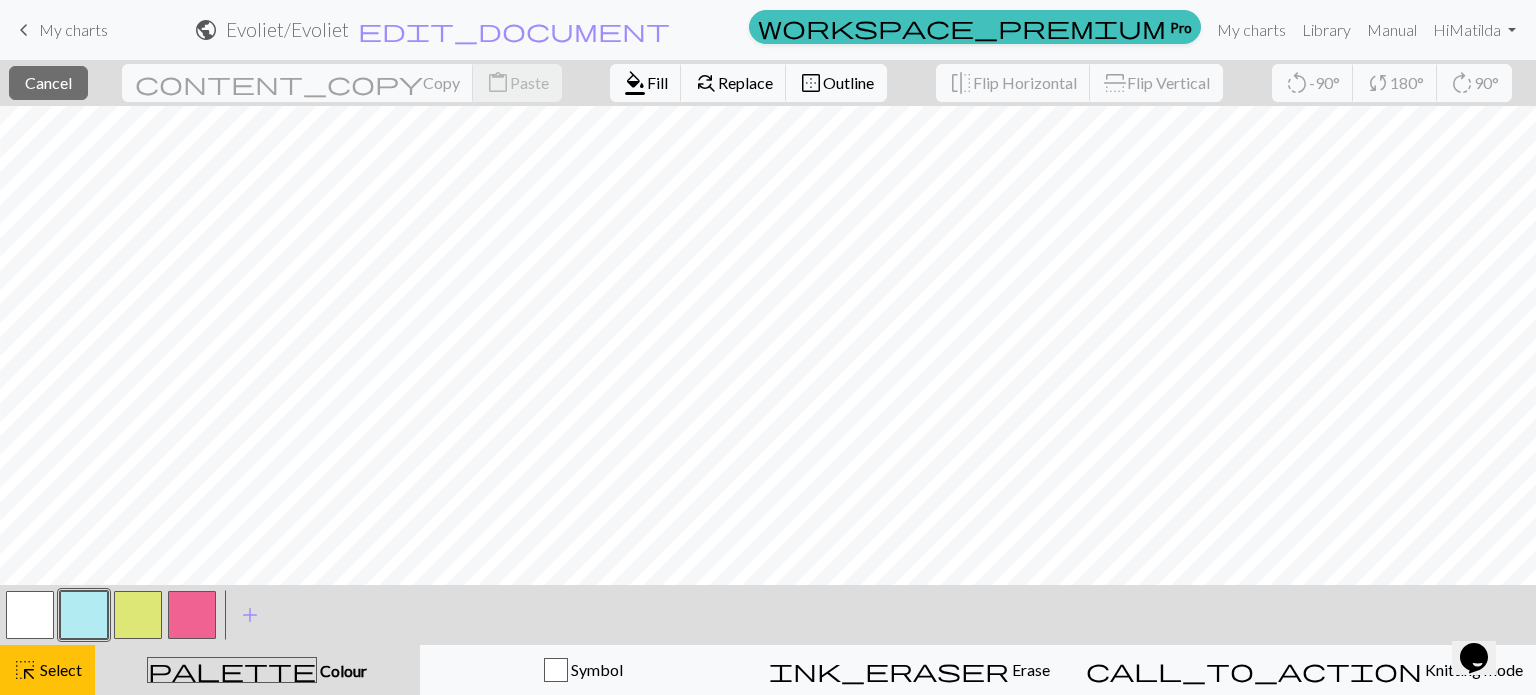 click at bounding box center [84, 615] 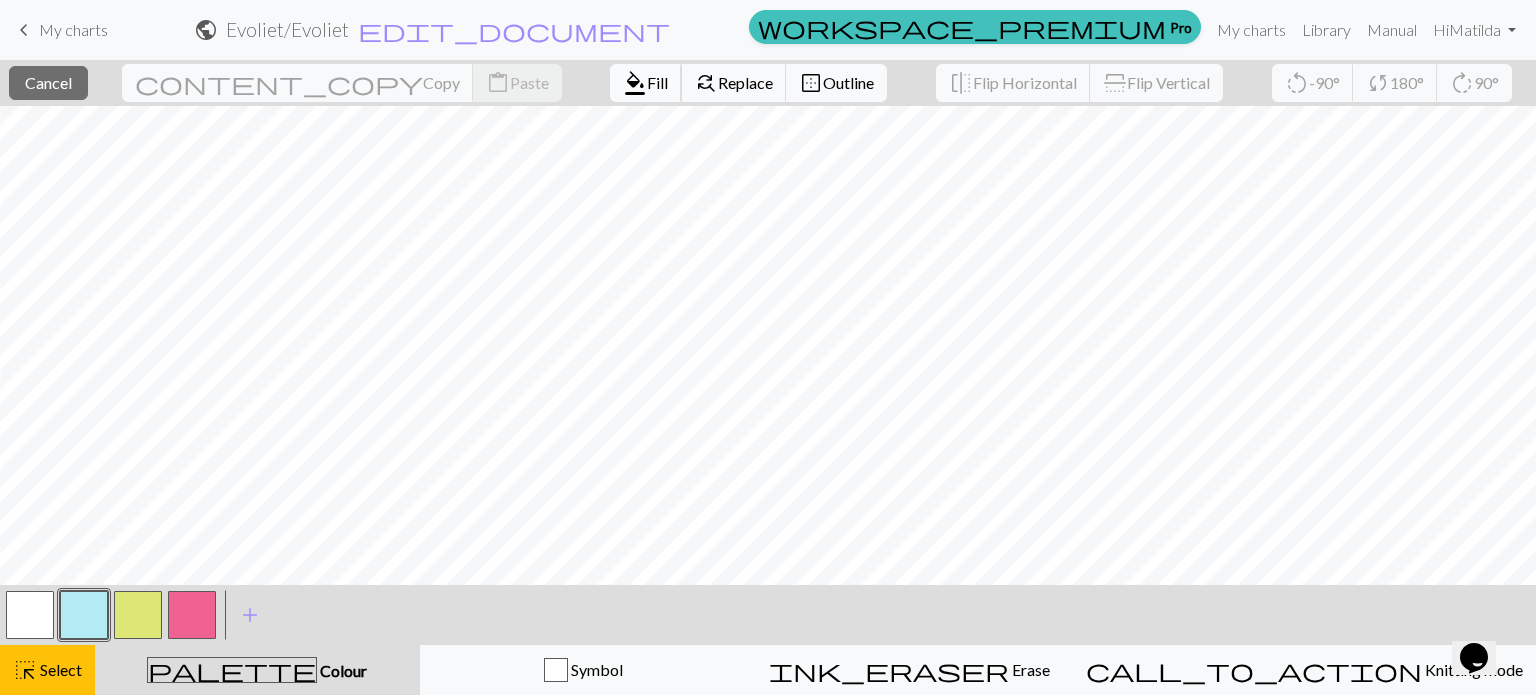 drag, startPoint x: 314, startPoint y: 584, endPoint x: 513, endPoint y: 90, distance: 532.5758 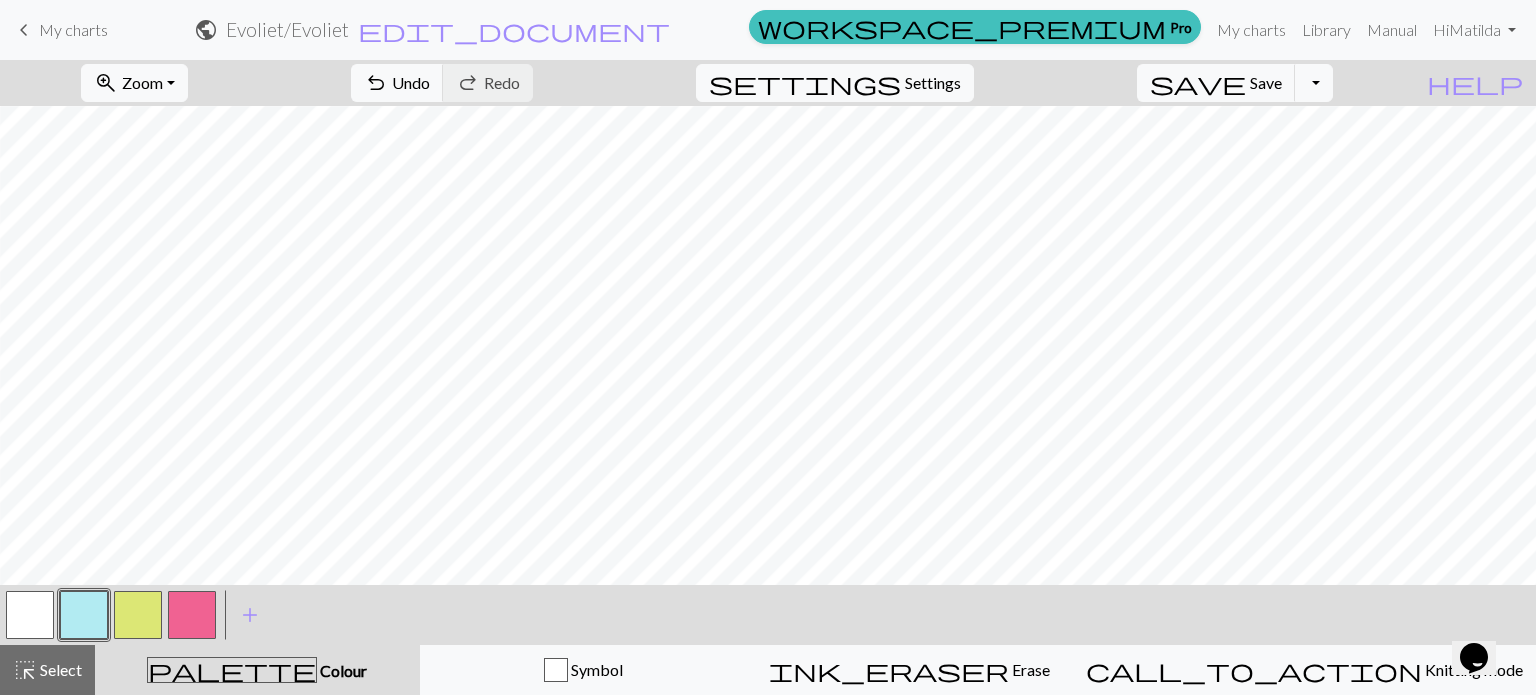 scroll, scrollTop: 183, scrollLeft: 15, axis: both 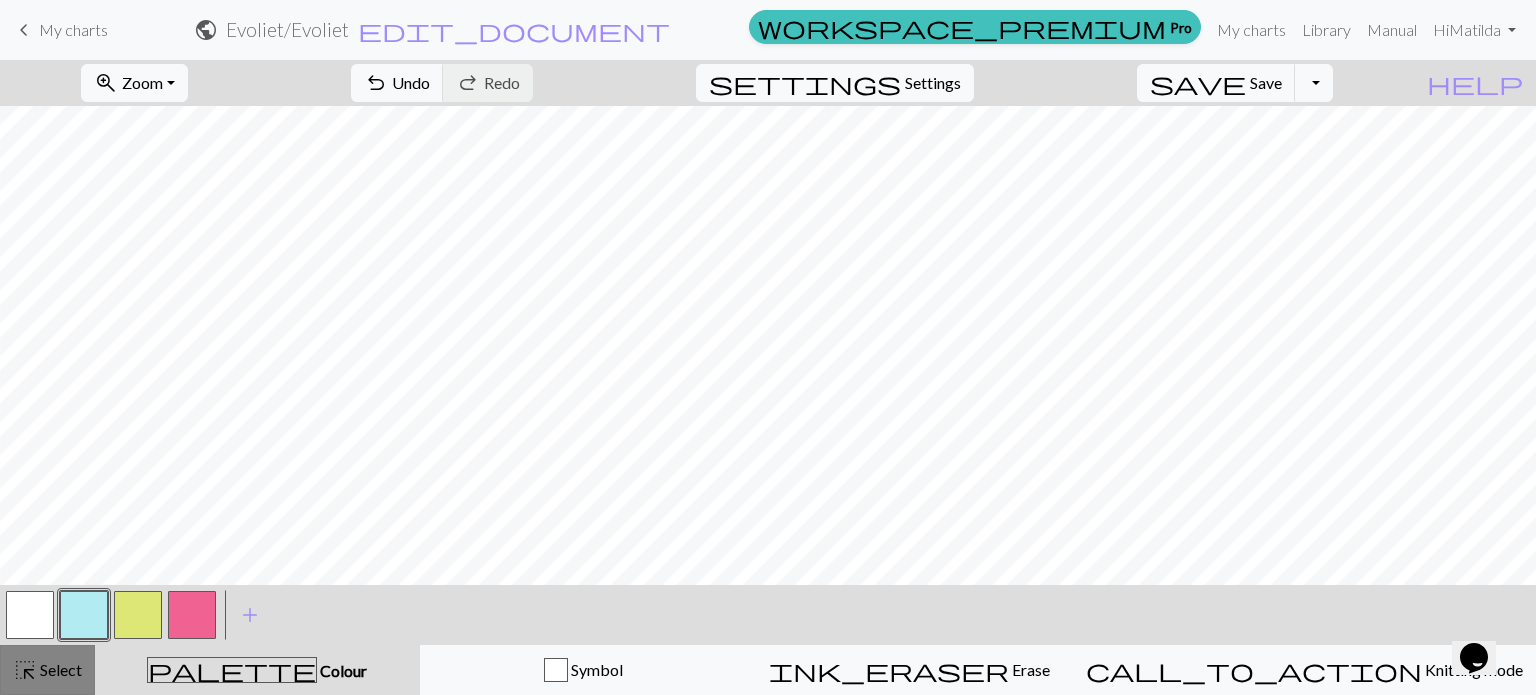 click on "highlight_alt" at bounding box center [25, 670] 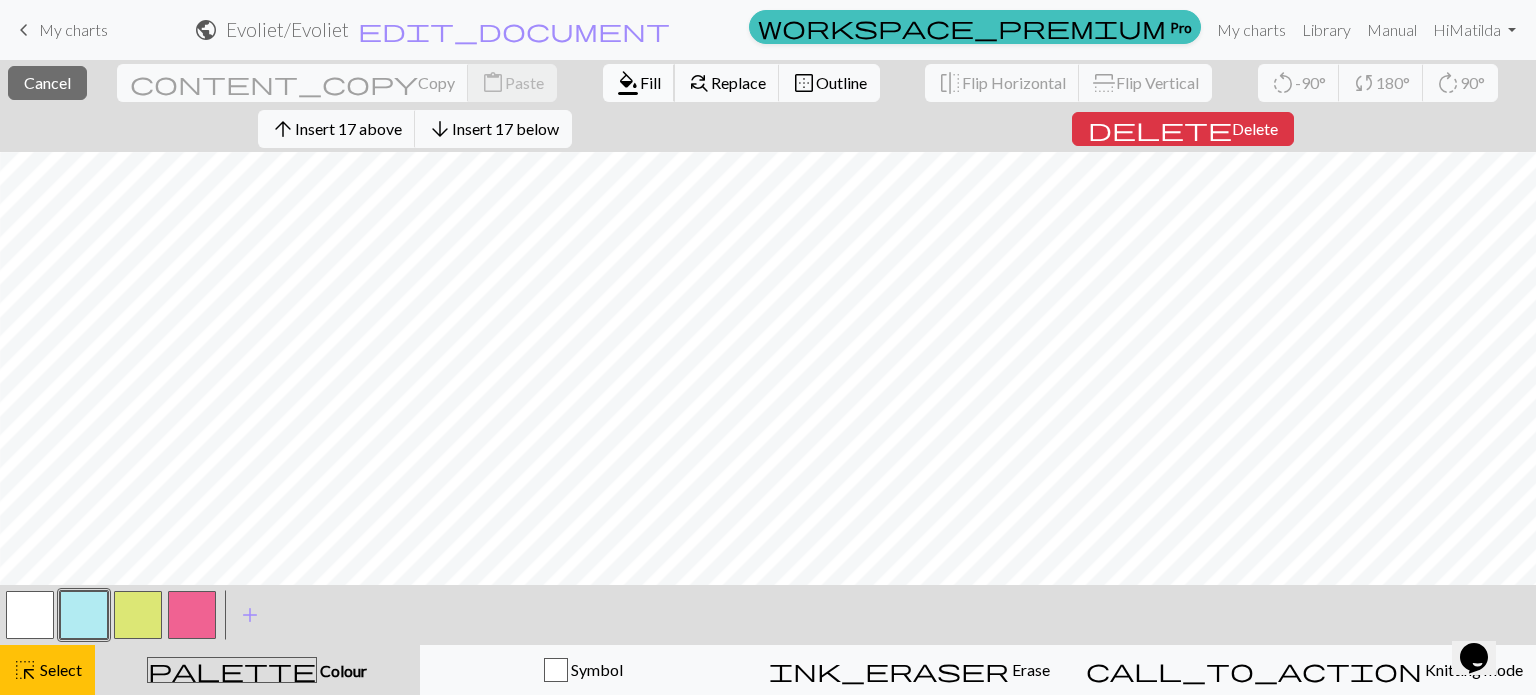 click on "Fill" at bounding box center [650, 82] 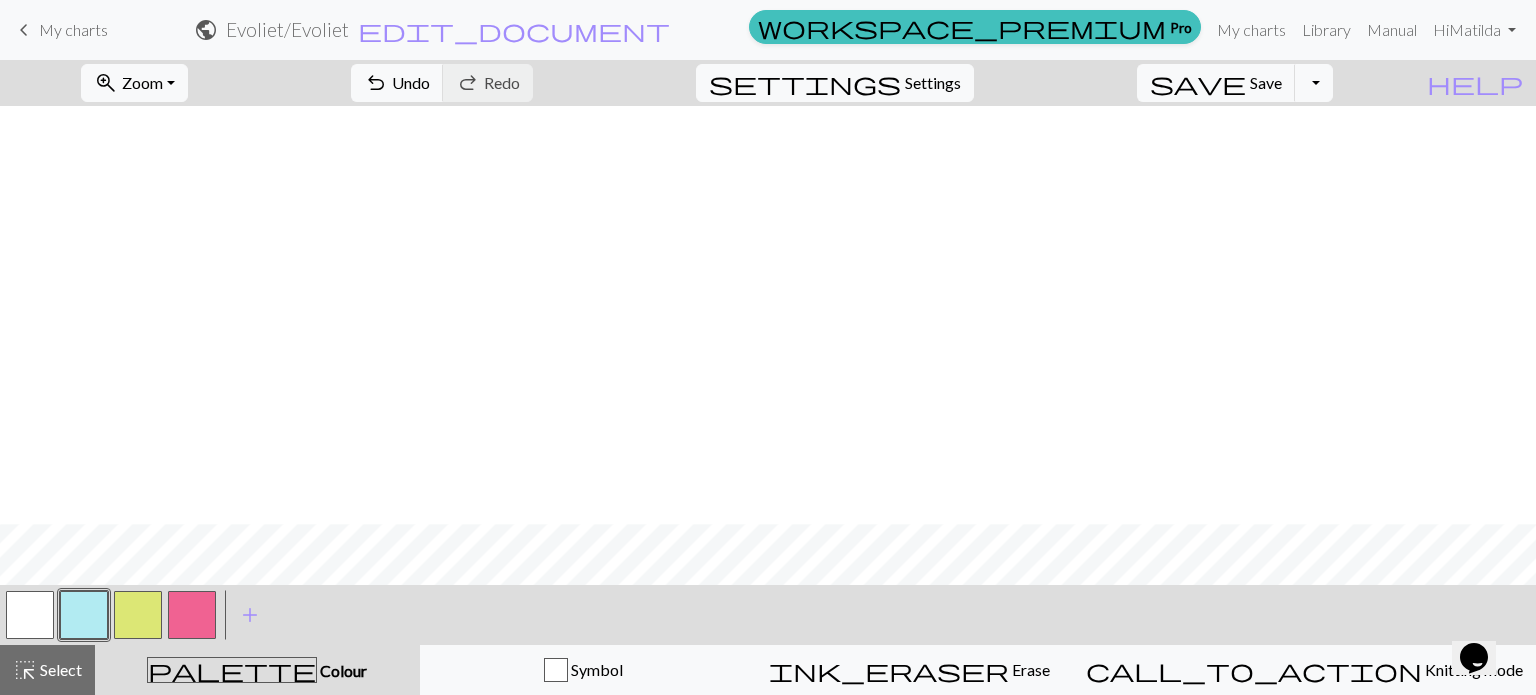 scroll, scrollTop: 444, scrollLeft: 0, axis: vertical 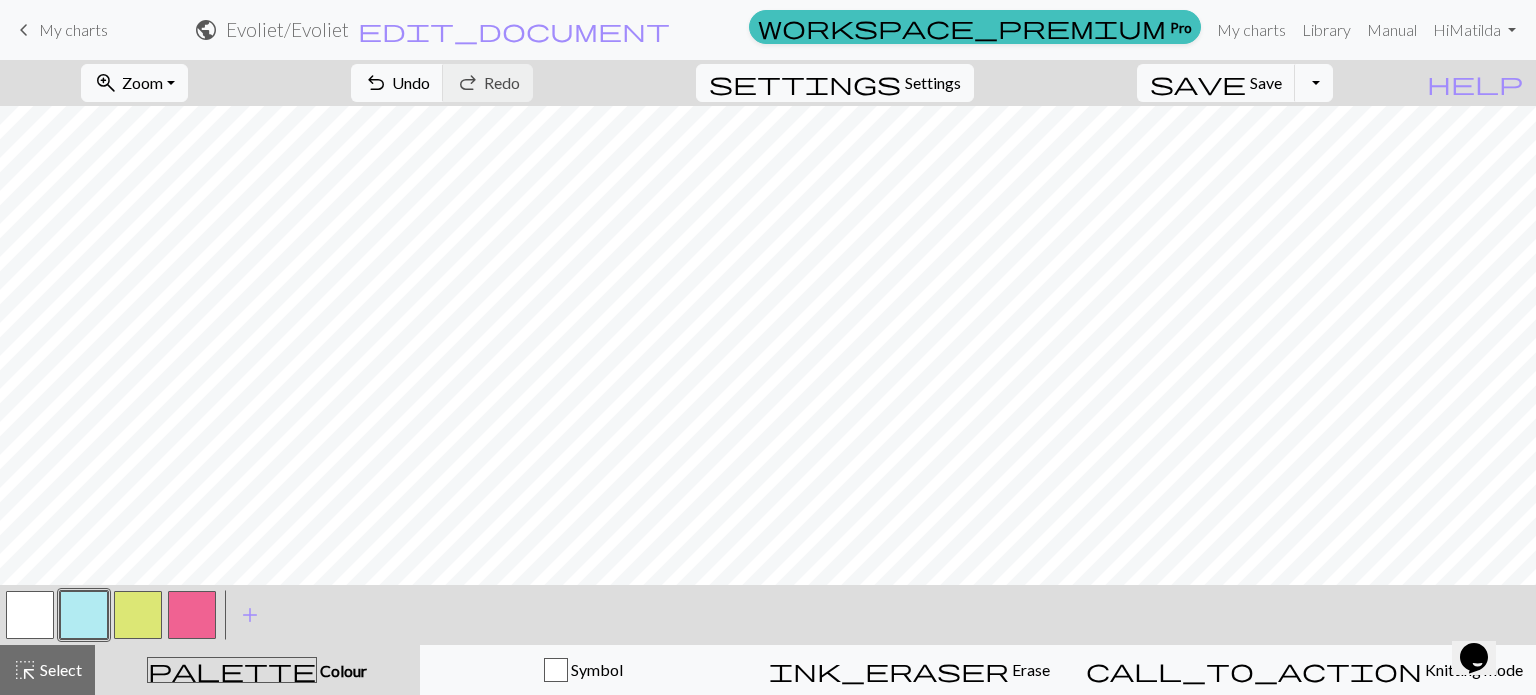 click at bounding box center [30, 615] 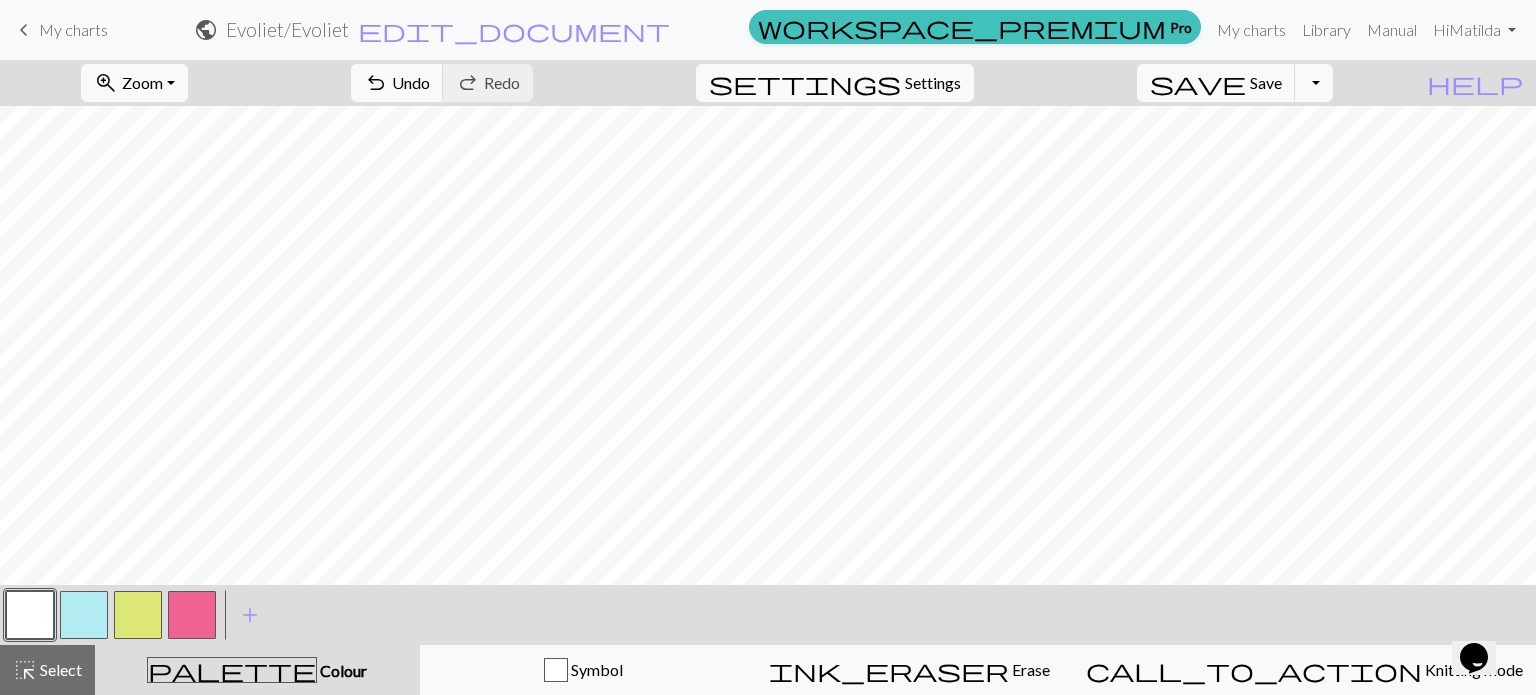 click at bounding box center [30, 615] 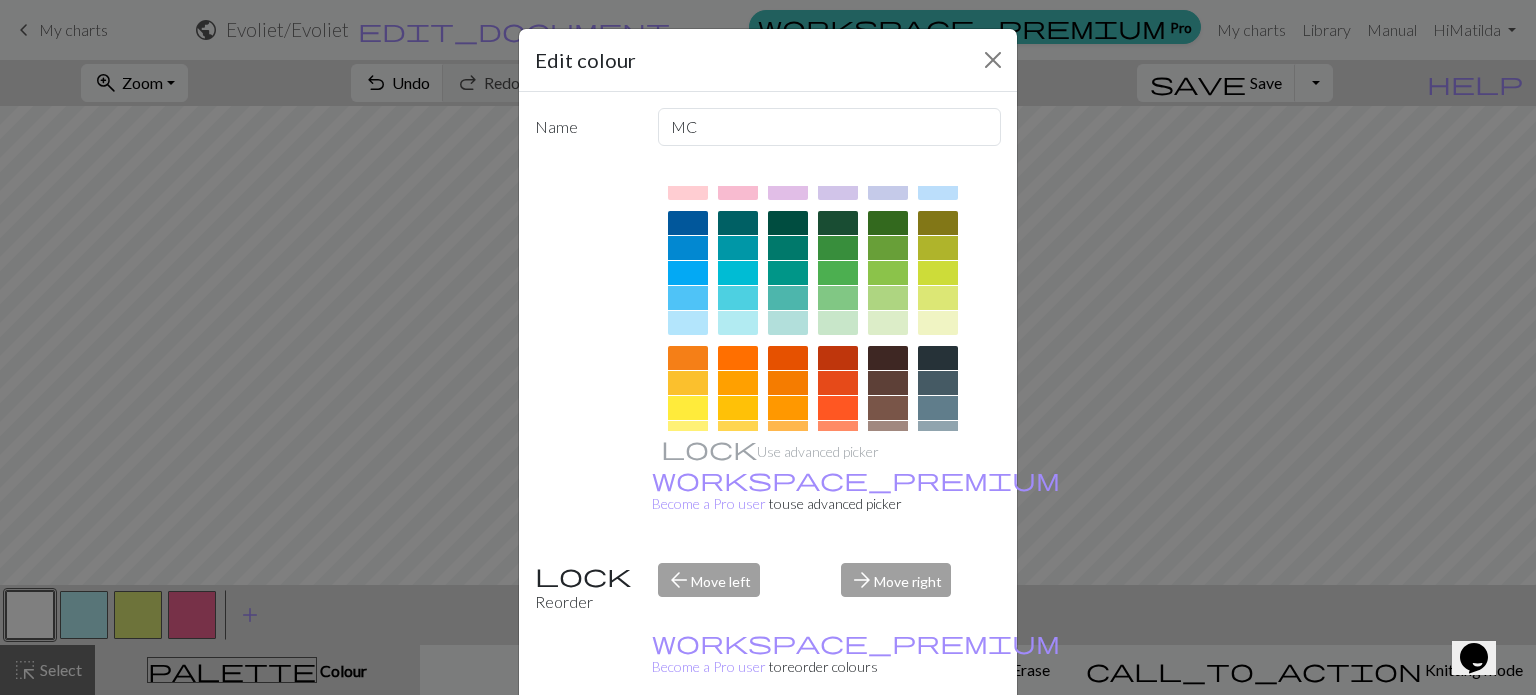 scroll, scrollTop: 128, scrollLeft: 0, axis: vertical 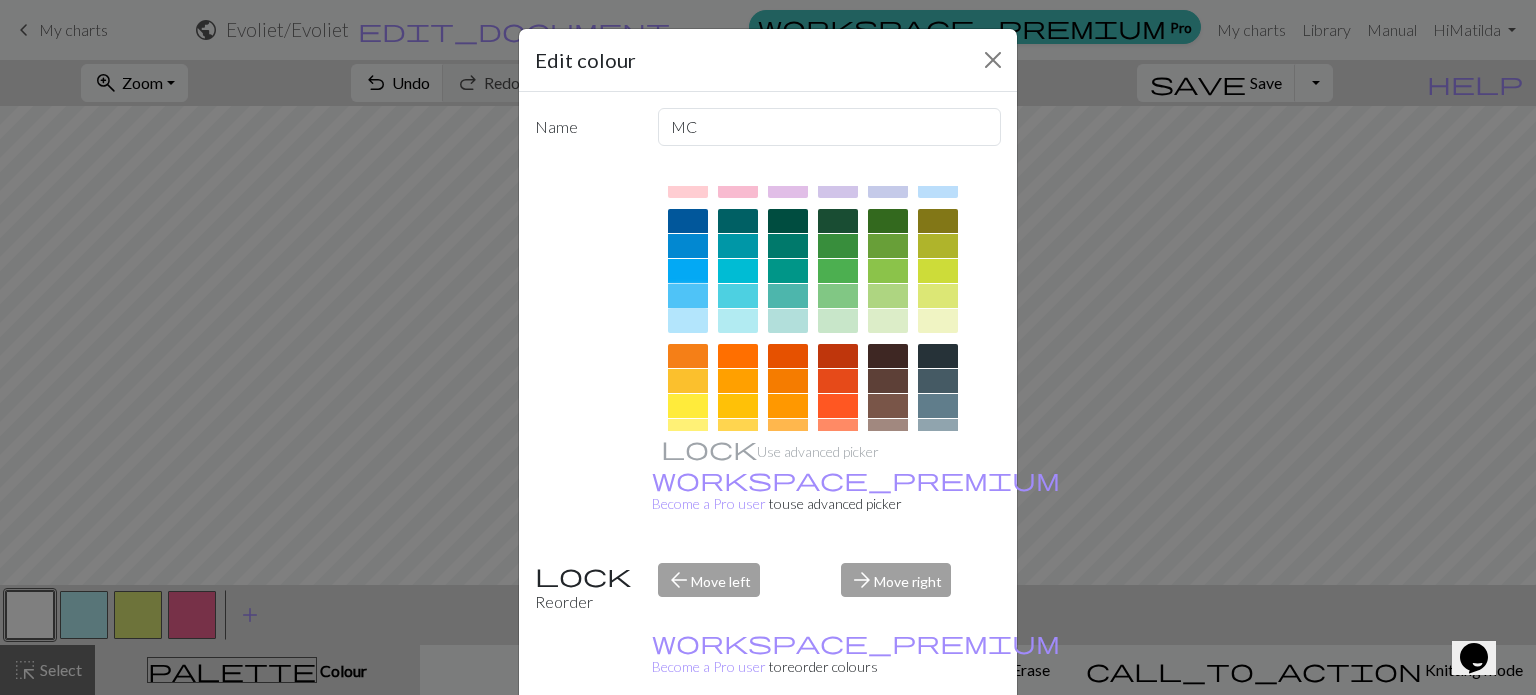 click at bounding box center [688, 296] 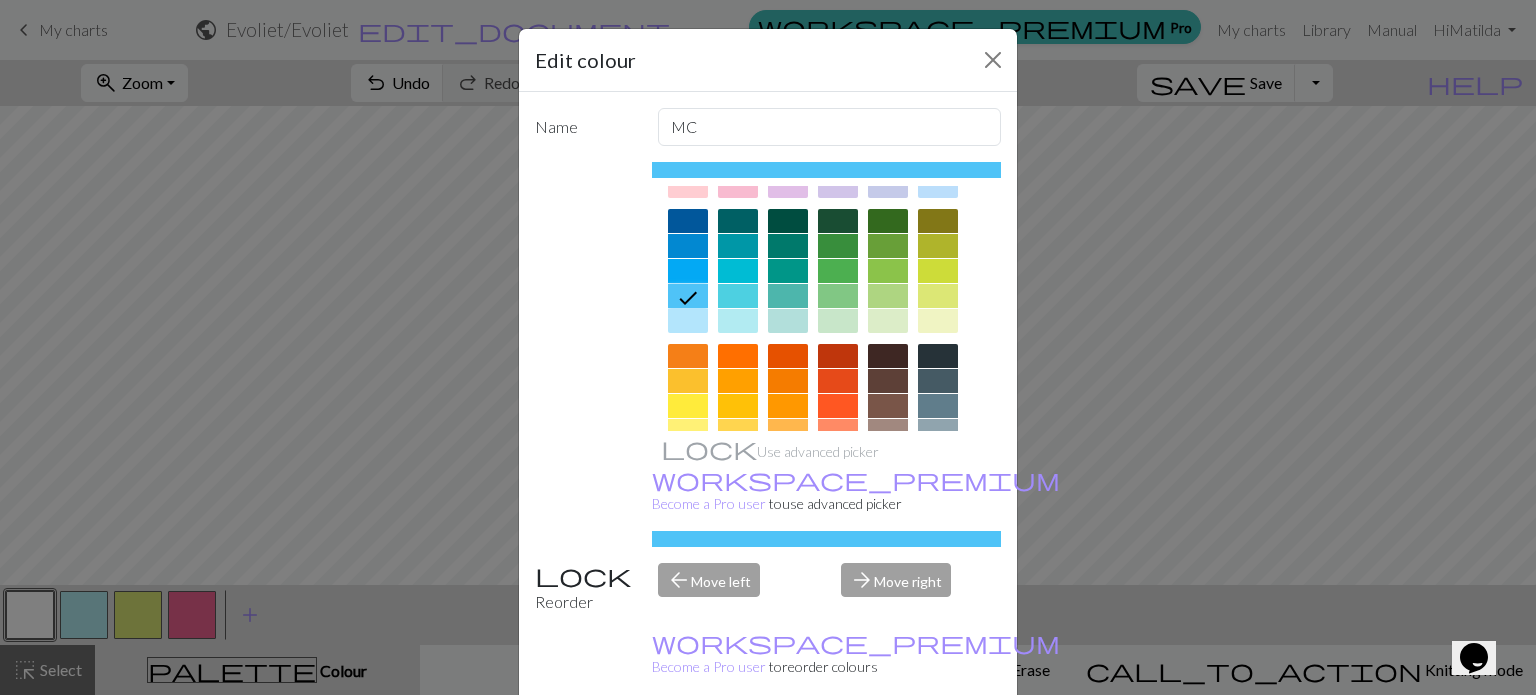 click at bounding box center [688, 321] 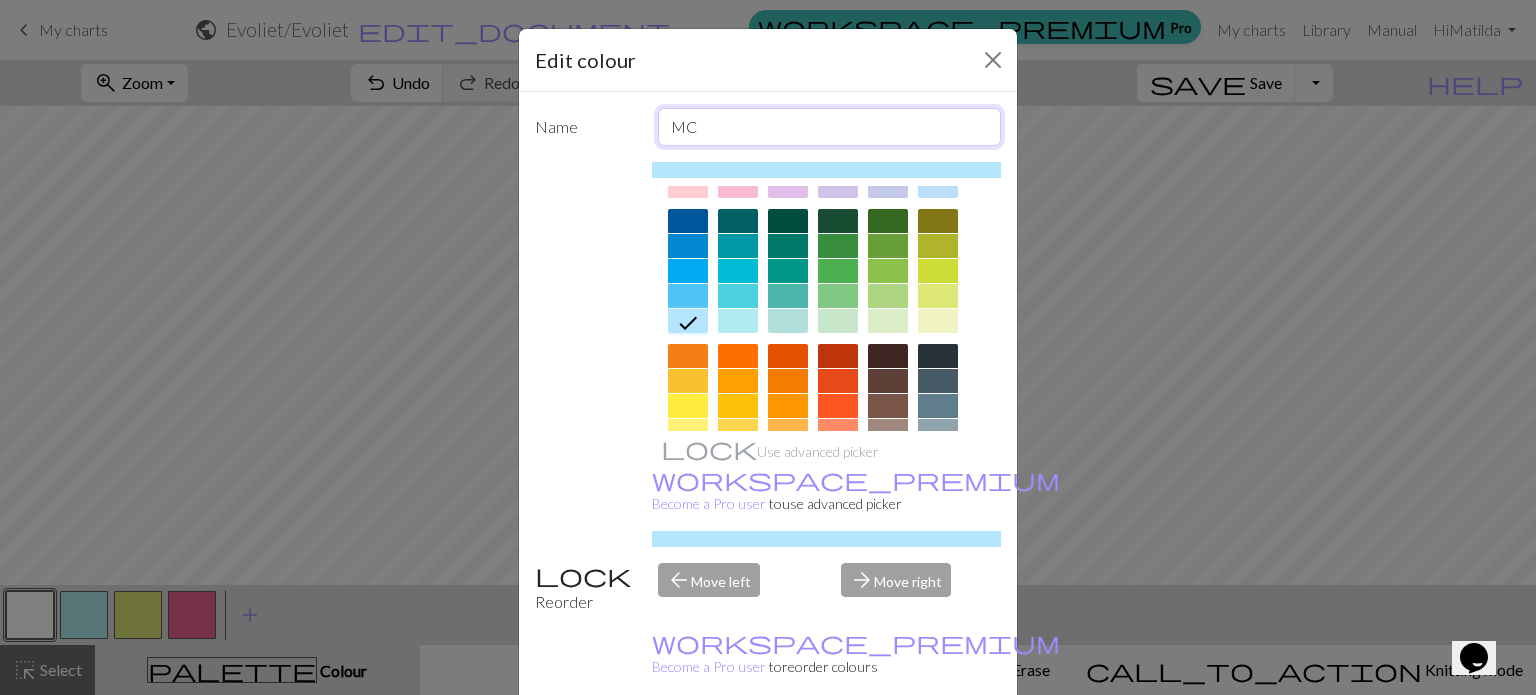 click on "MC" at bounding box center (830, 127) 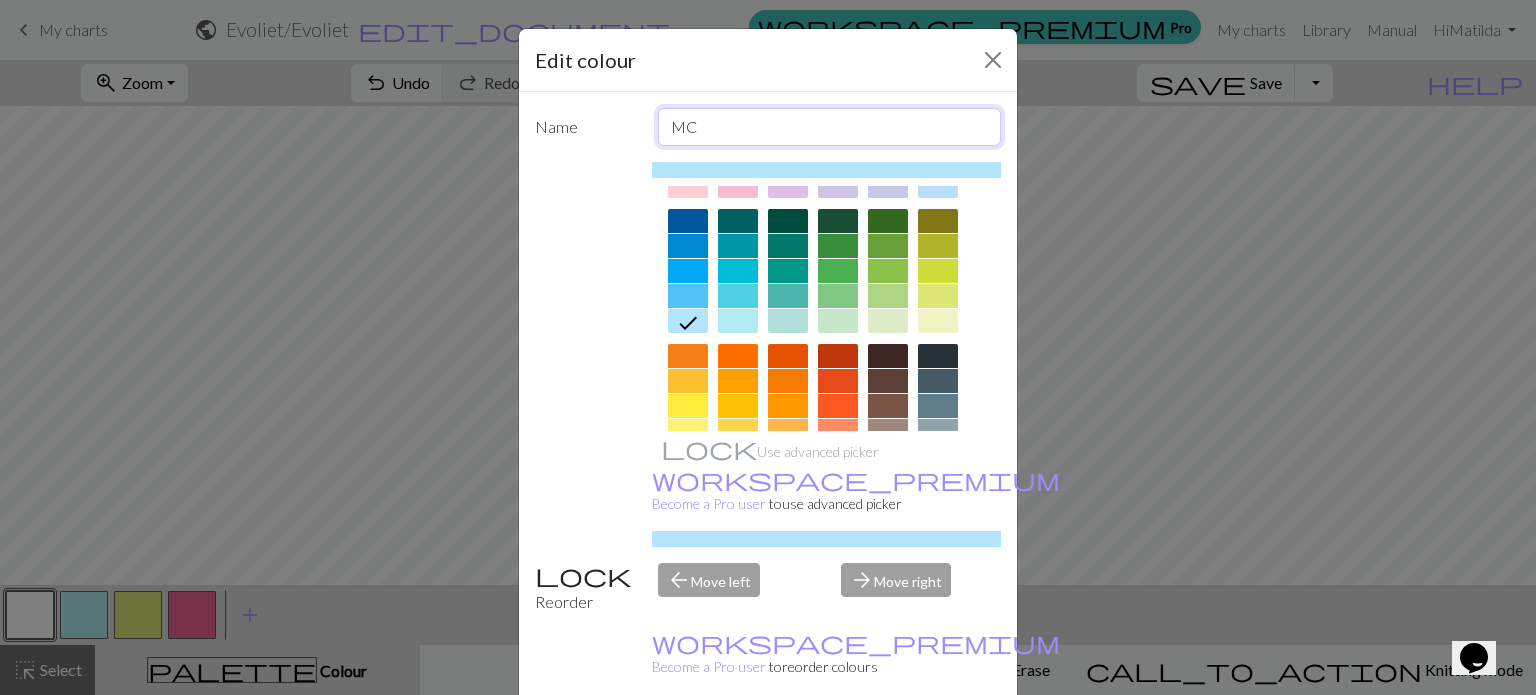 drag, startPoint x: 724, startPoint y: 126, endPoint x: 616, endPoint y: 131, distance: 108.11568 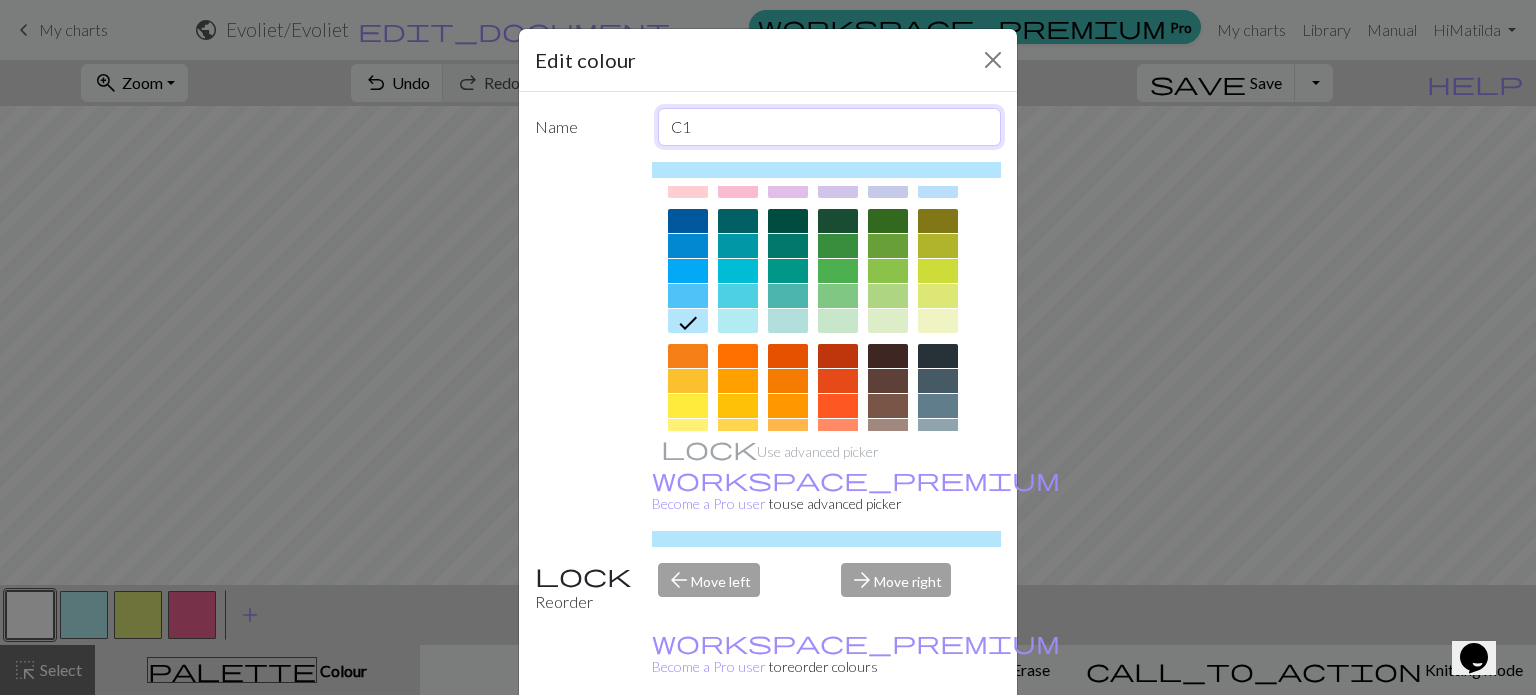 type on "C1" 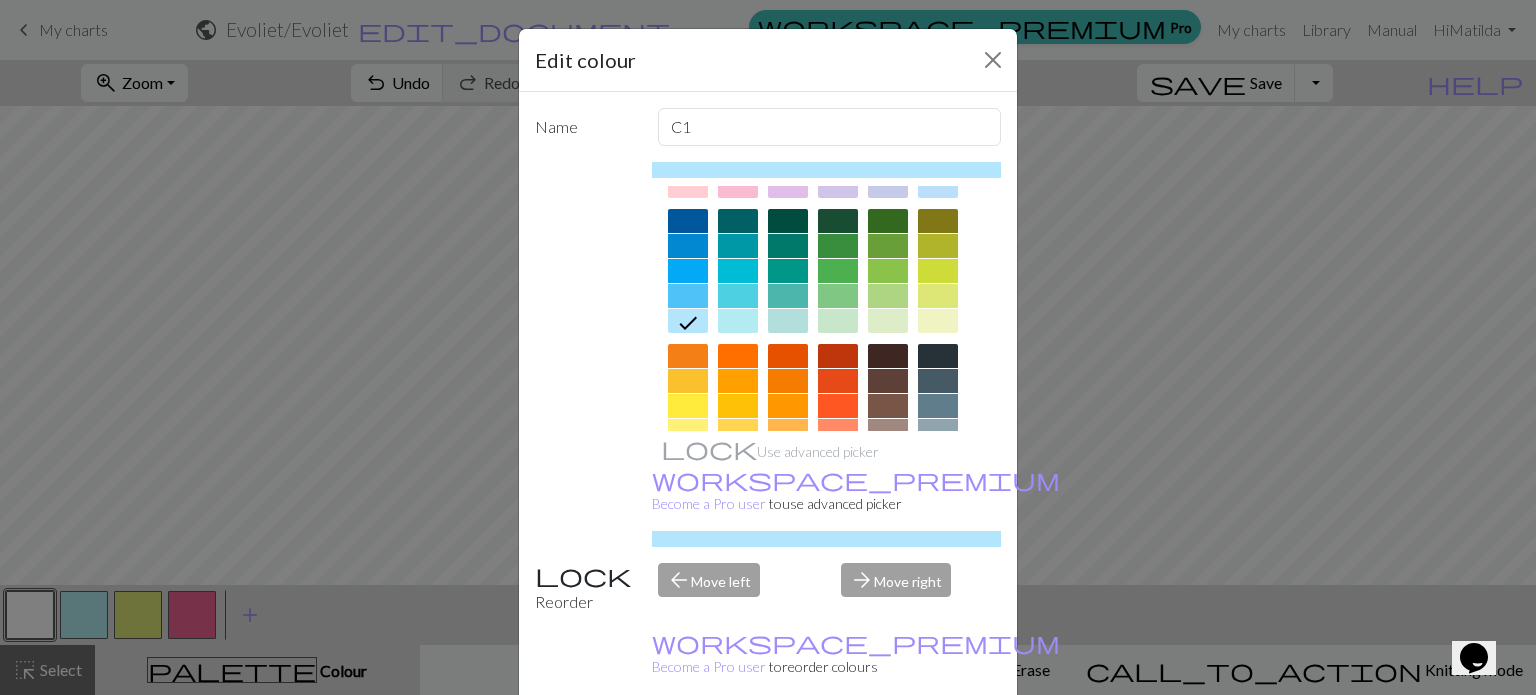 click on "Done" at bounding box center (888, 746) 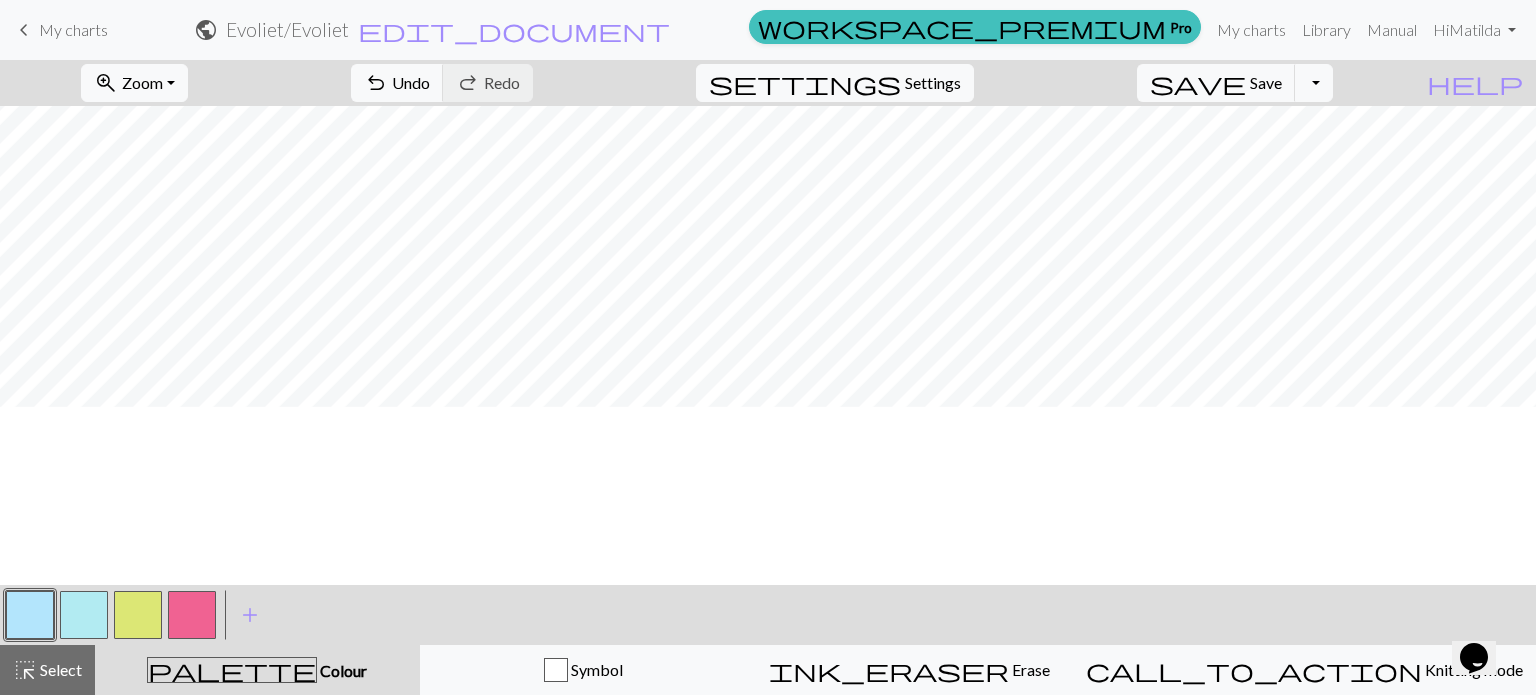 scroll, scrollTop: 0, scrollLeft: 0, axis: both 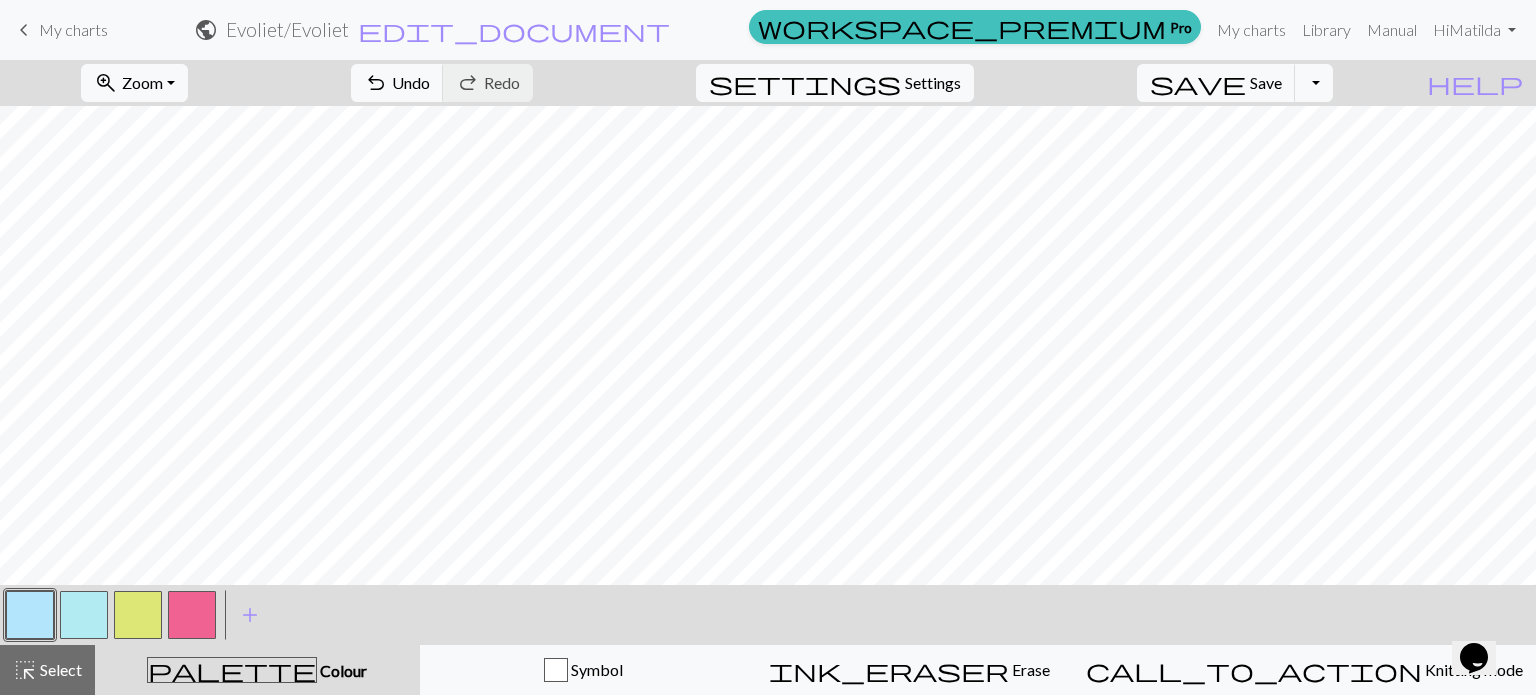 click at bounding box center (84, 615) 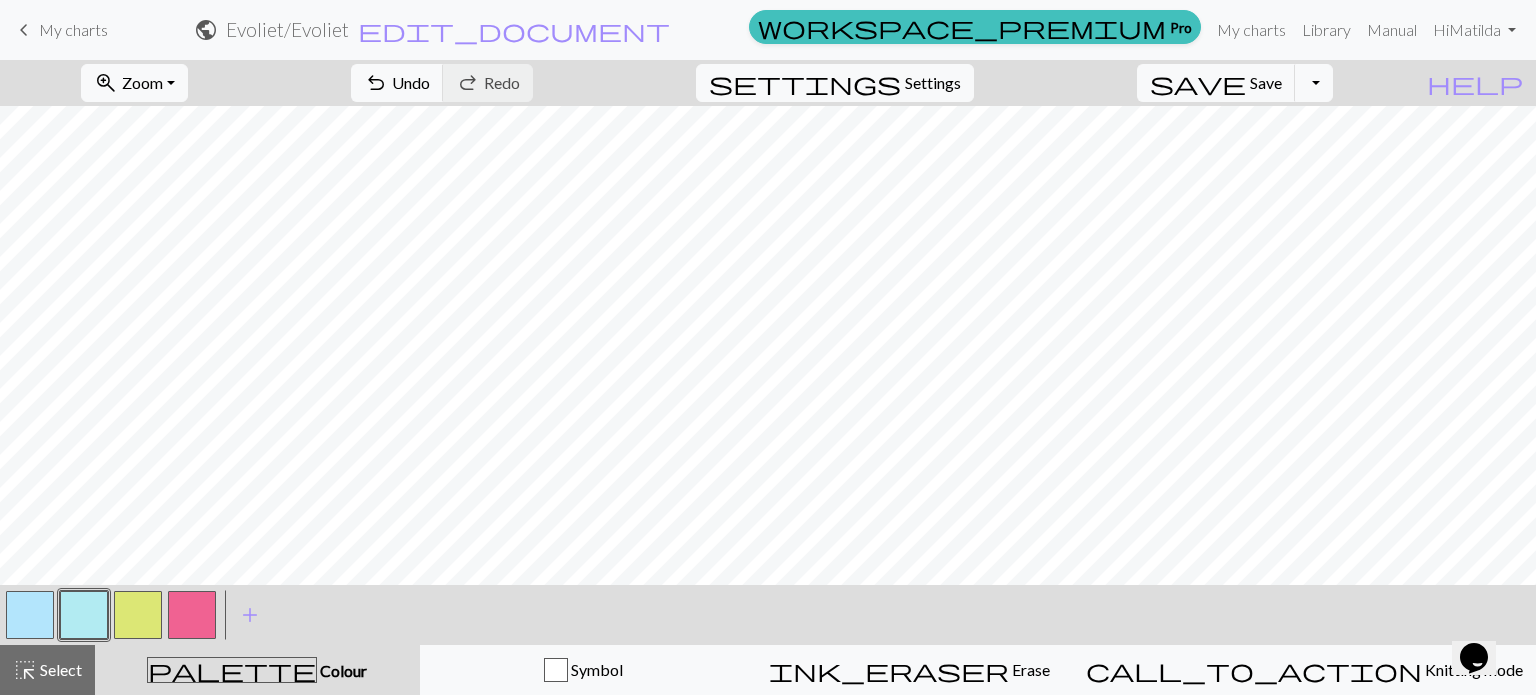 click at bounding box center (84, 615) 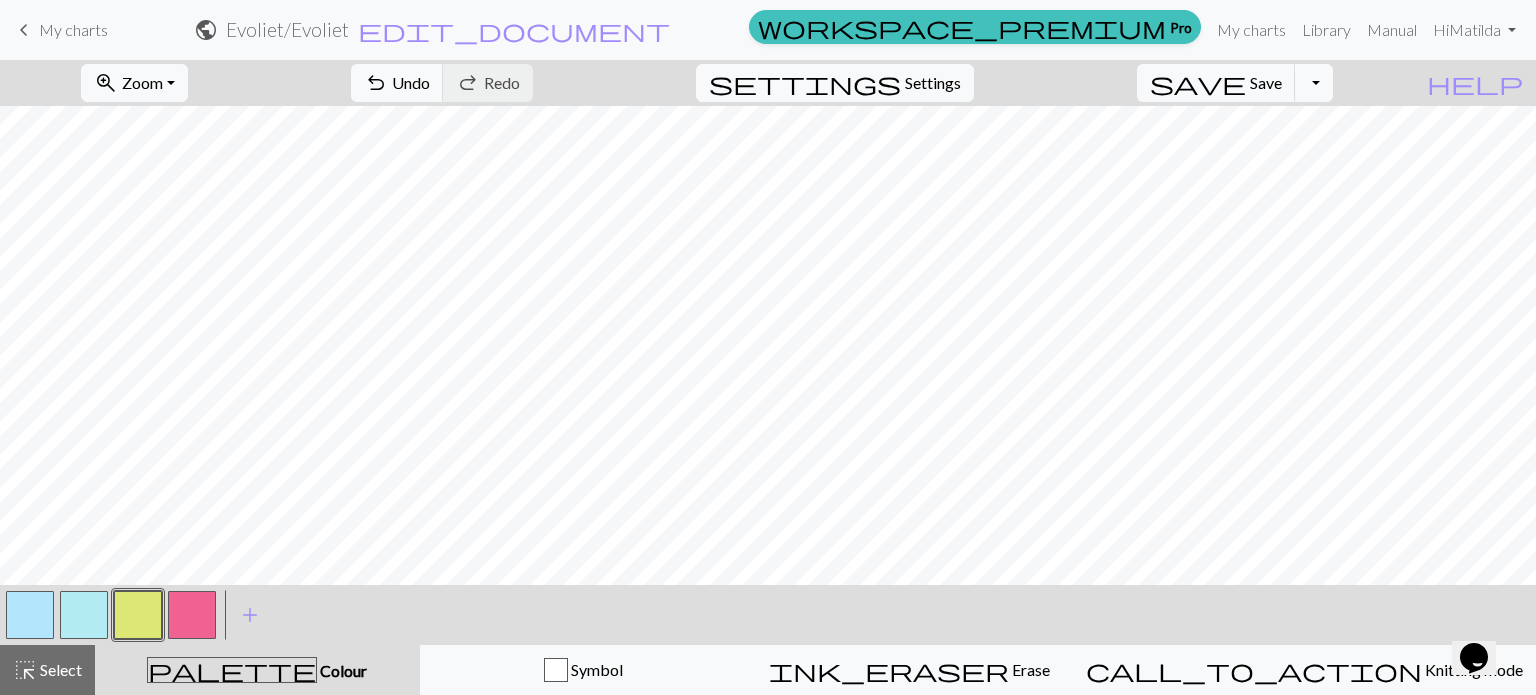 click at bounding box center [138, 615] 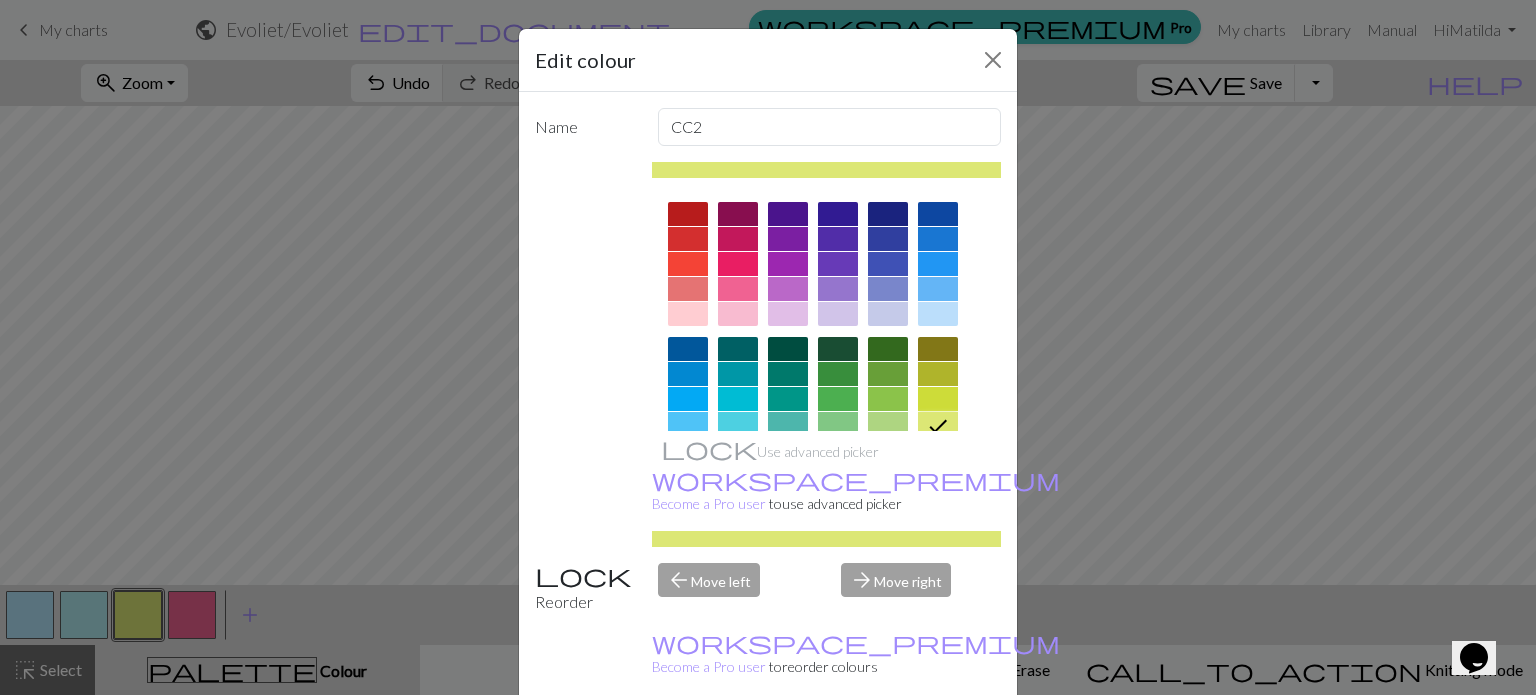 click 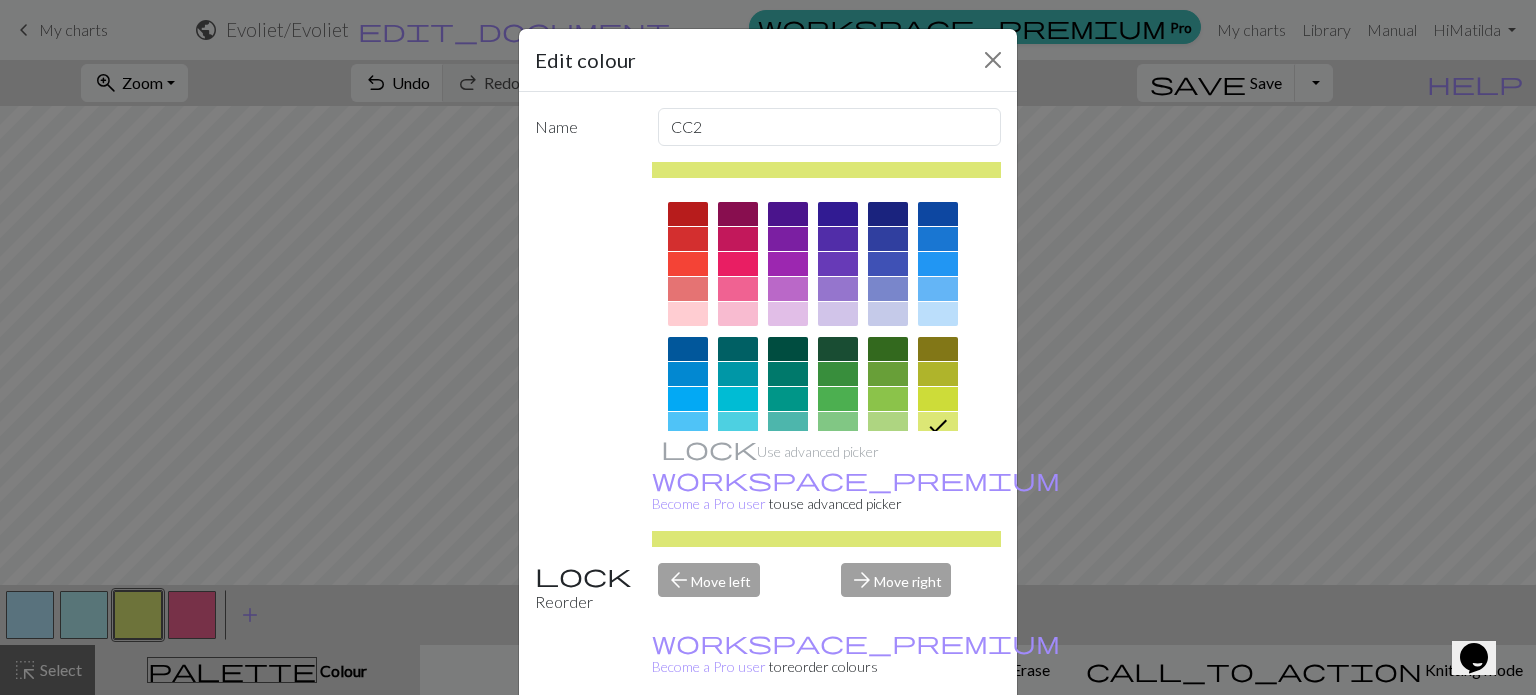 click on "Edit colour" at bounding box center [768, 60] 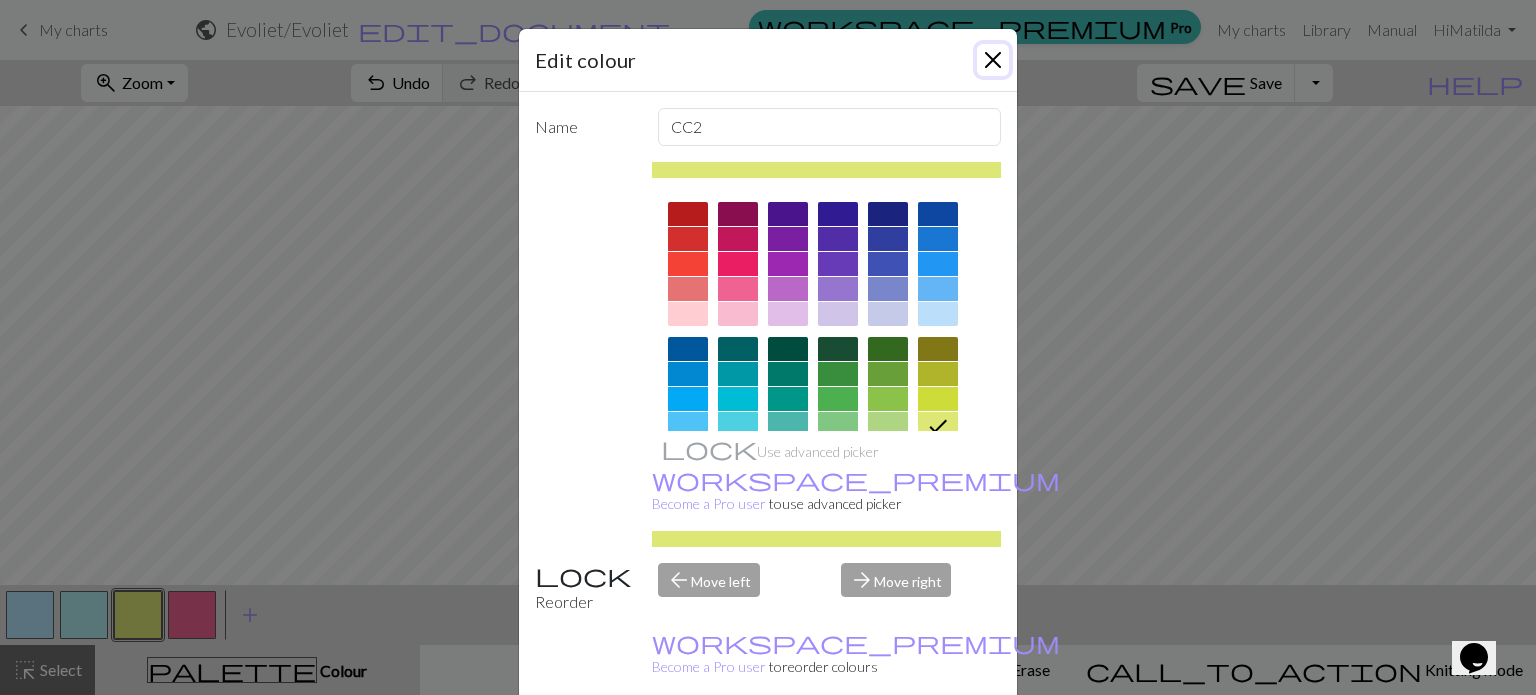 click at bounding box center [993, 60] 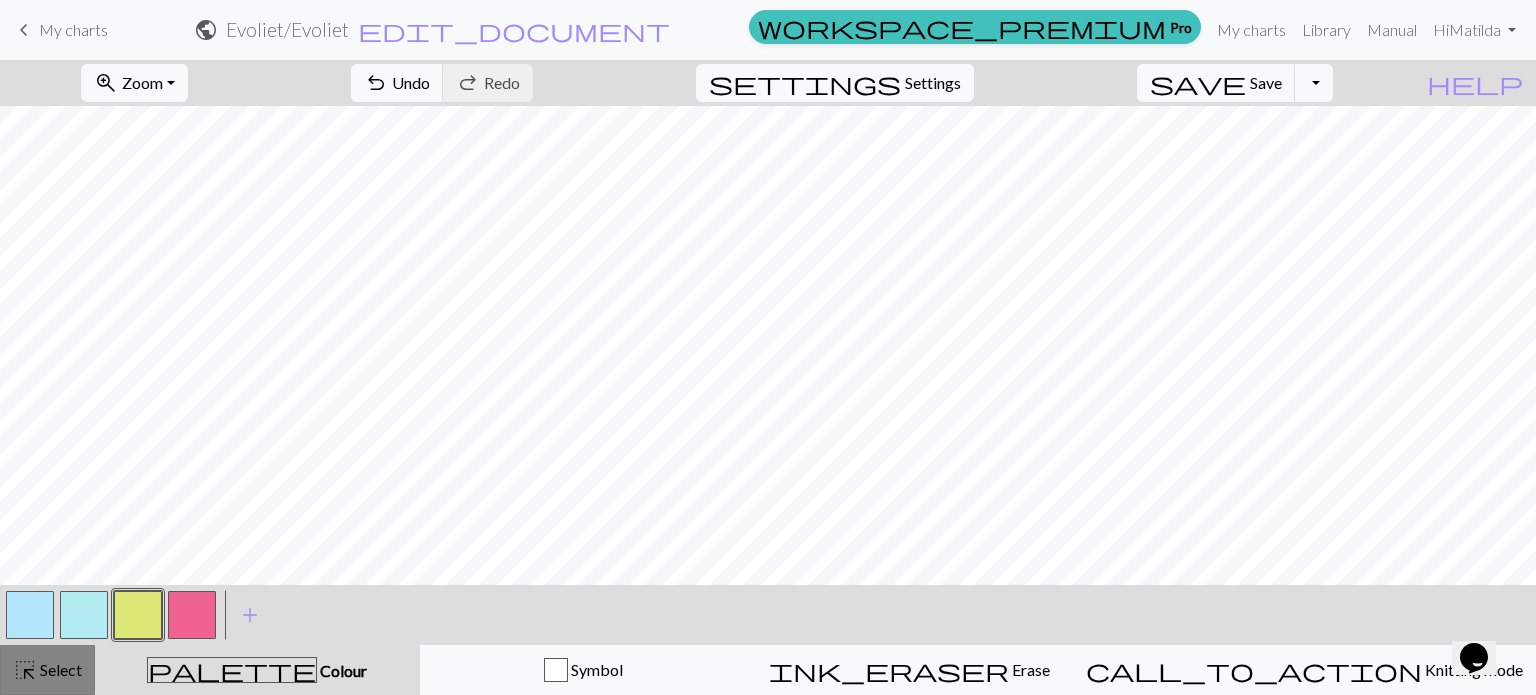 click on "highlight_alt   Select   Select" at bounding box center [47, 670] 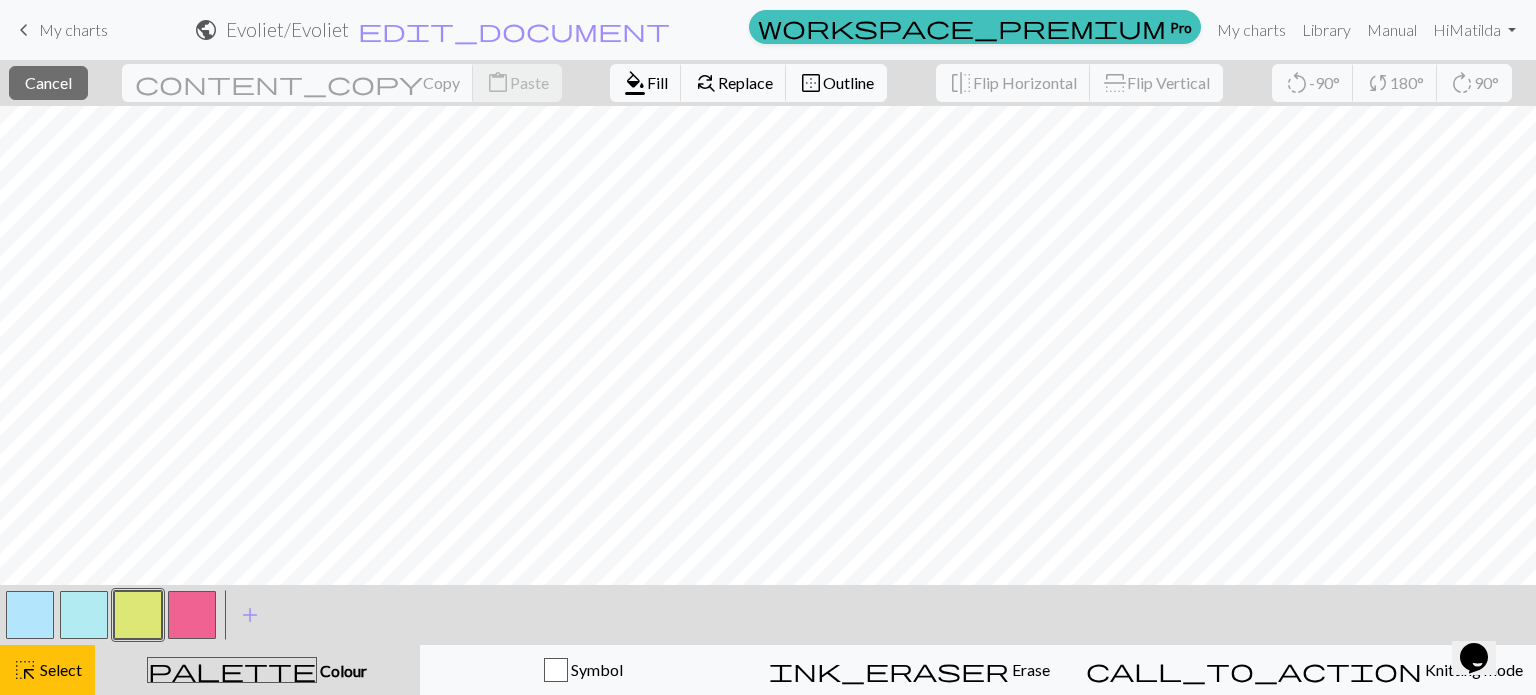click at bounding box center [138, 615] 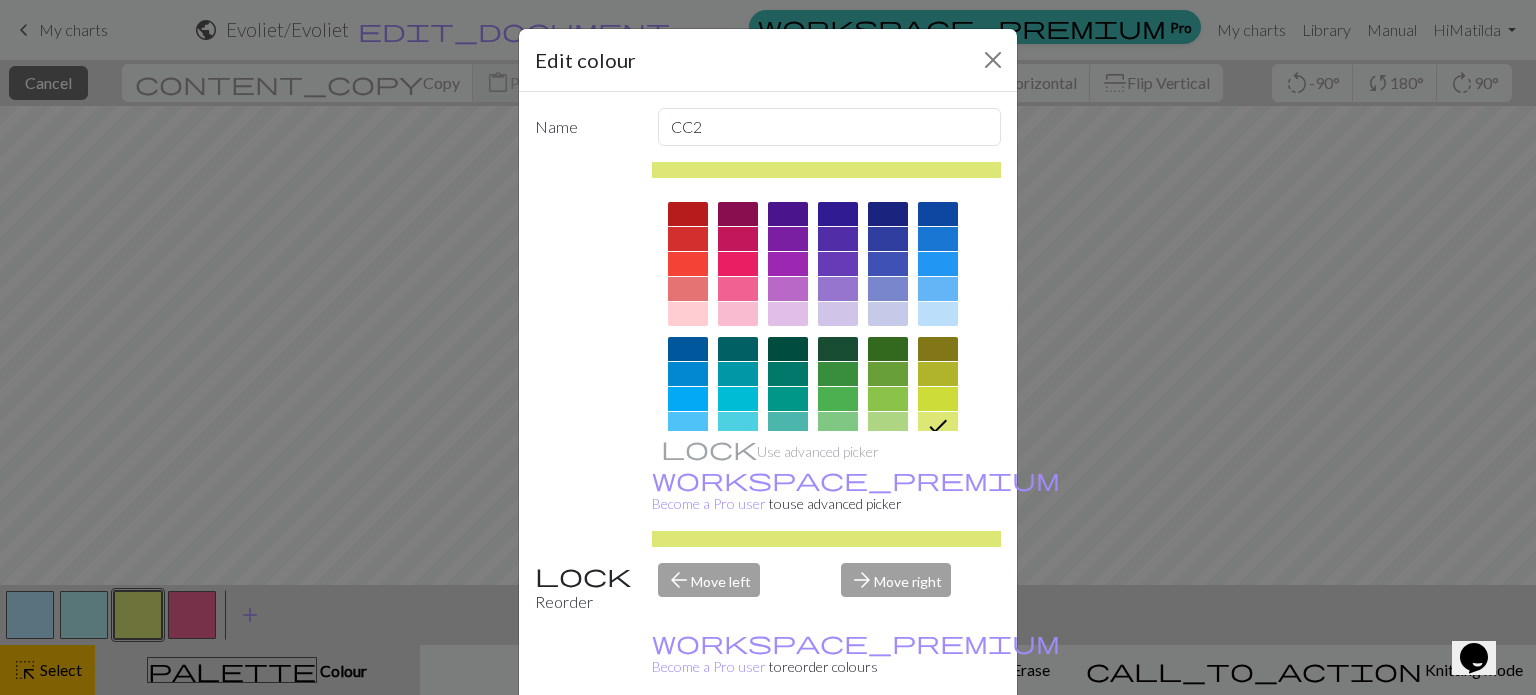 click on "Done" at bounding box center [888, 746] 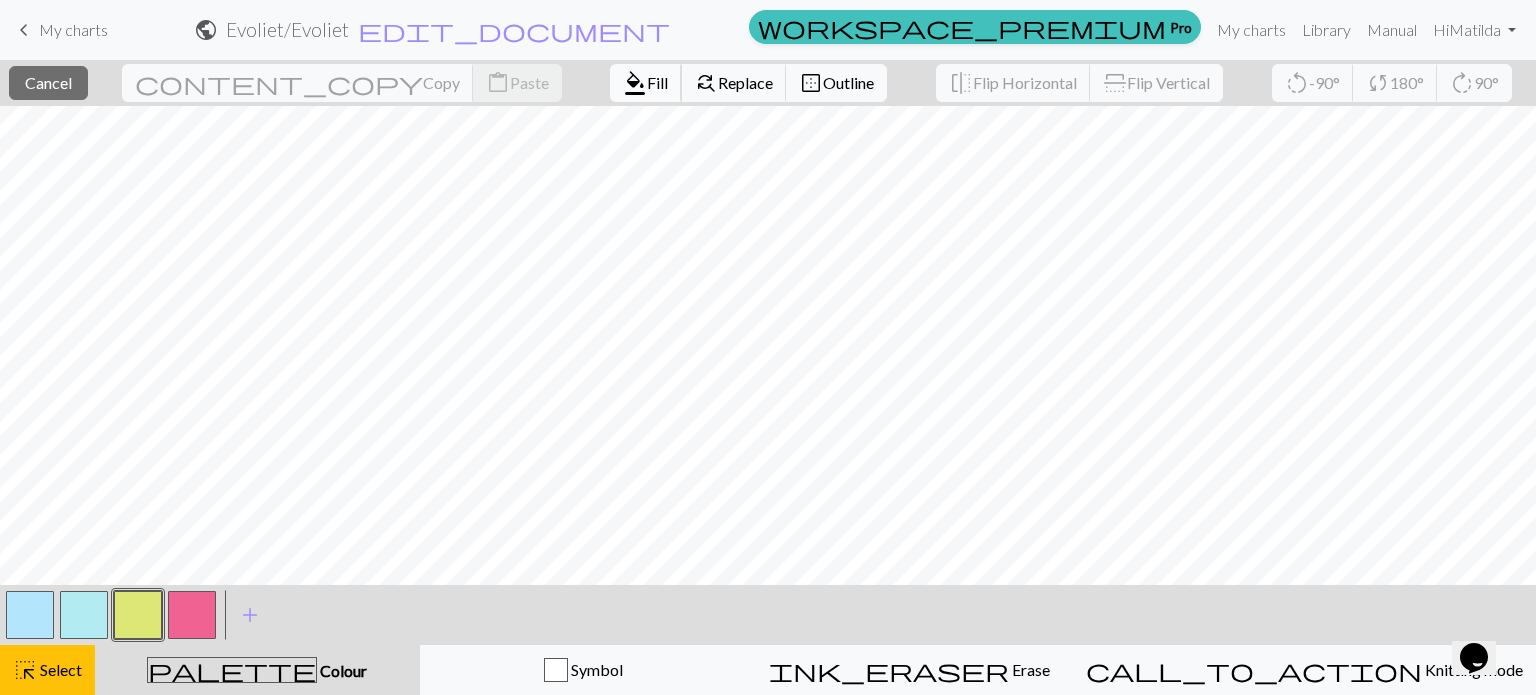 click on "Fill" at bounding box center [657, 82] 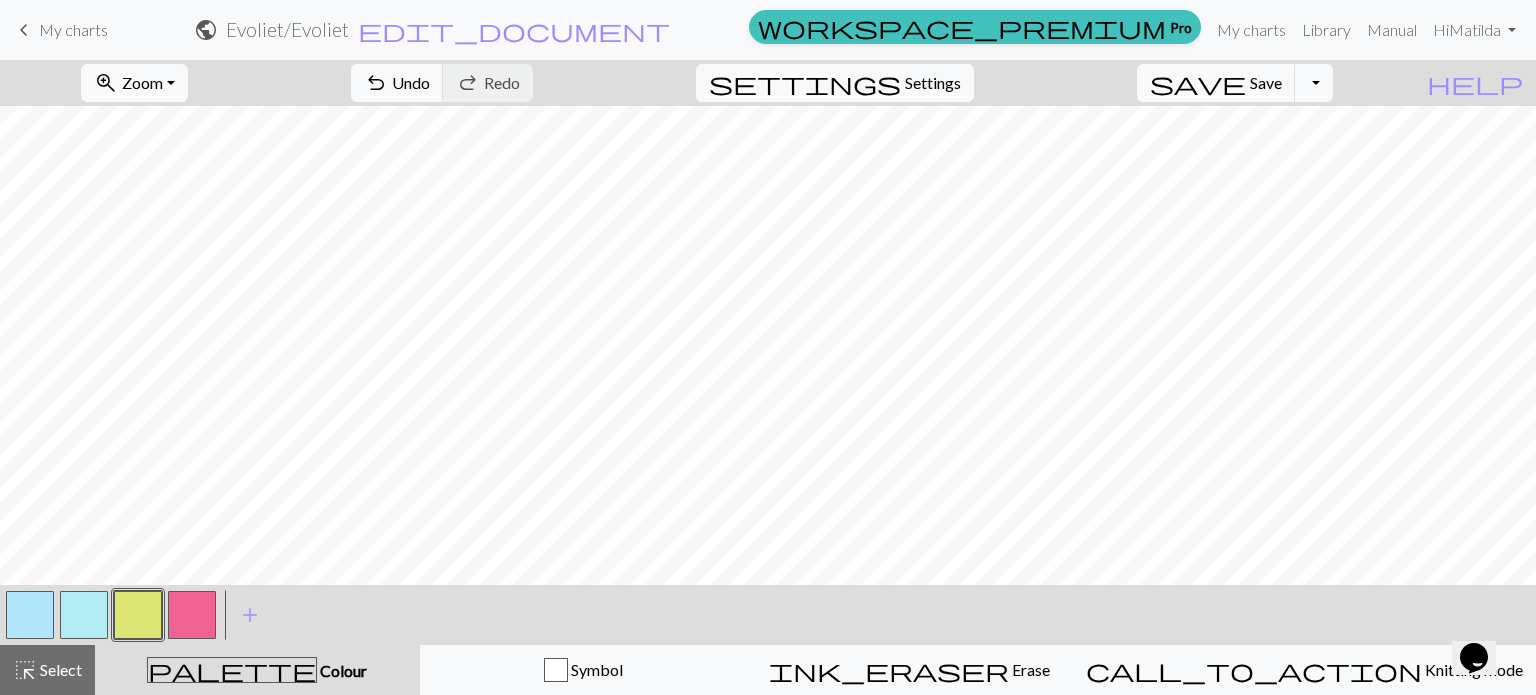 scroll, scrollTop: 131, scrollLeft: 0, axis: vertical 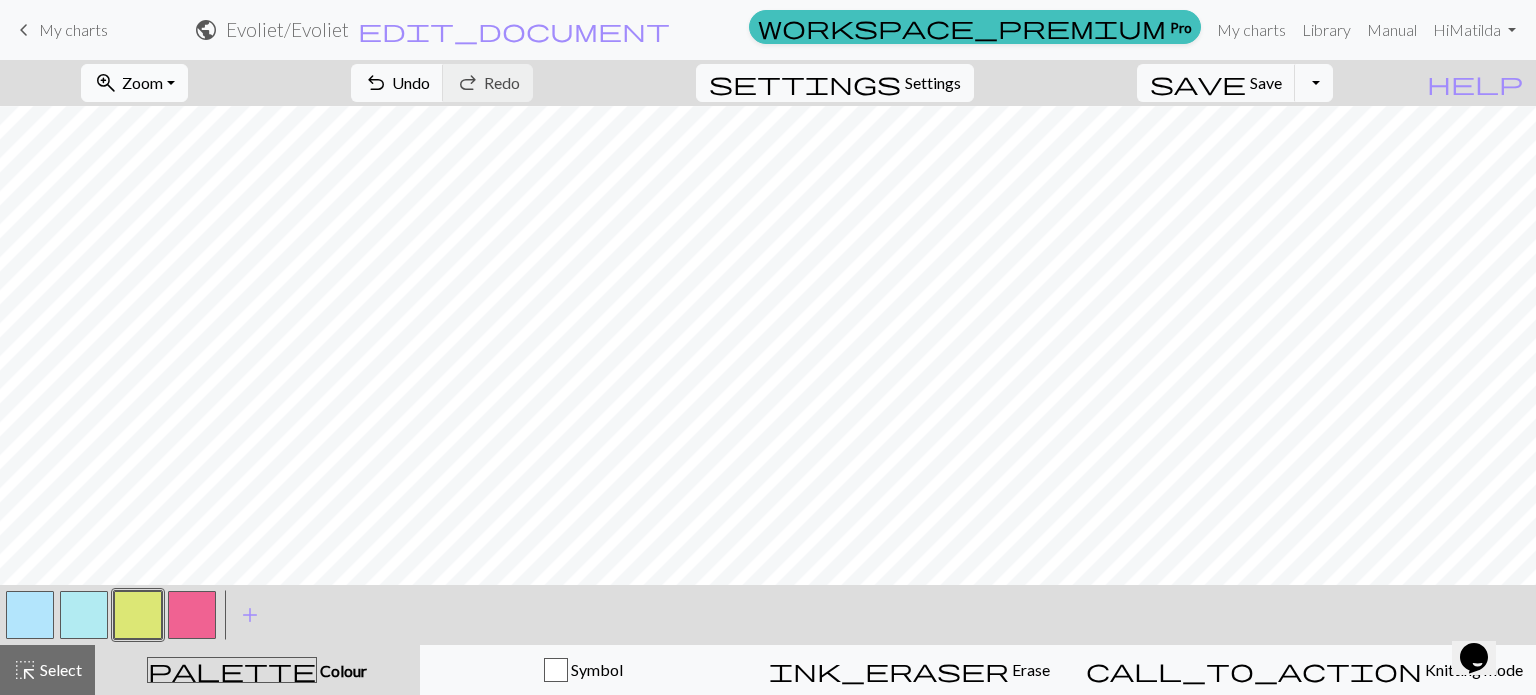 click on "zoom_in Zoom Zoom" at bounding box center [134, 83] 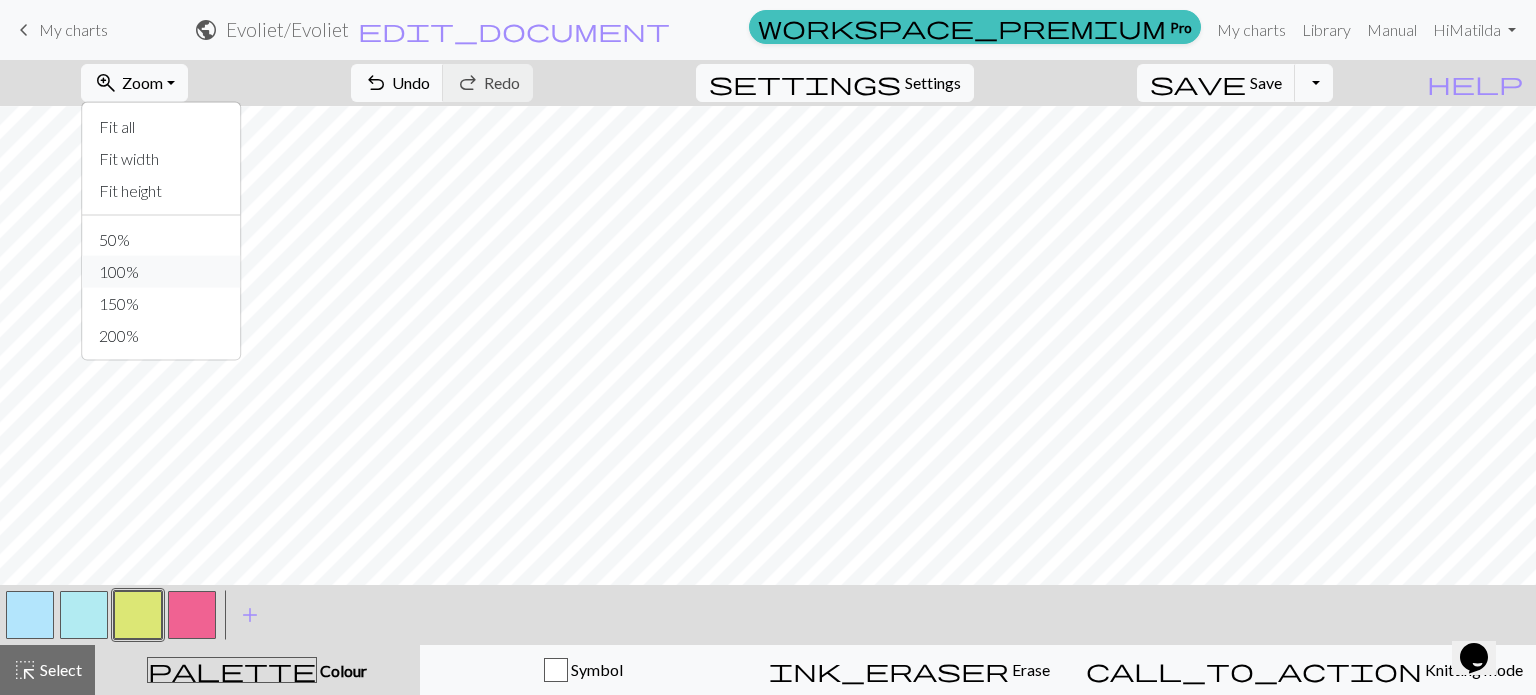 click on "100%" at bounding box center (162, 272) 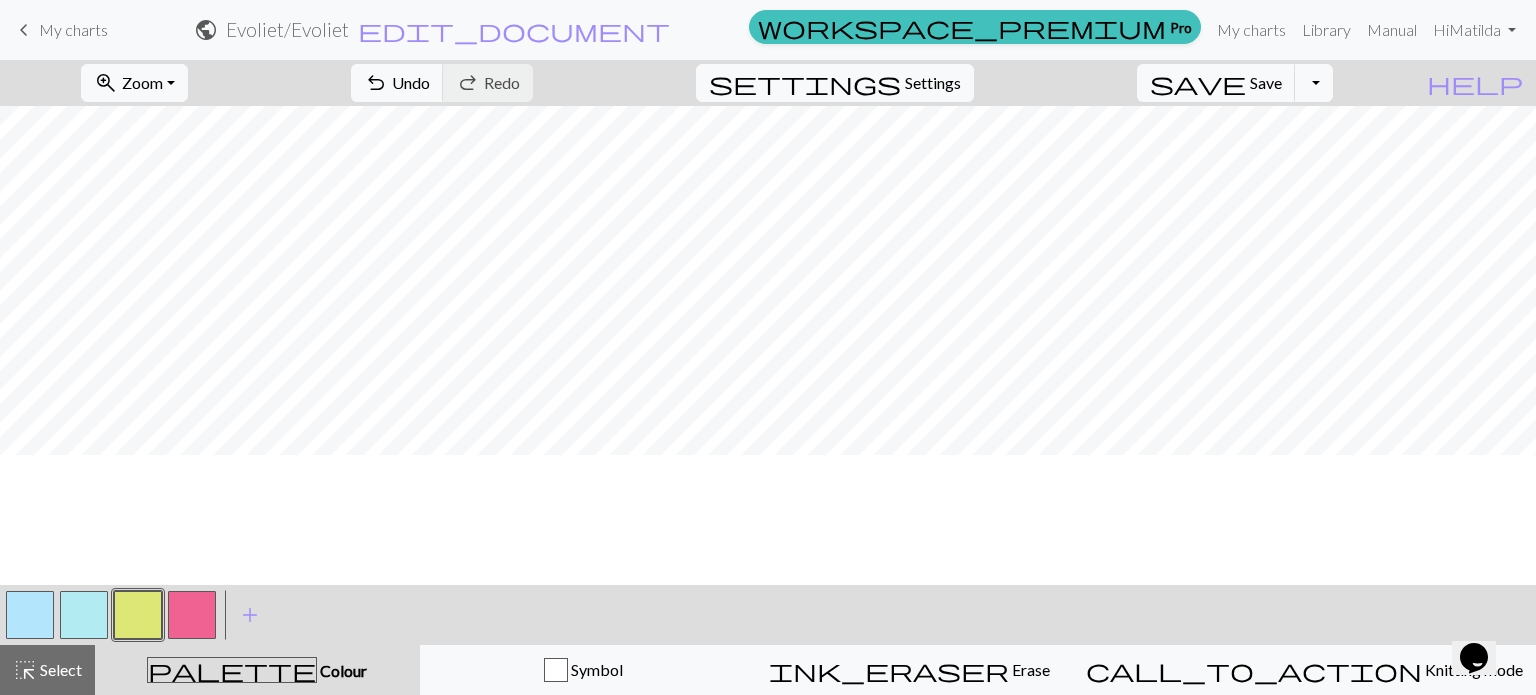 scroll, scrollTop: 0, scrollLeft: 0, axis: both 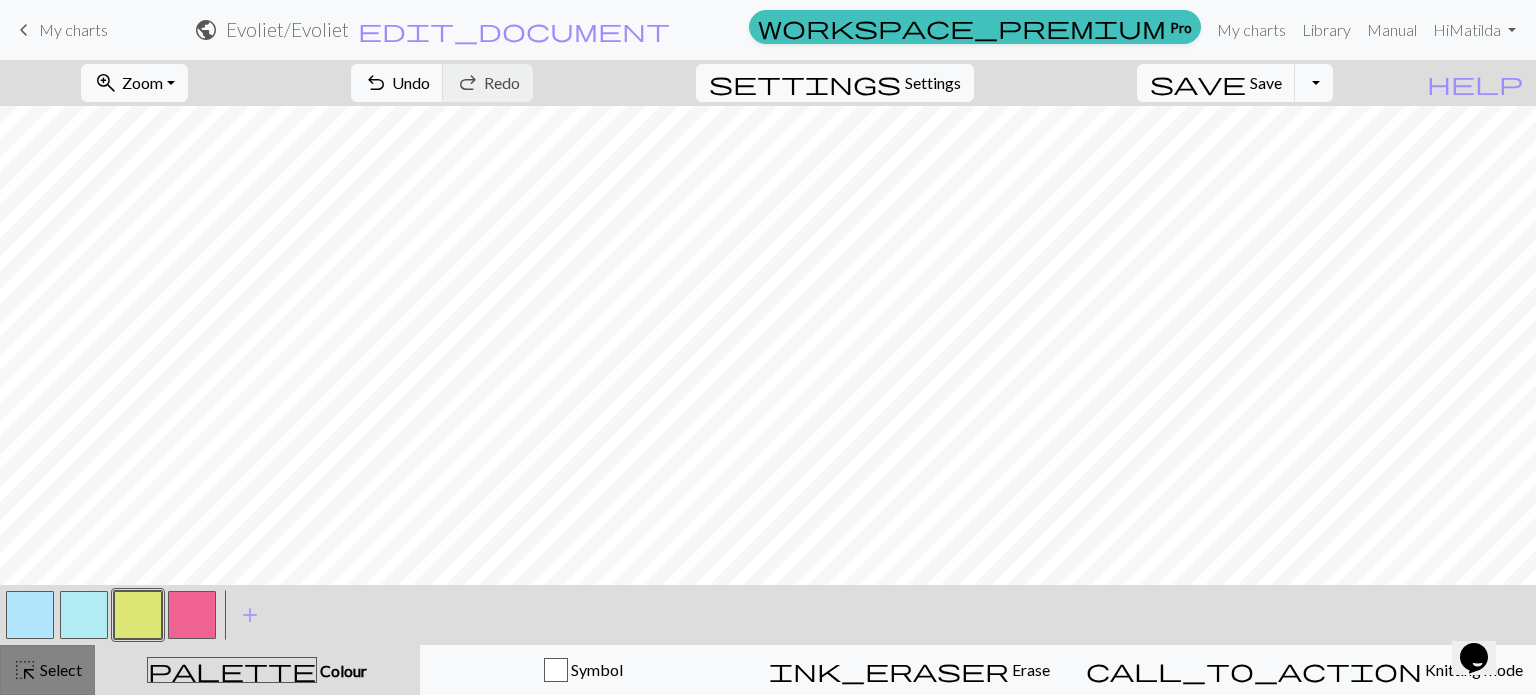 click on "highlight_alt   Select   Select" at bounding box center [47, 670] 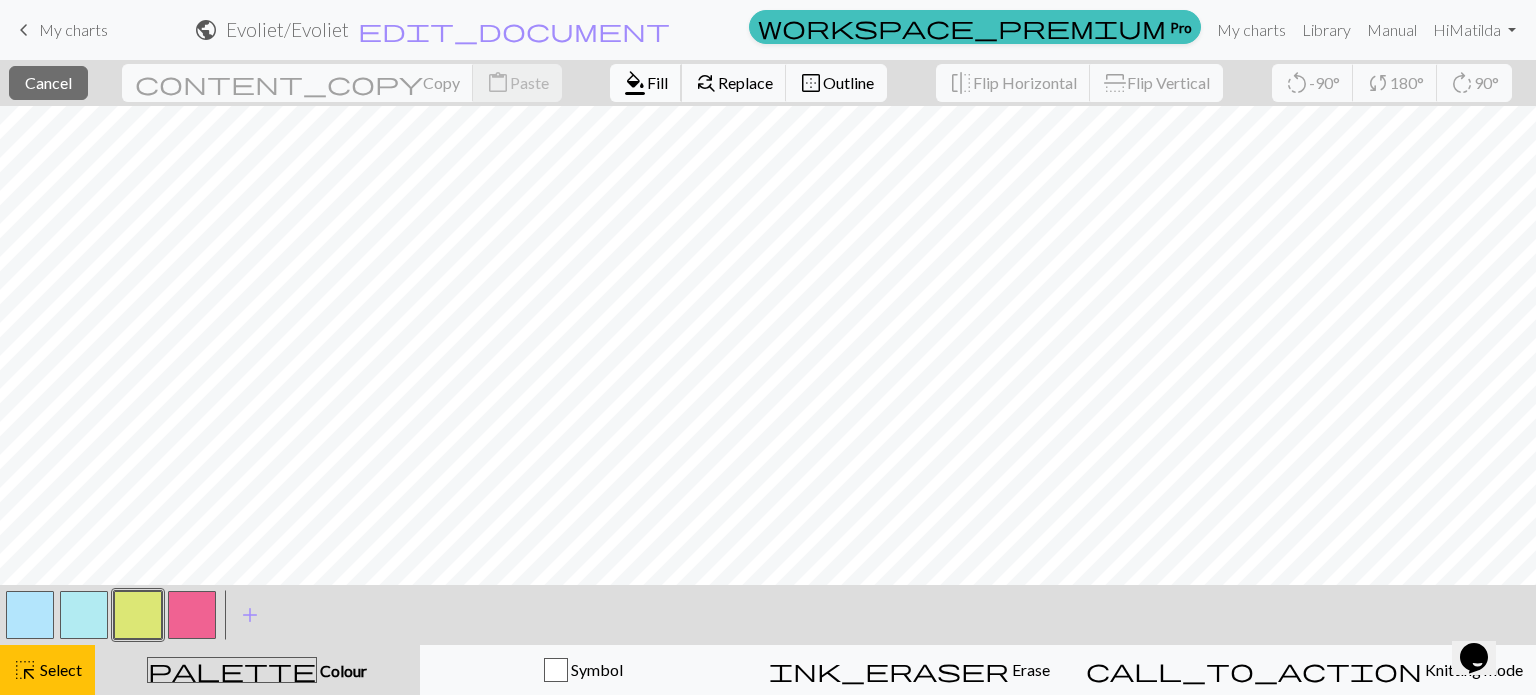 click on "format_color_fill" at bounding box center [635, 83] 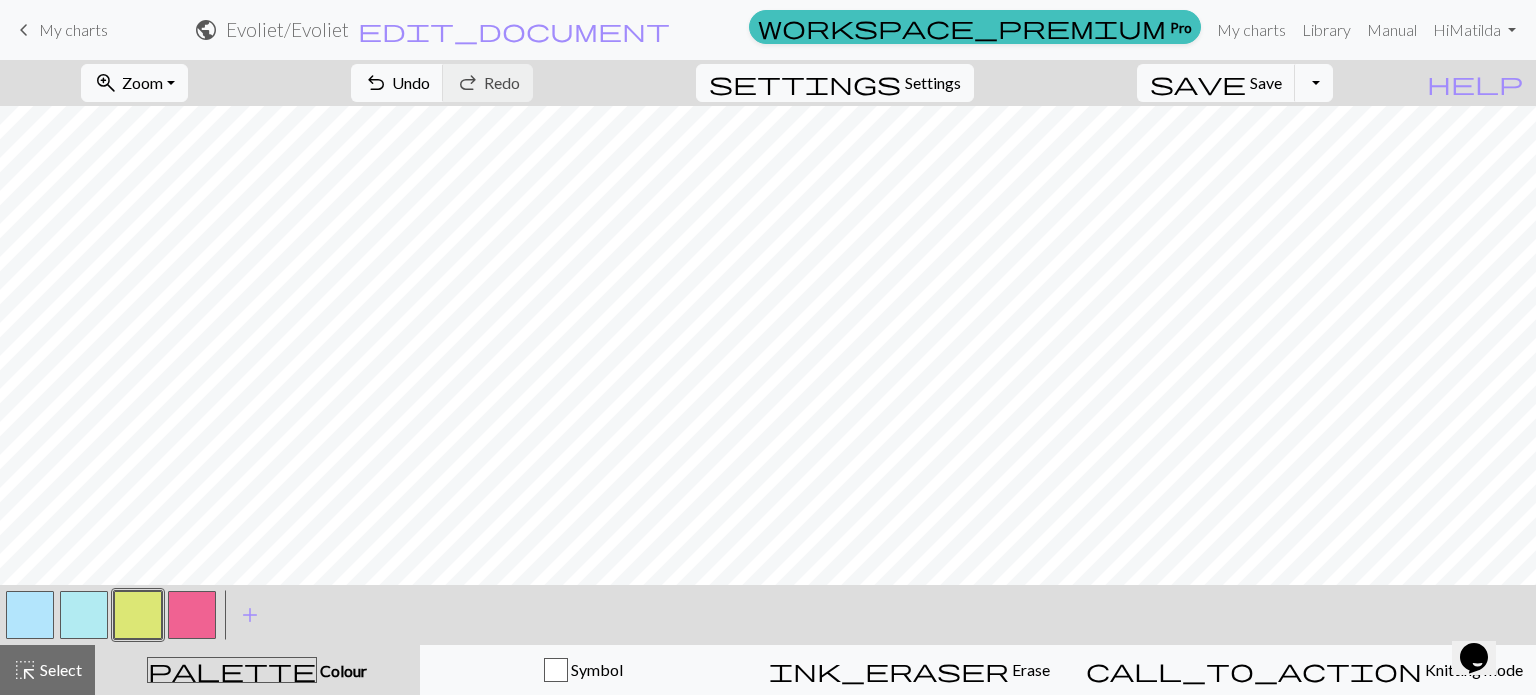 click at bounding box center (192, 615) 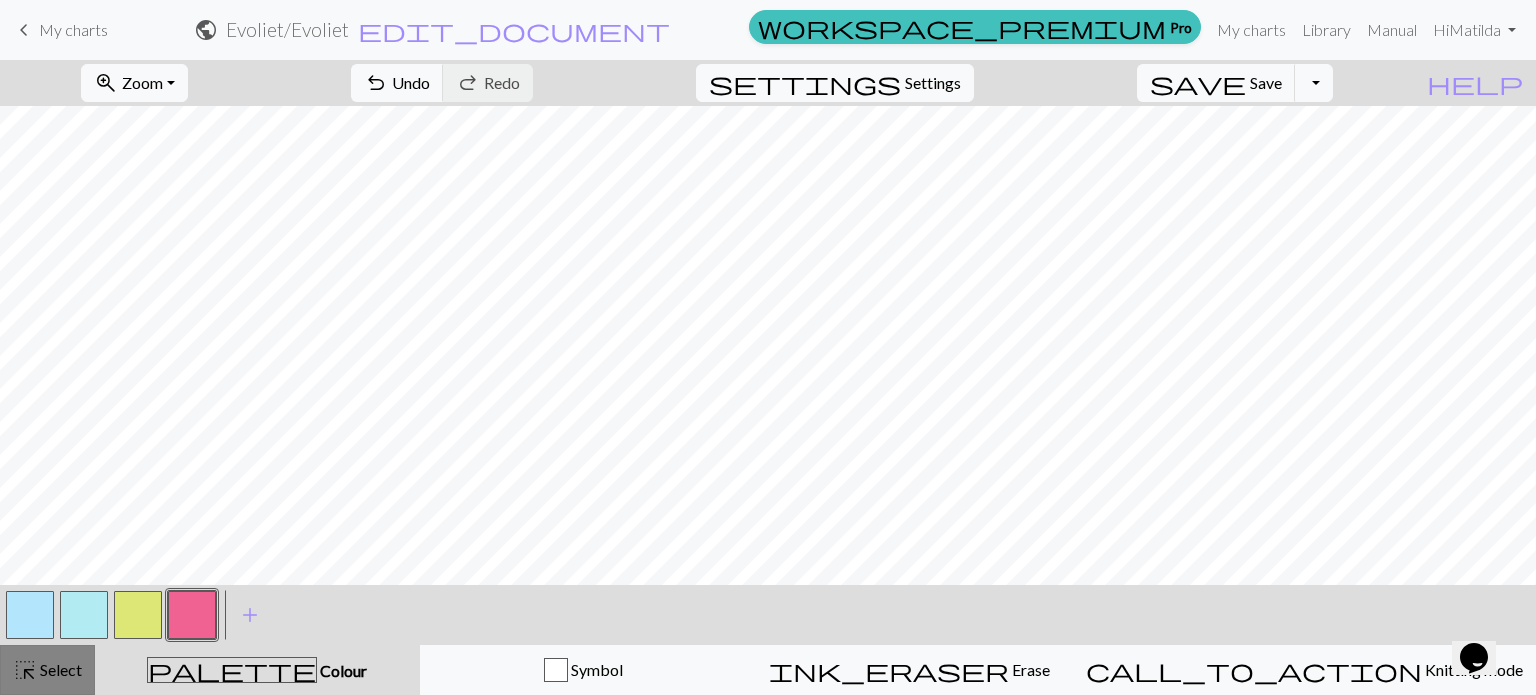 click on "Select" at bounding box center [59, 669] 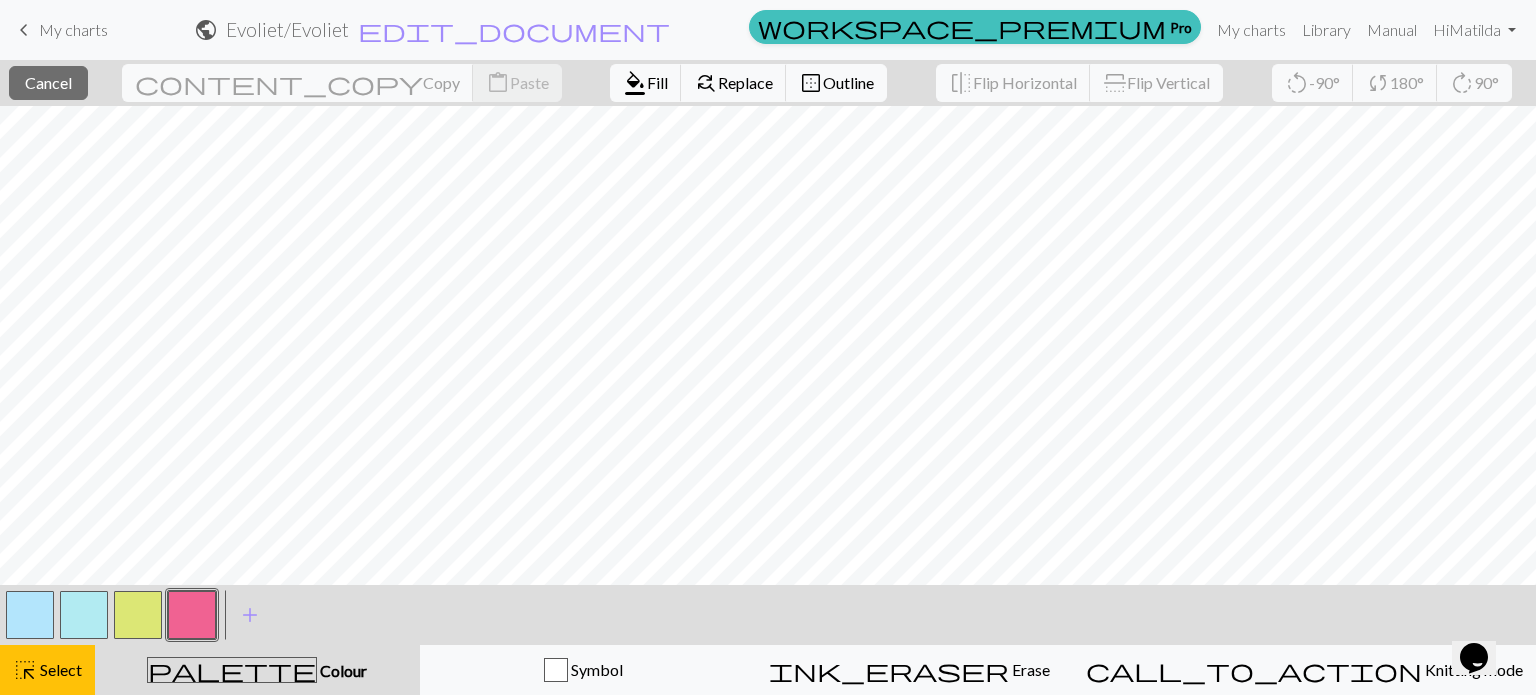 click at bounding box center [192, 615] 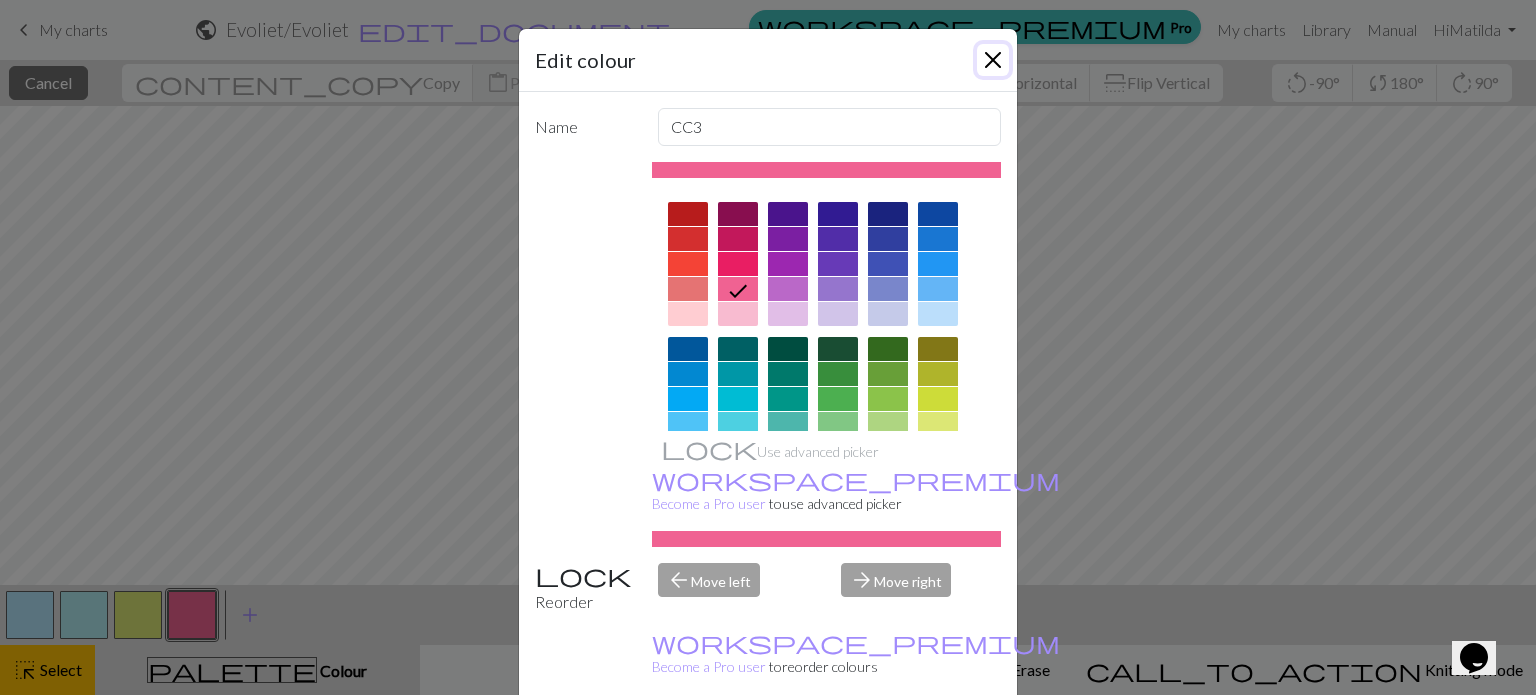 click at bounding box center (993, 60) 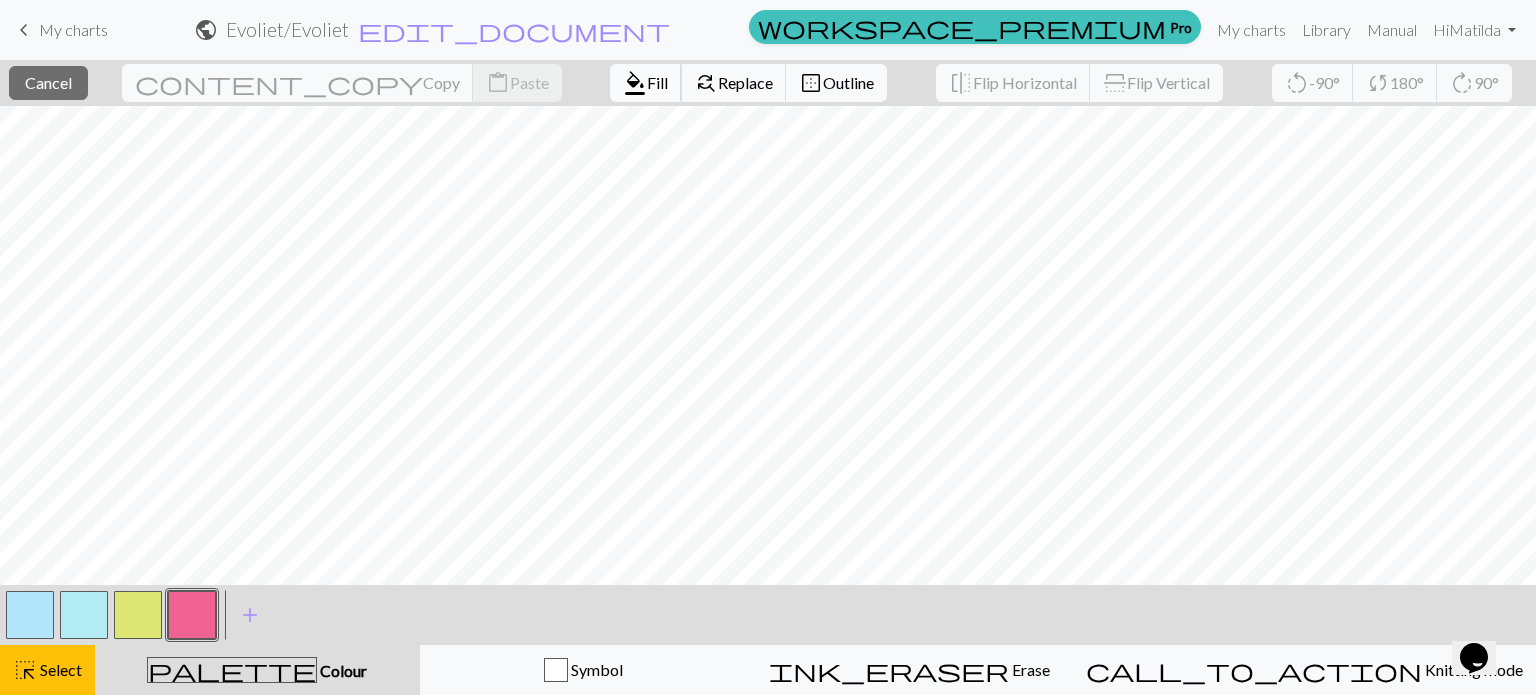 click on "Fill" at bounding box center [657, 82] 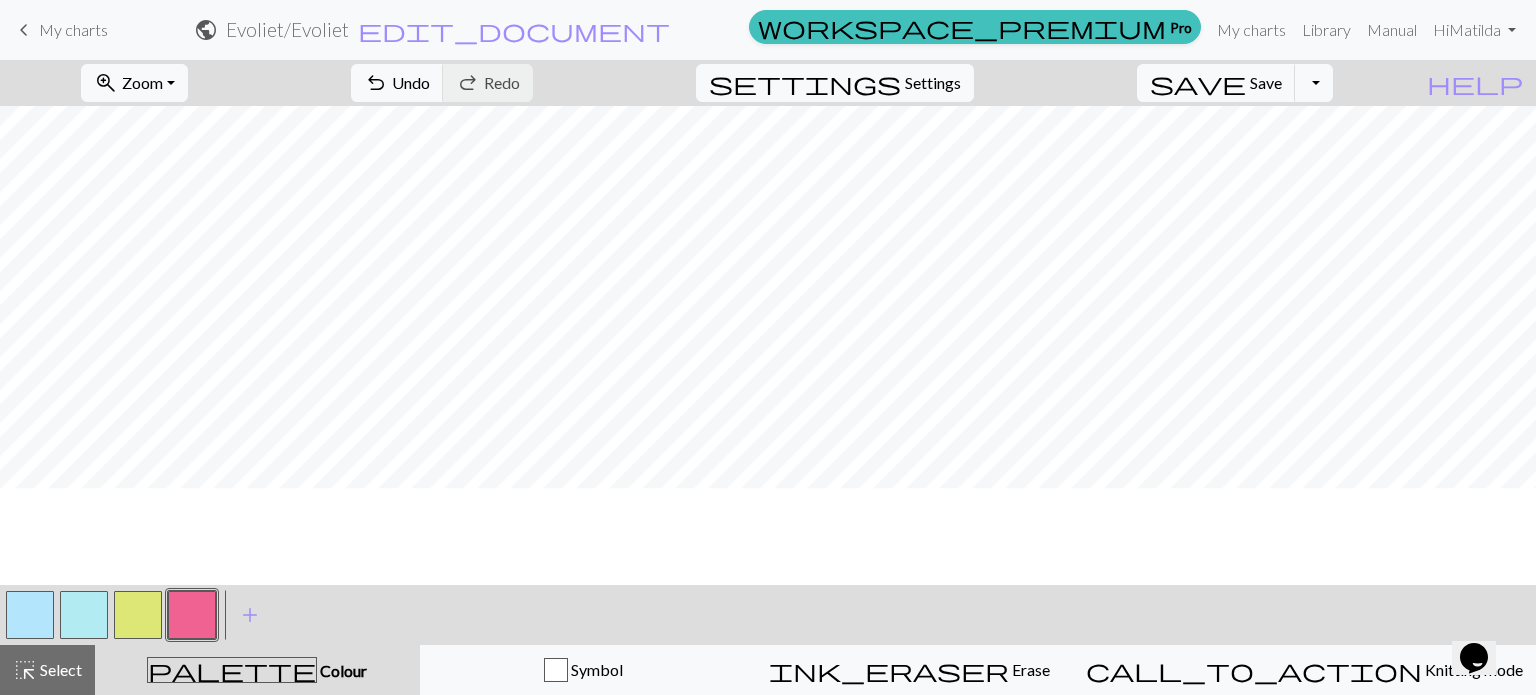 scroll, scrollTop: 59, scrollLeft: 0, axis: vertical 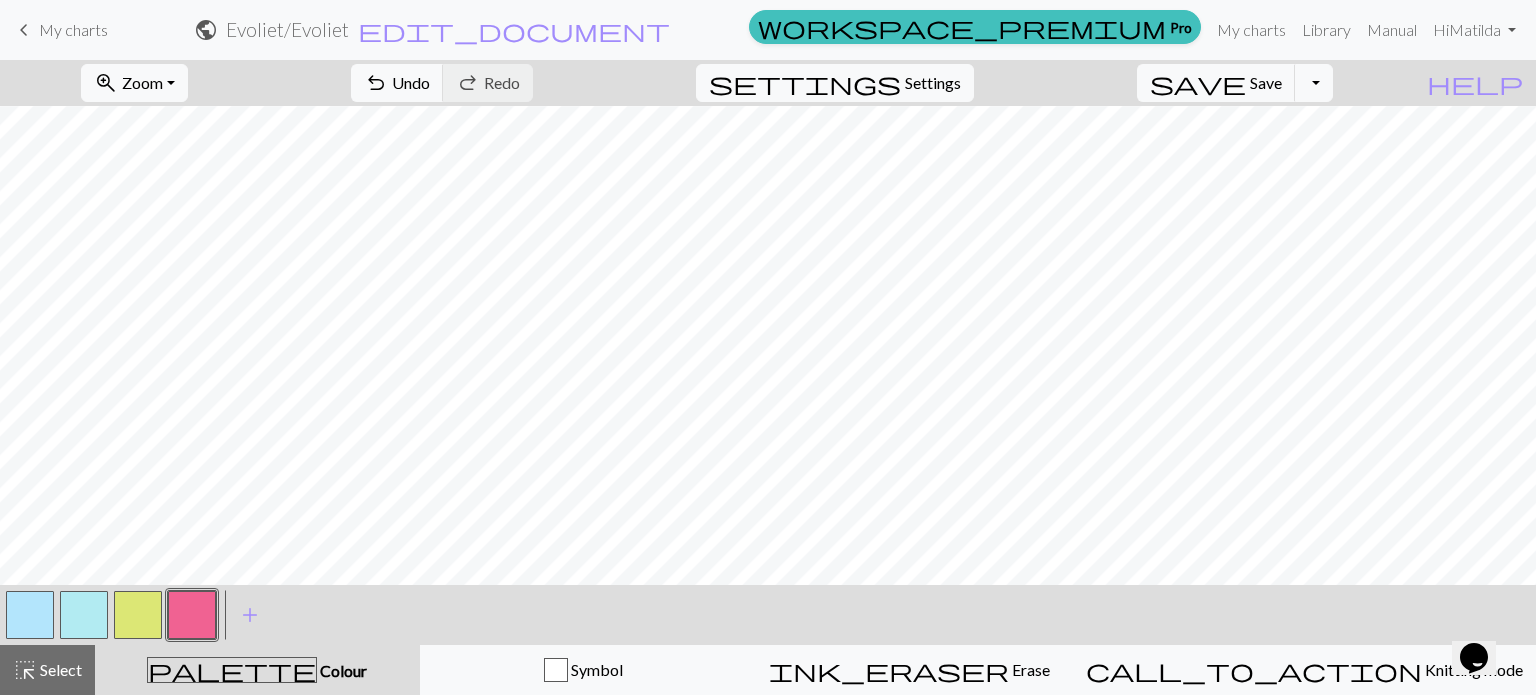 click at bounding box center (84, 615) 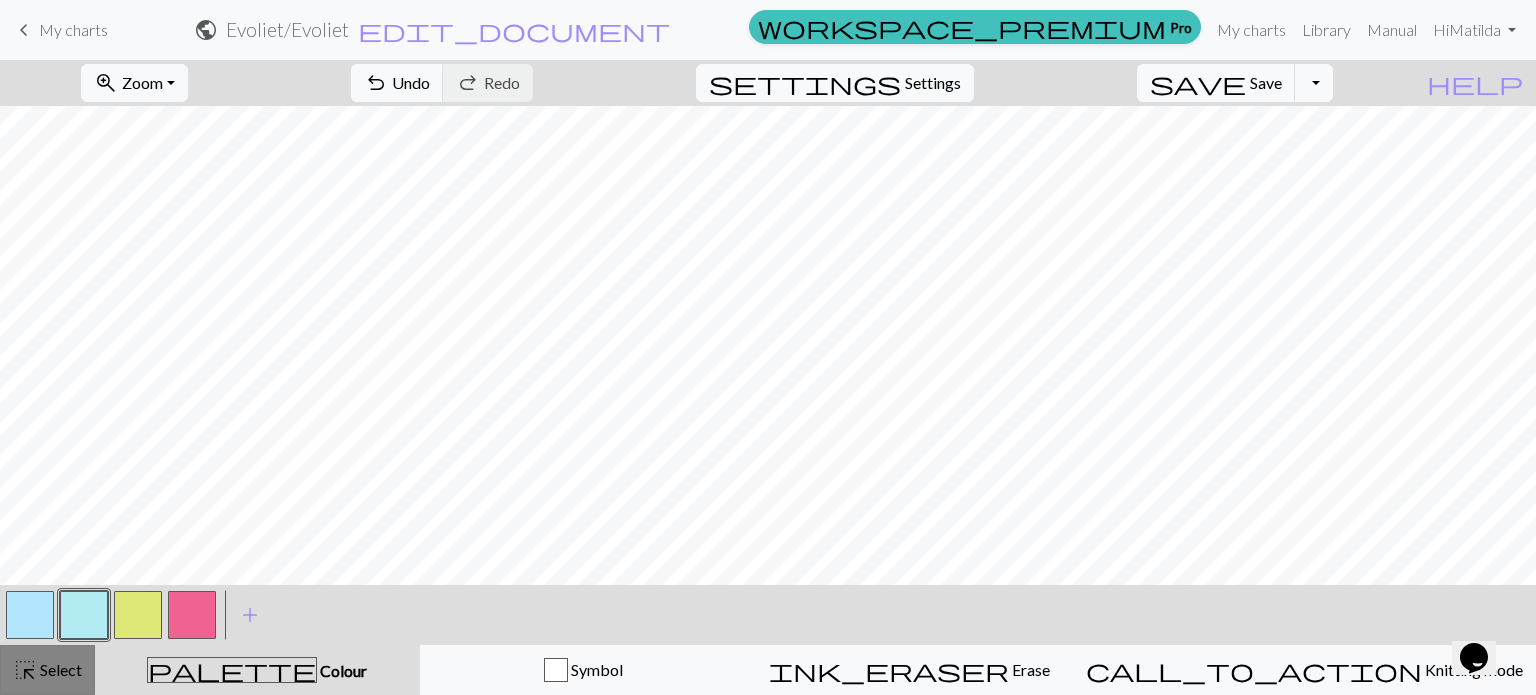 click on "Select" at bounding box center (59, 669) 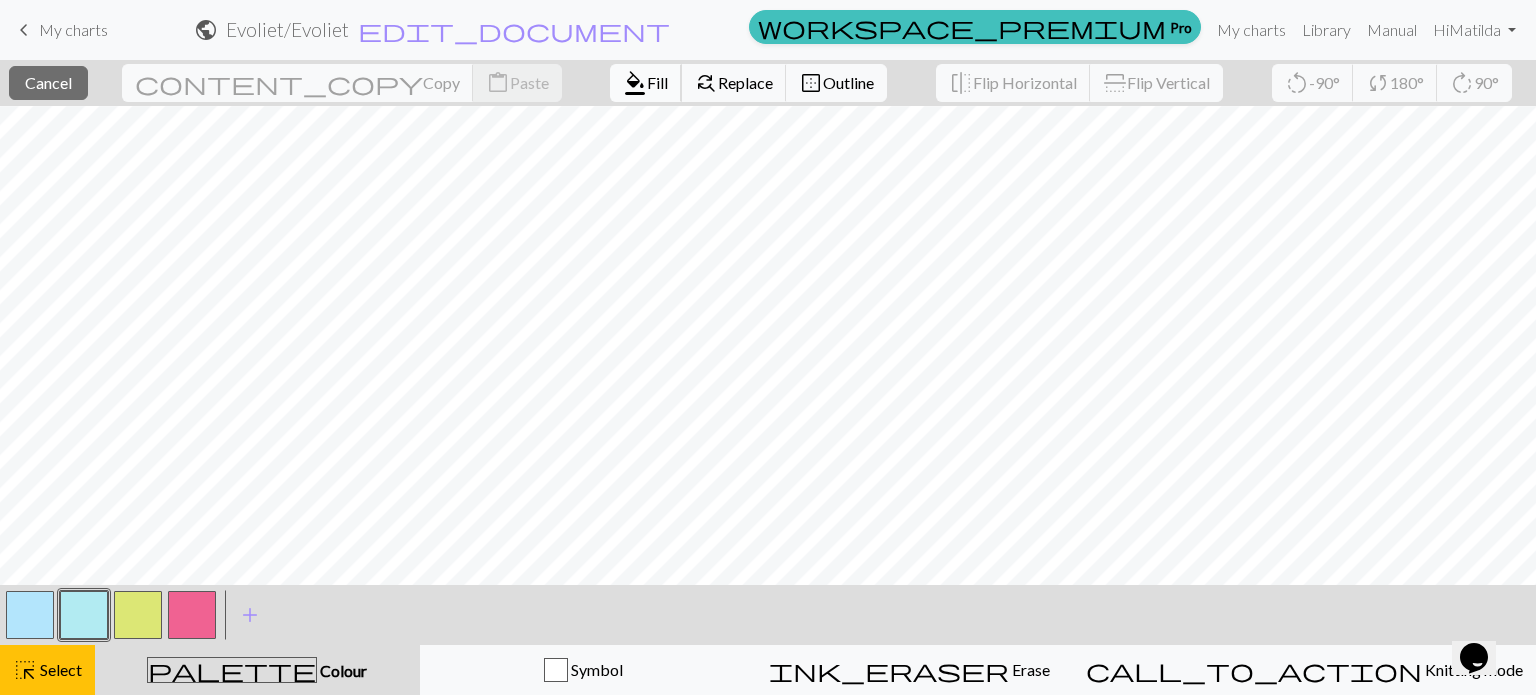 click on "Fill" at bounding box center [657, 82] 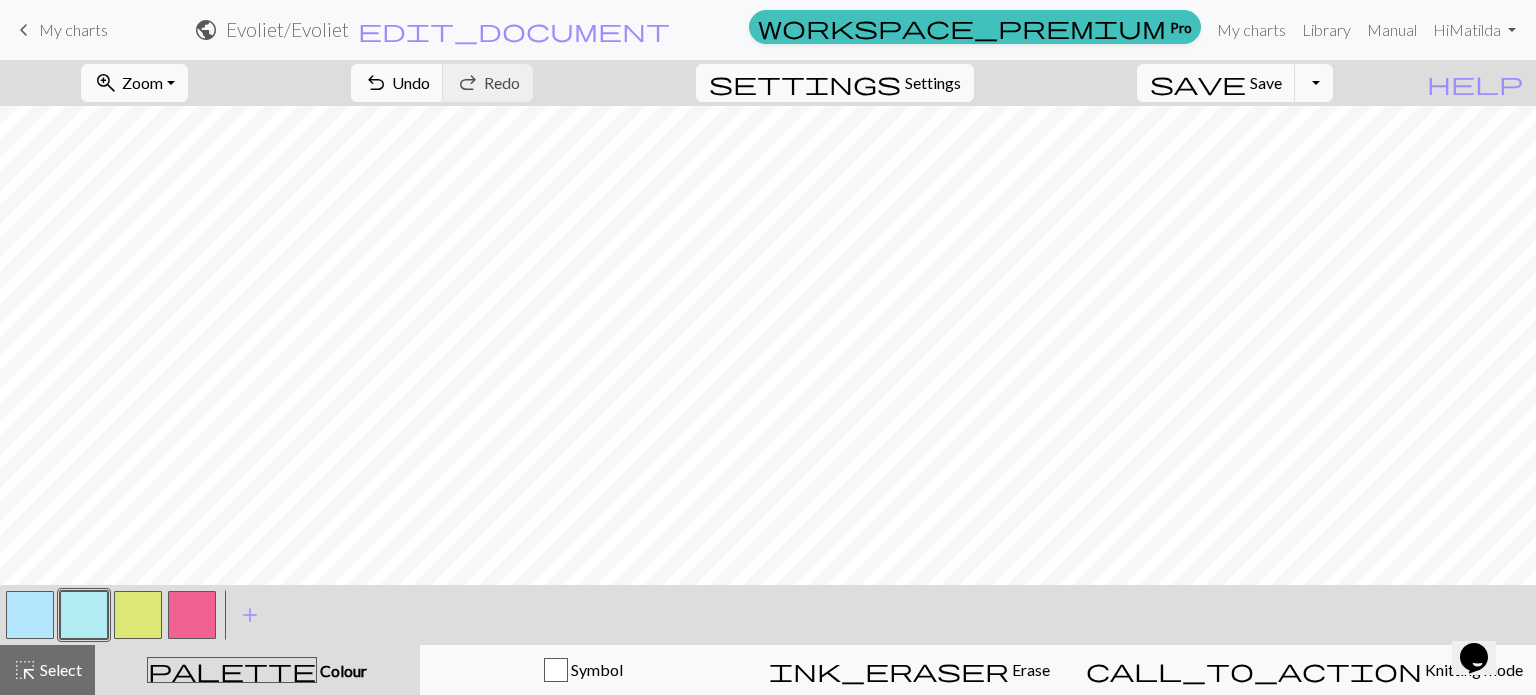 click at bounding box center (192, 615) 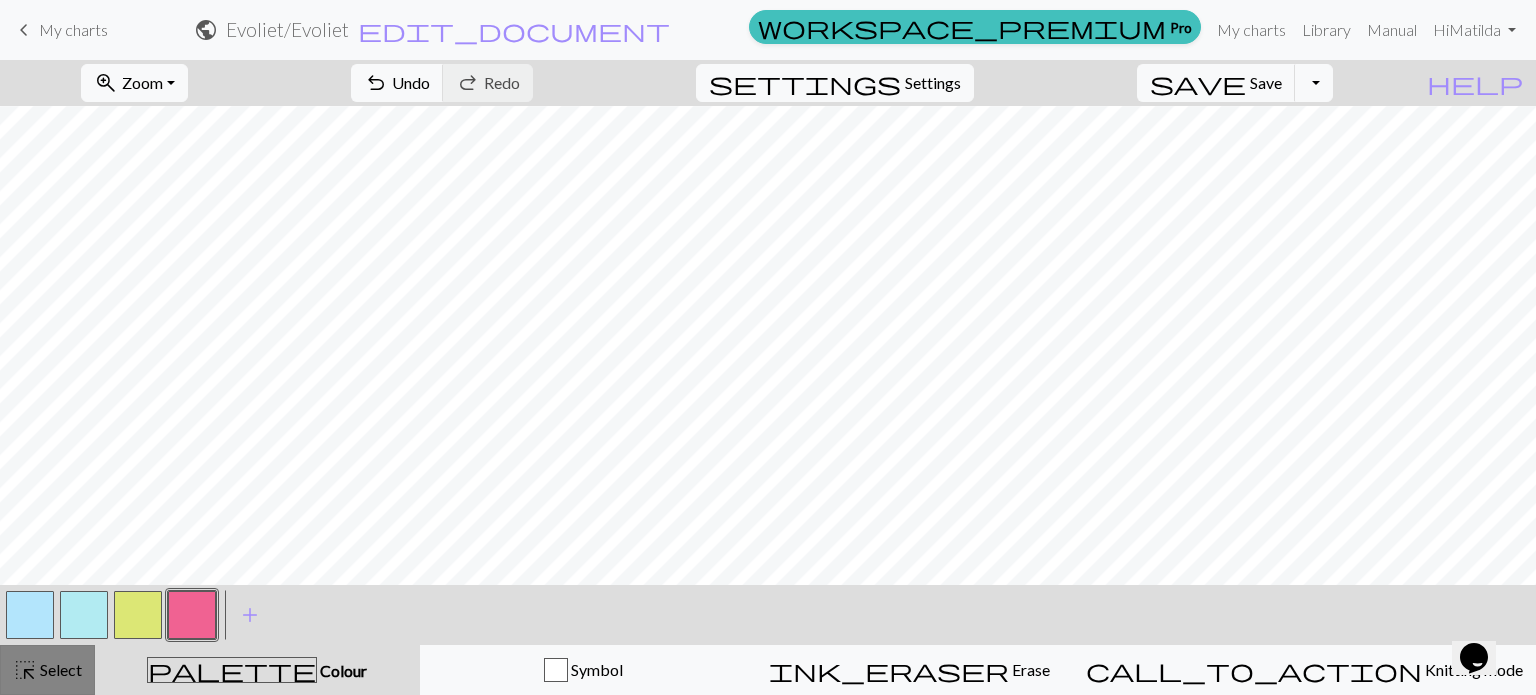 click on "Select" at bounding box center [59, 669] 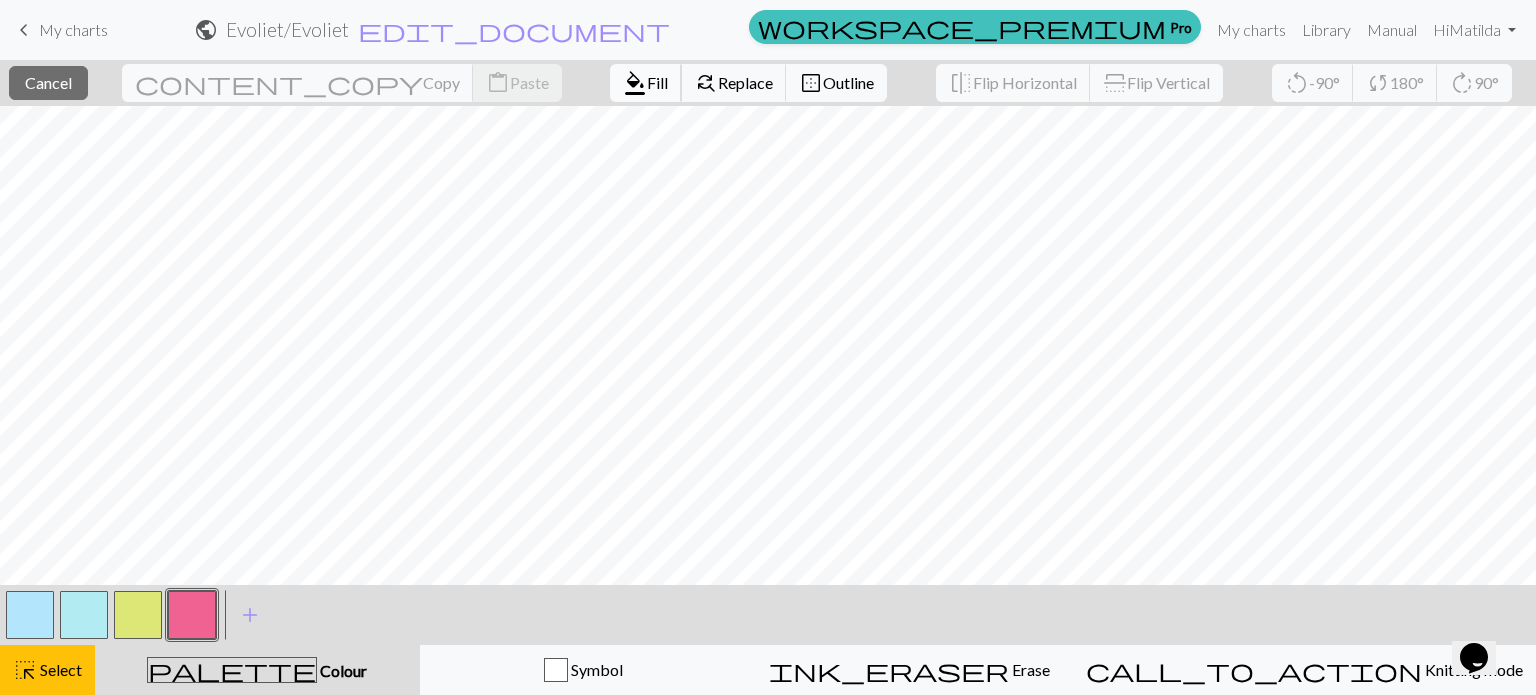 click on "Fill" at bounding box center (657, 82) 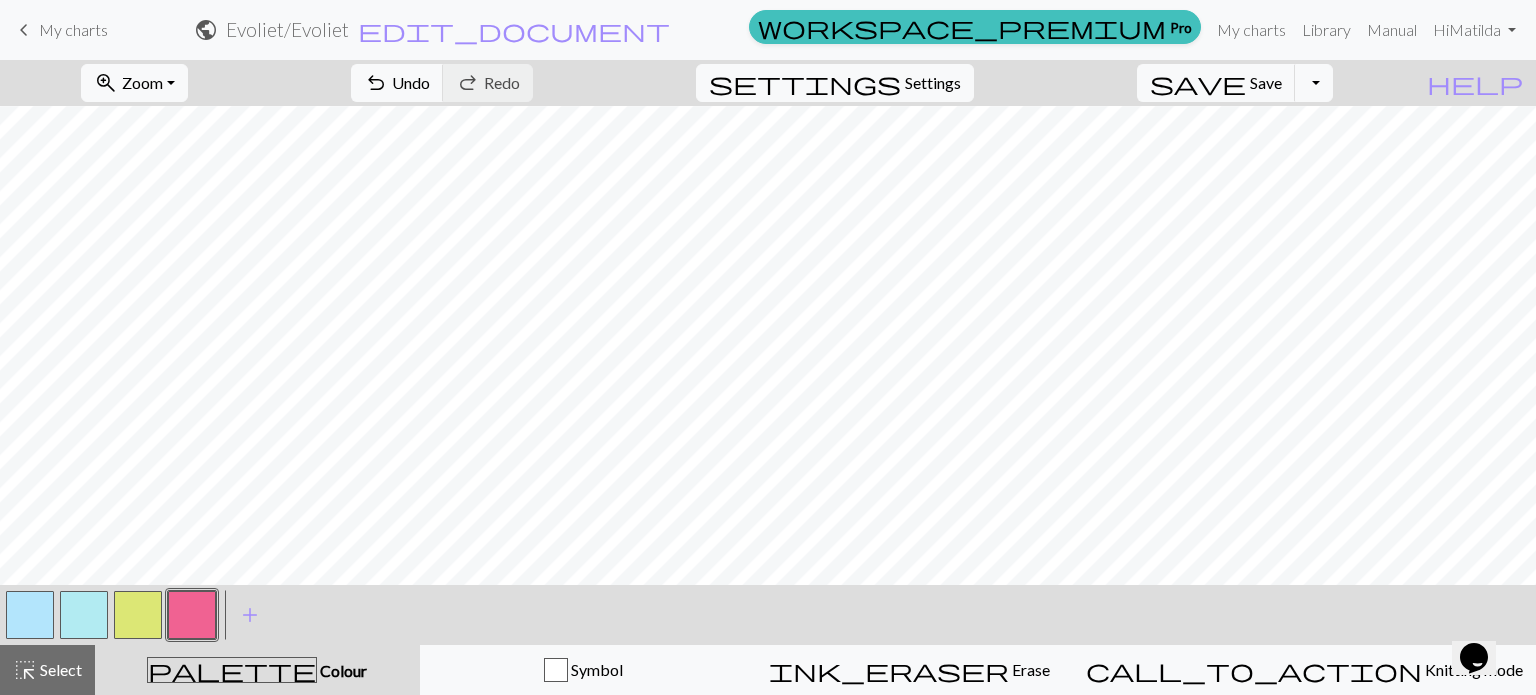 click at bounding box center (138, 615) 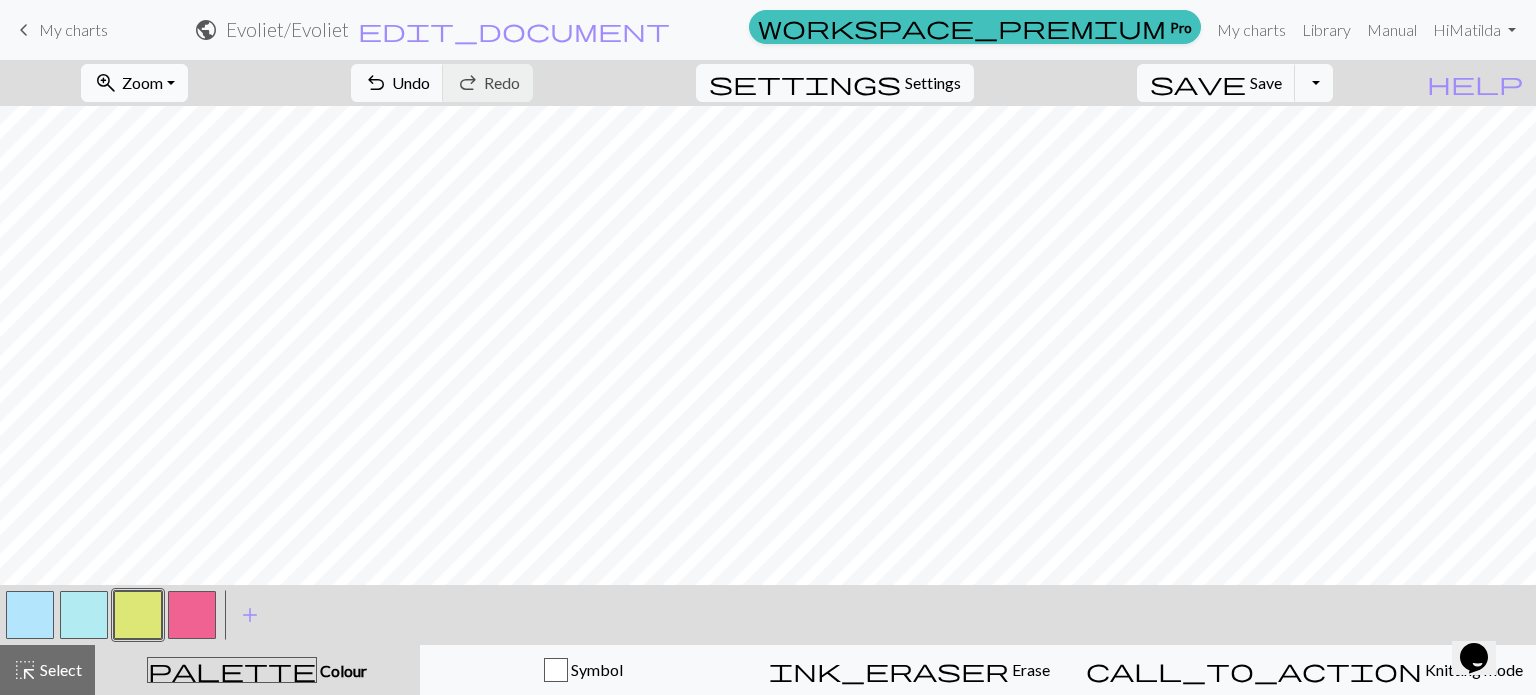 click on "Zoom" at bounding box center [142, 82] 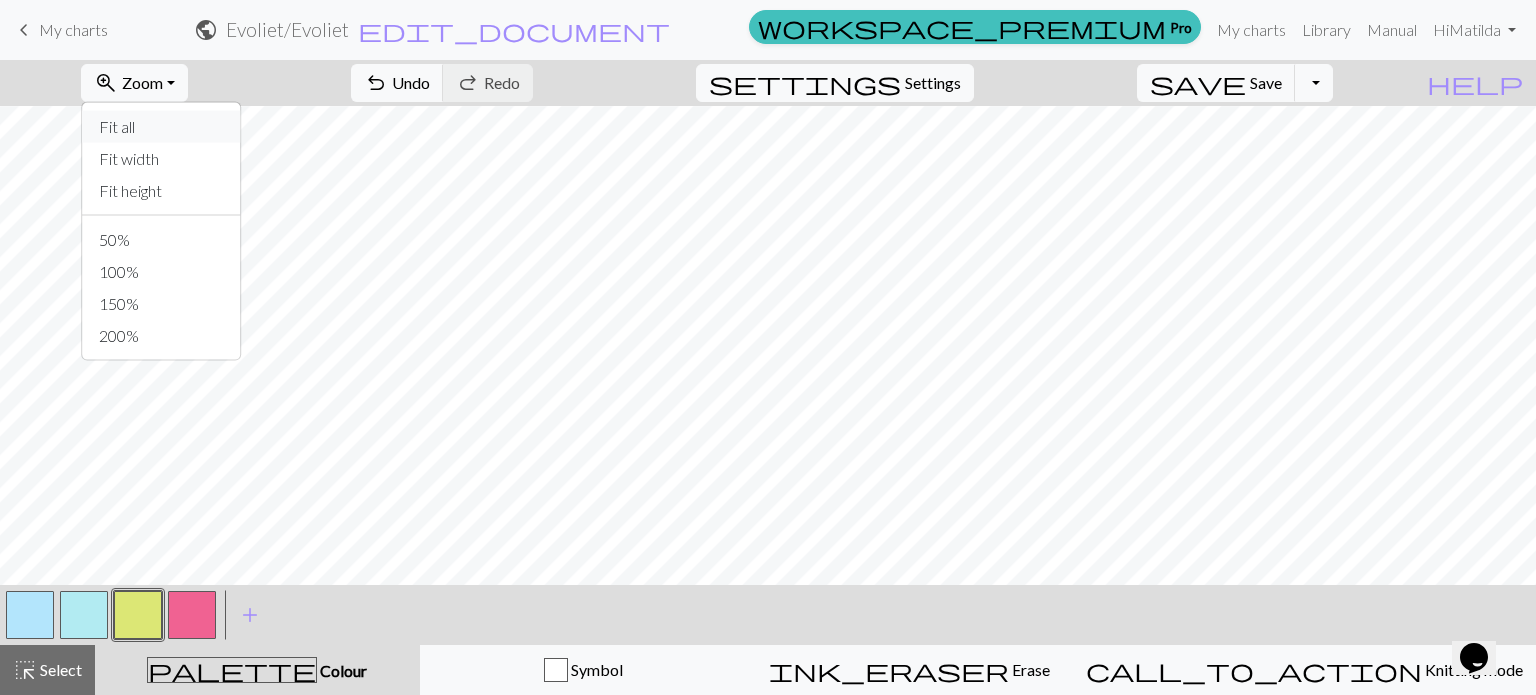 click on "Fit all" at bounding box center [162, 127] 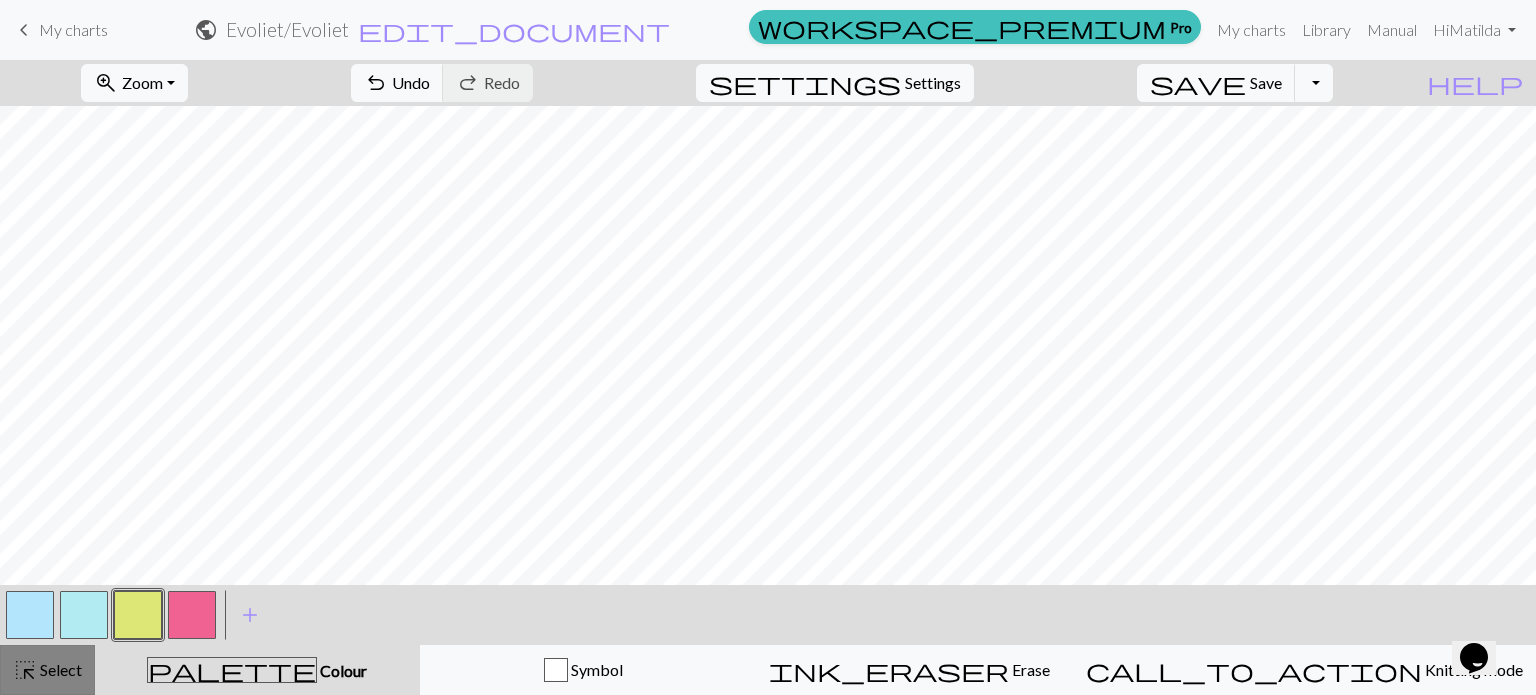click on "highlight_alt   Select   Select" at bounding box center [47, 670] 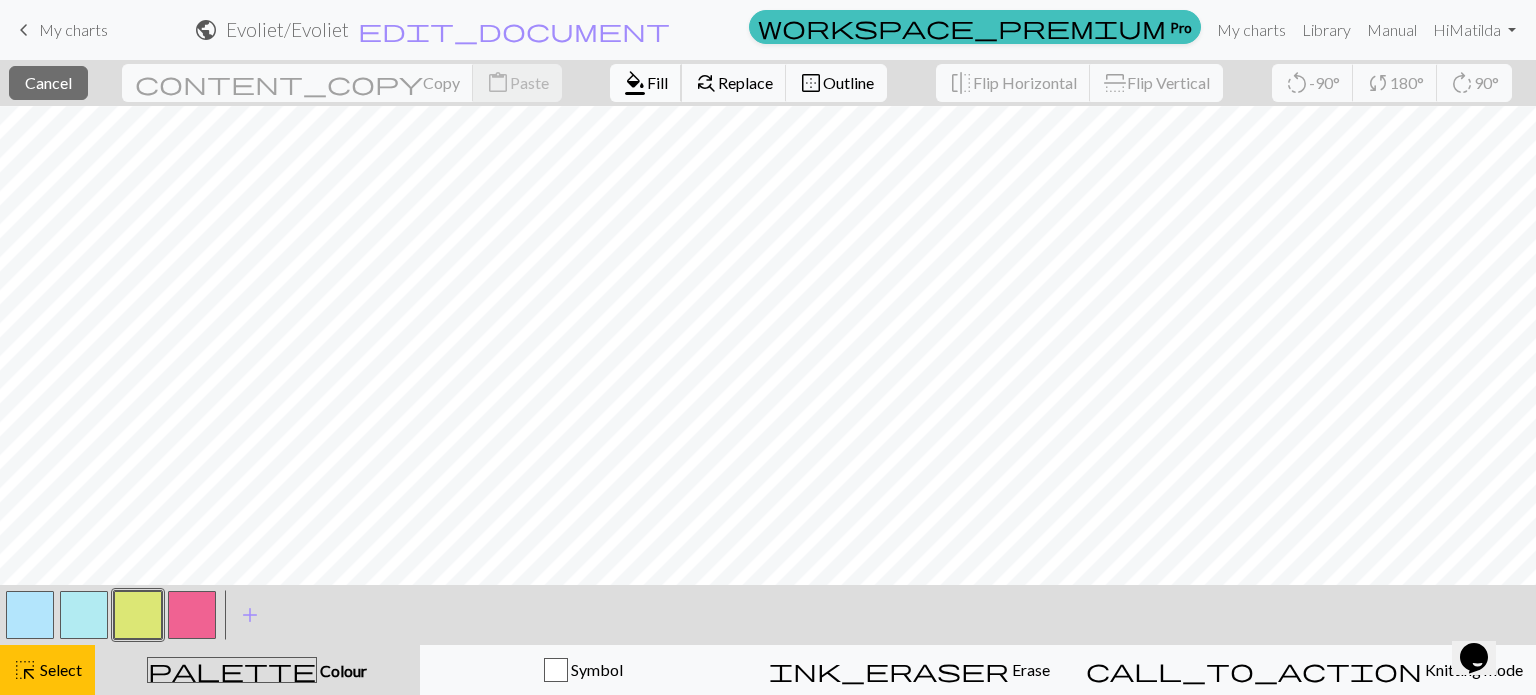 click on "format_color_fill" at bounding box center [635, 83] 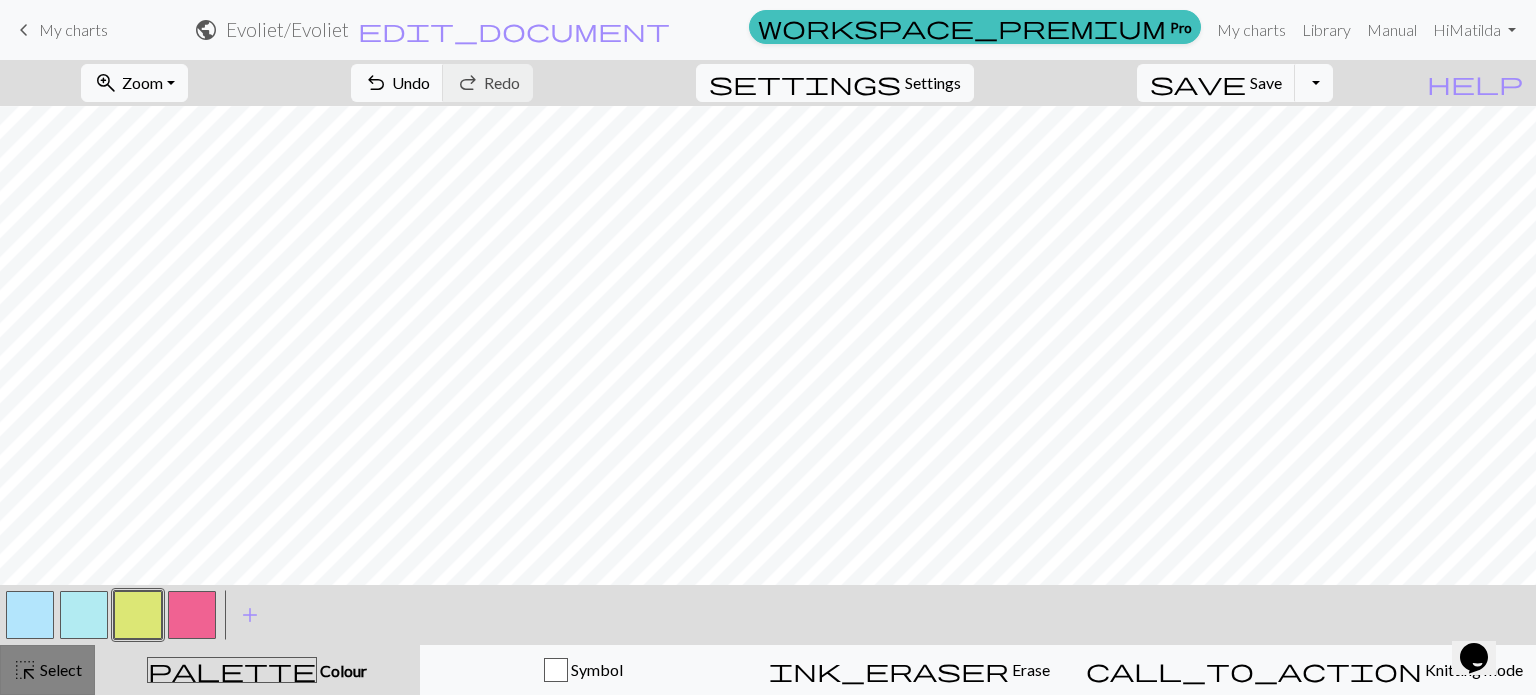 click on "highlight_alt   Select   Select" at bounding box center (47, 670) 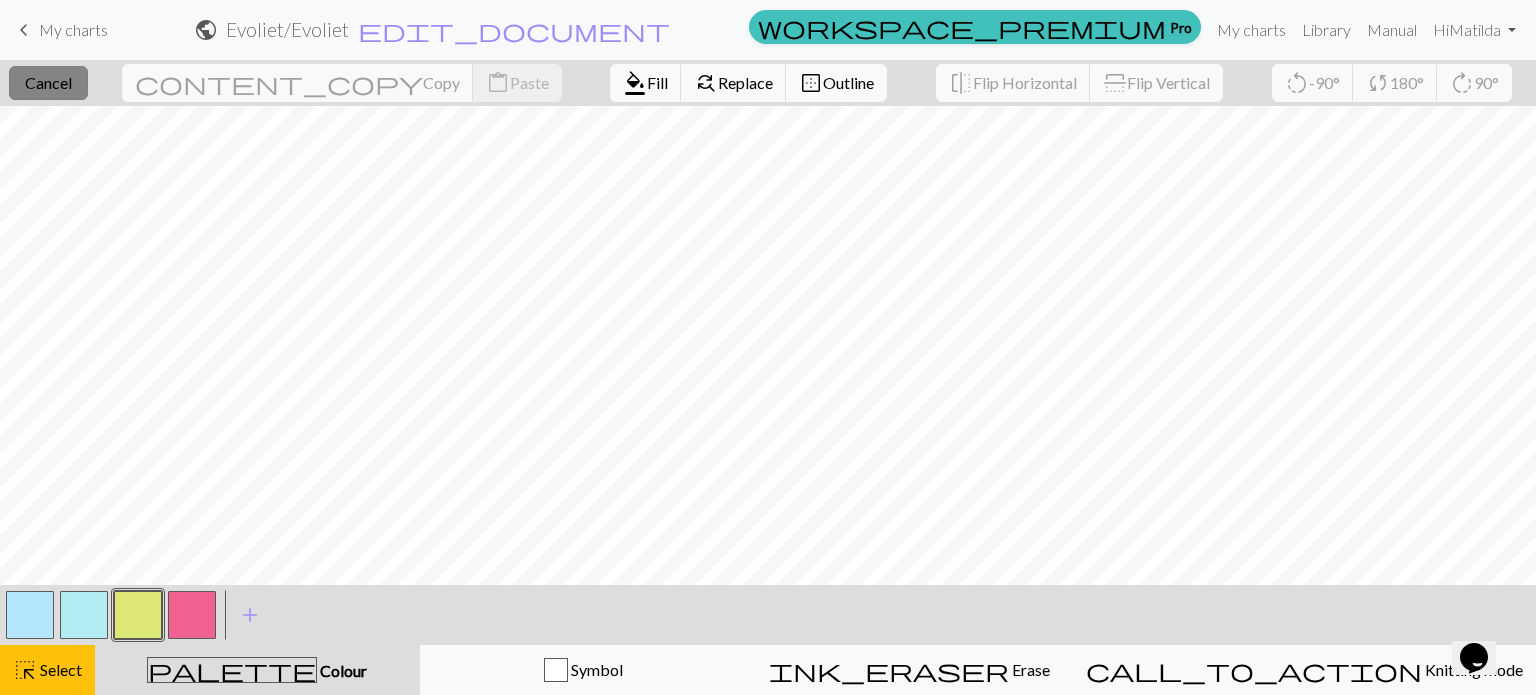 click on "close Cancel" at bounding box center [48, 83] 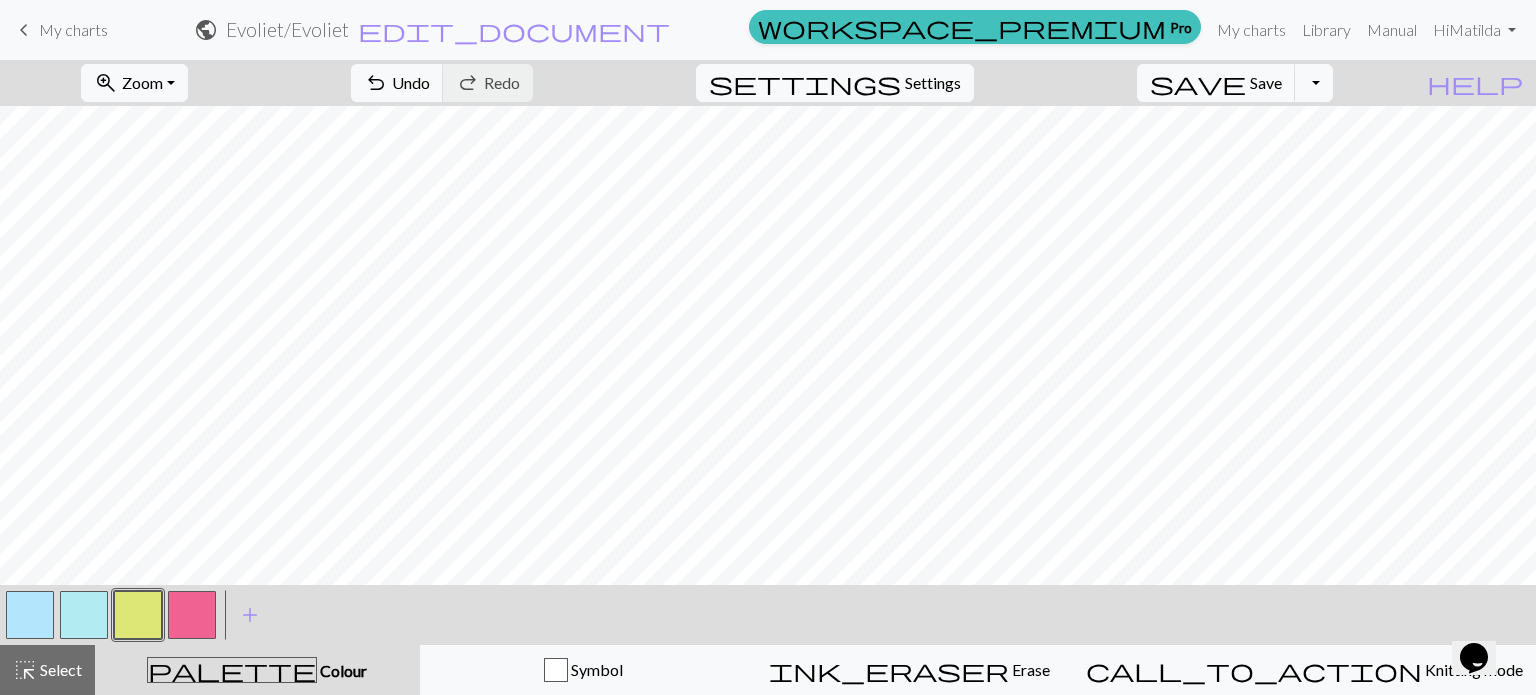 click at bounding box center [30, 615] 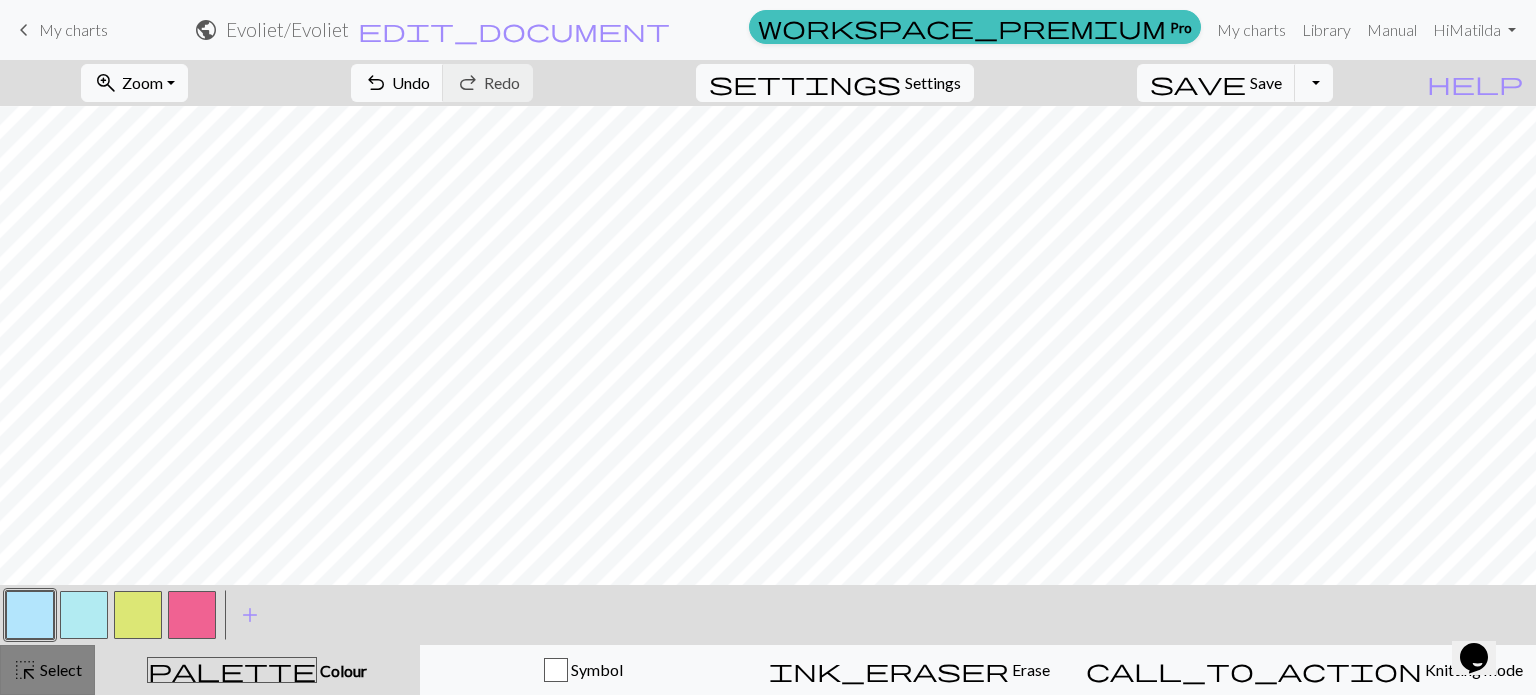 click on "Select" at bounding box center [59, 669] 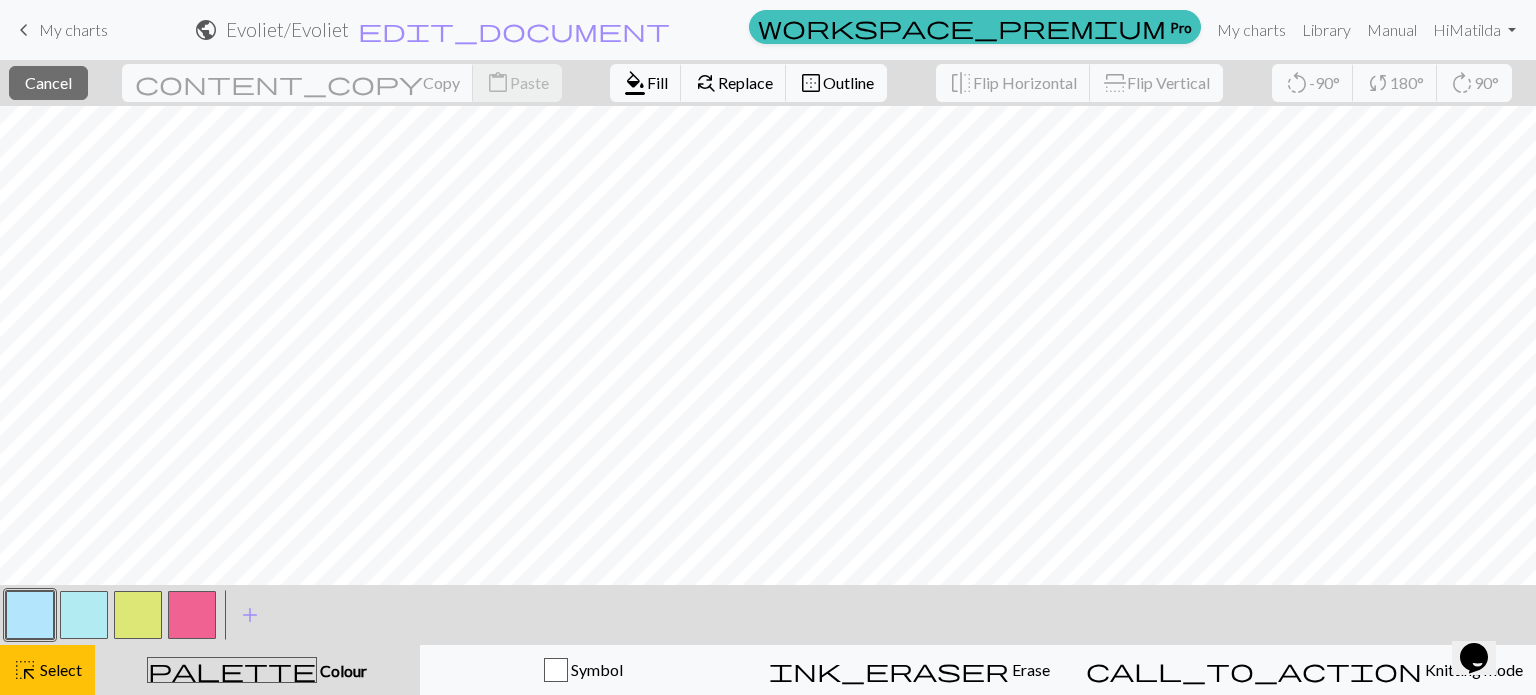 click at bounding box center (30, 615) 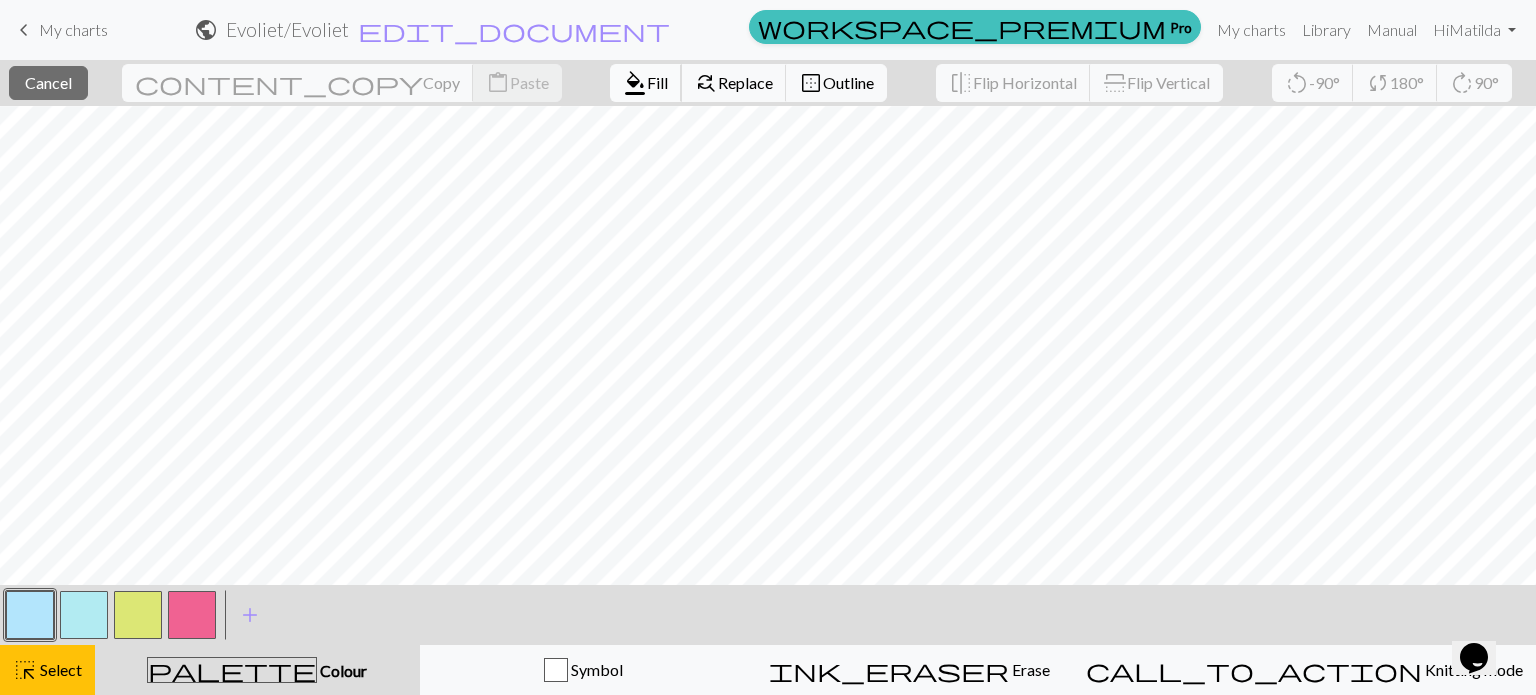 click on "Fill" at bounding box center [657, 82] 